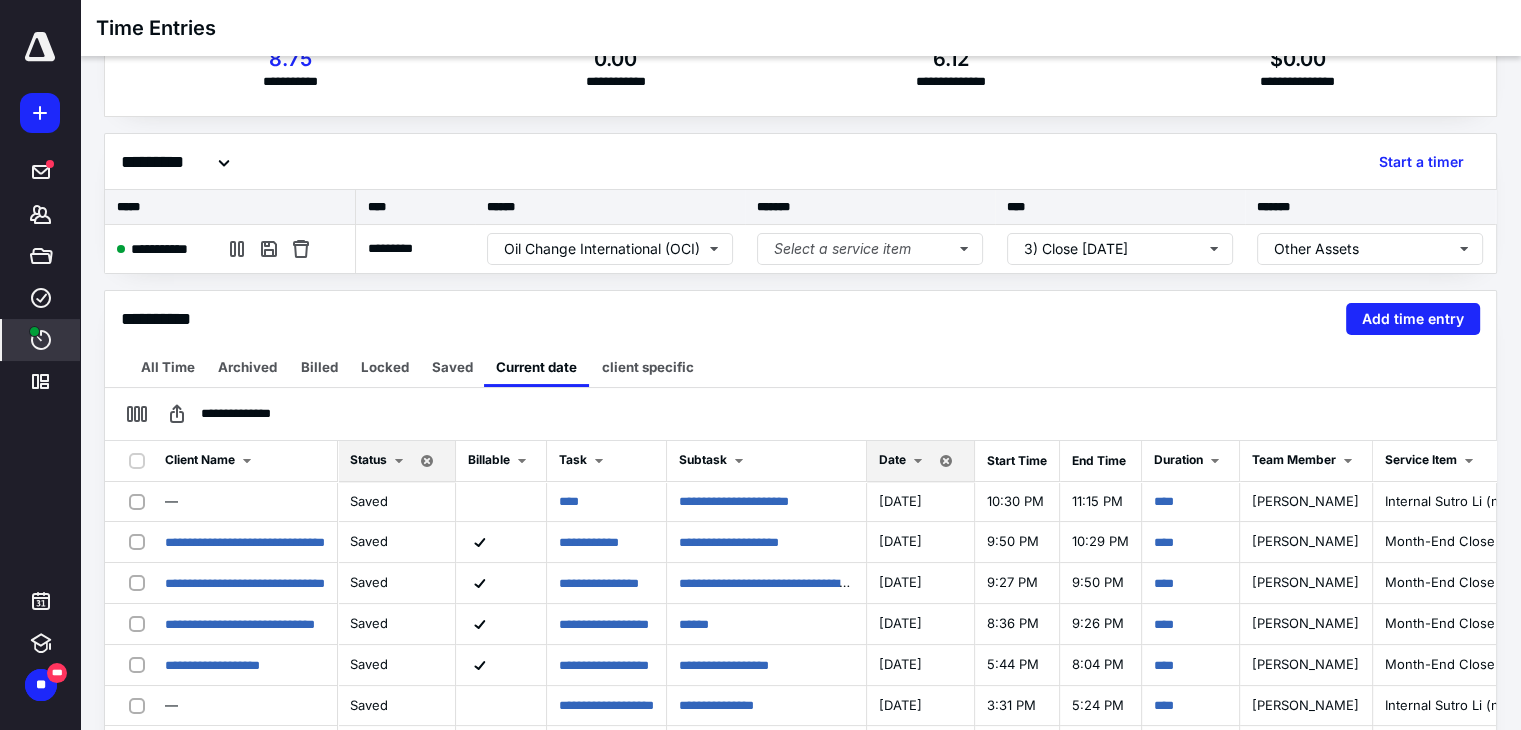 scroll, scrollTop: 79, scrollLeft: 0, axis: vertical 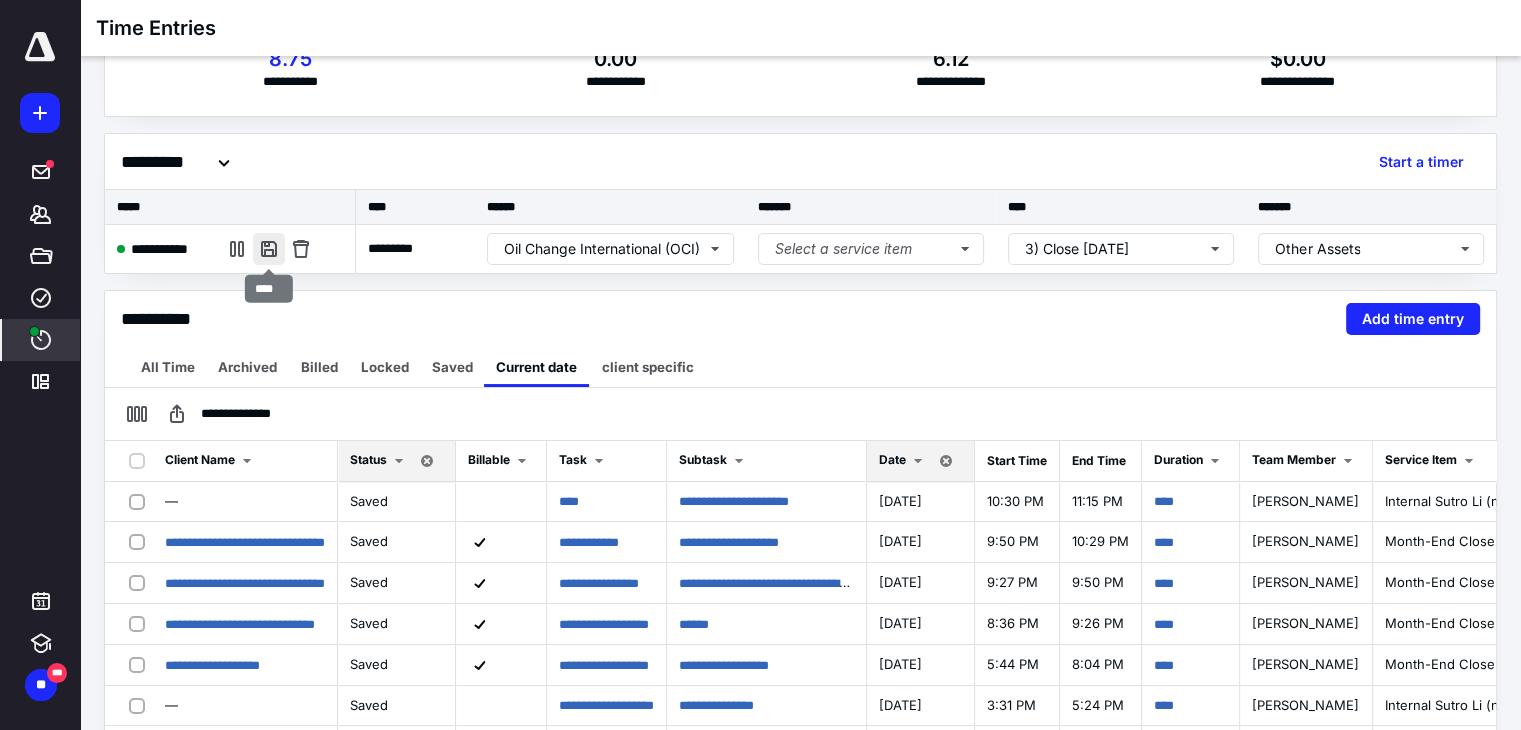 click at bounding box center [269, 249] 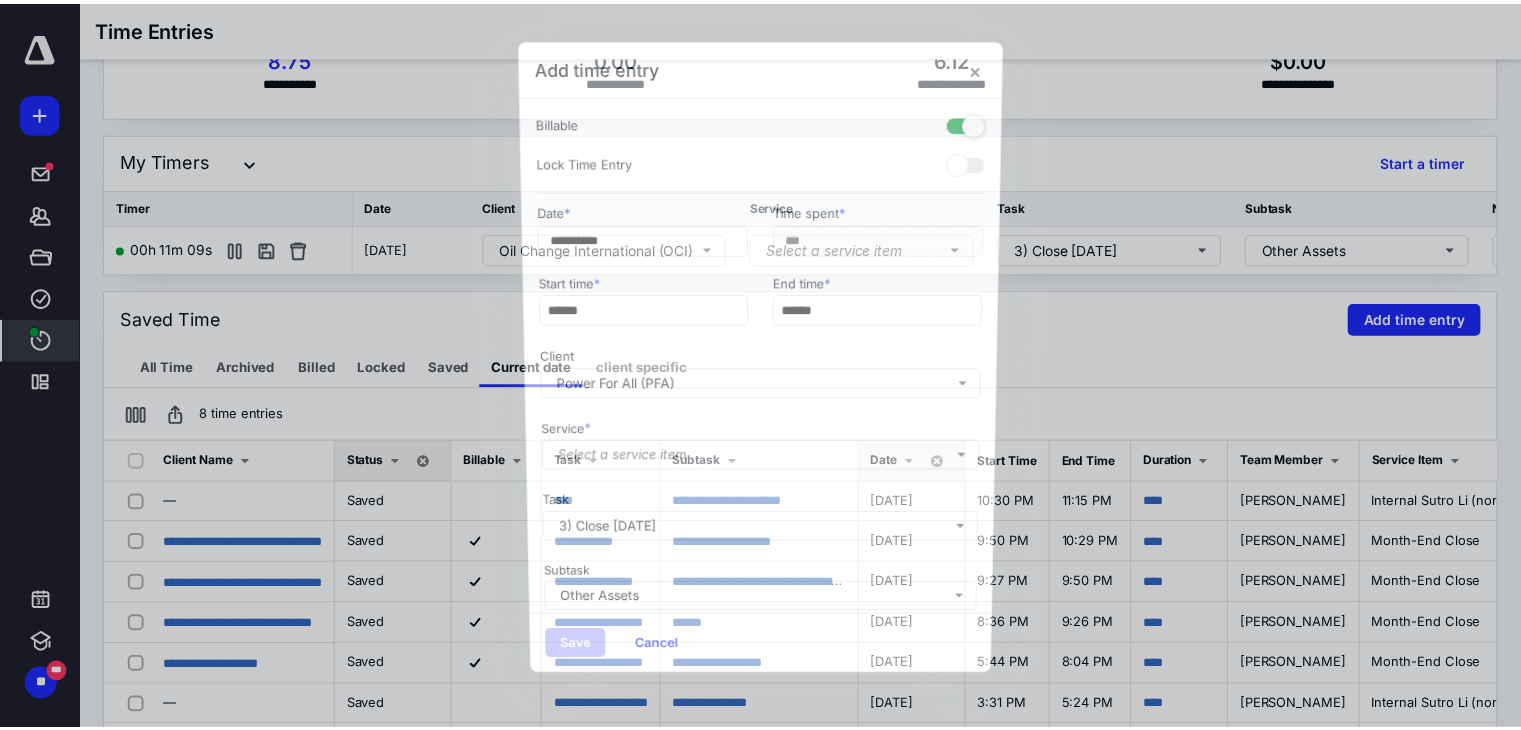scroll, scrollTop: 0, scrollLeft: 0, axis: both 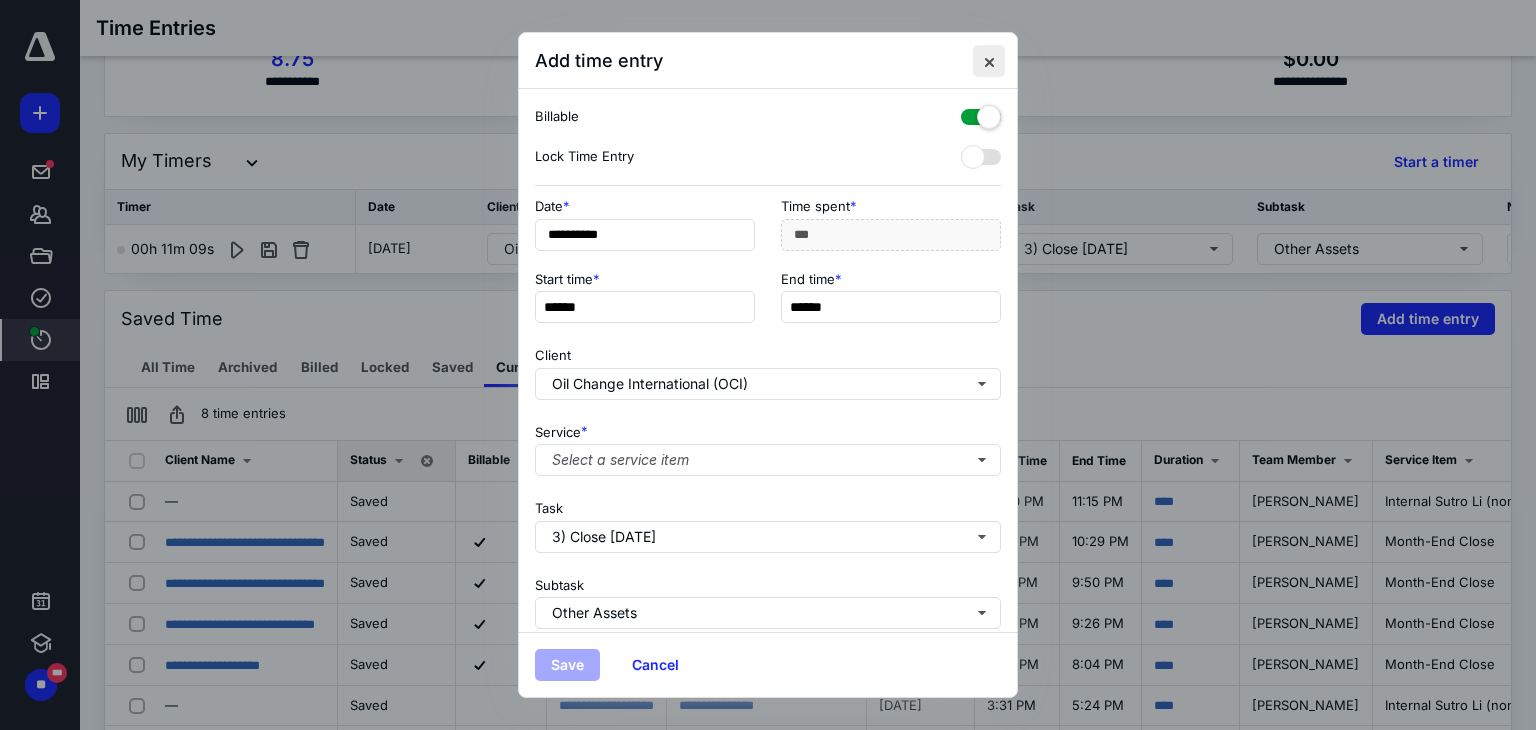 click at bounding box center (989, 61) 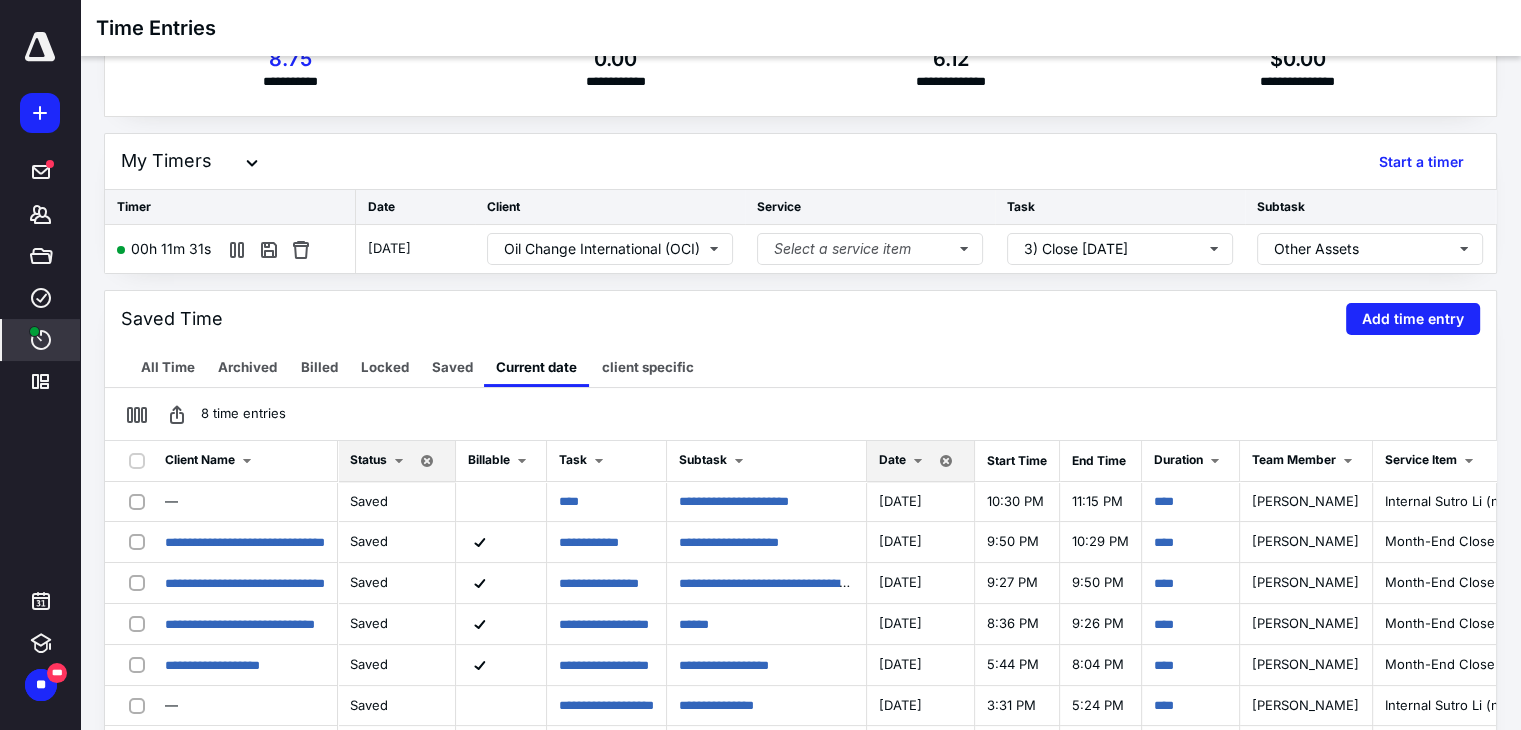 scroll, scrollTop: 327, scrollLeft: 0, axis: vertical 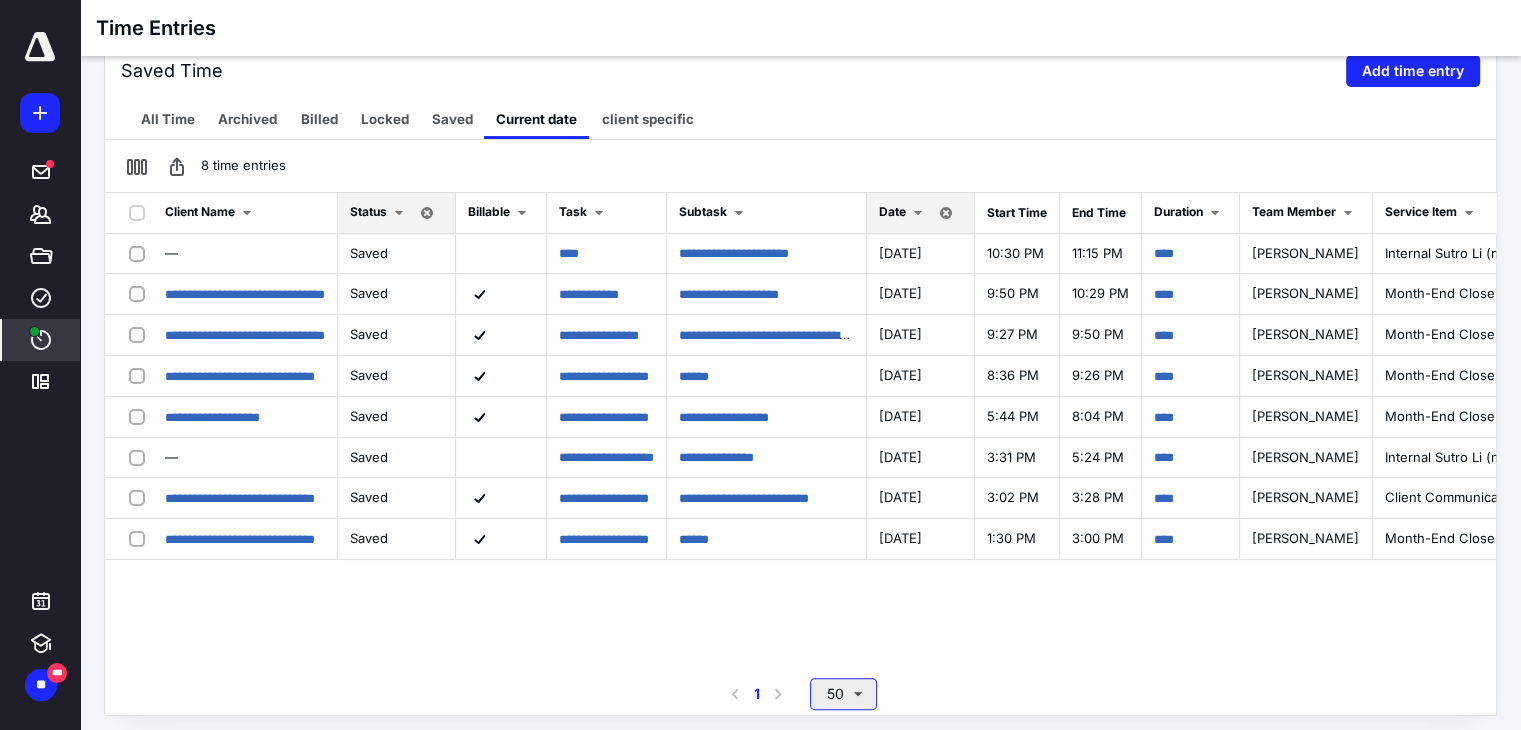click on "50" at bounding box center [843, 694] 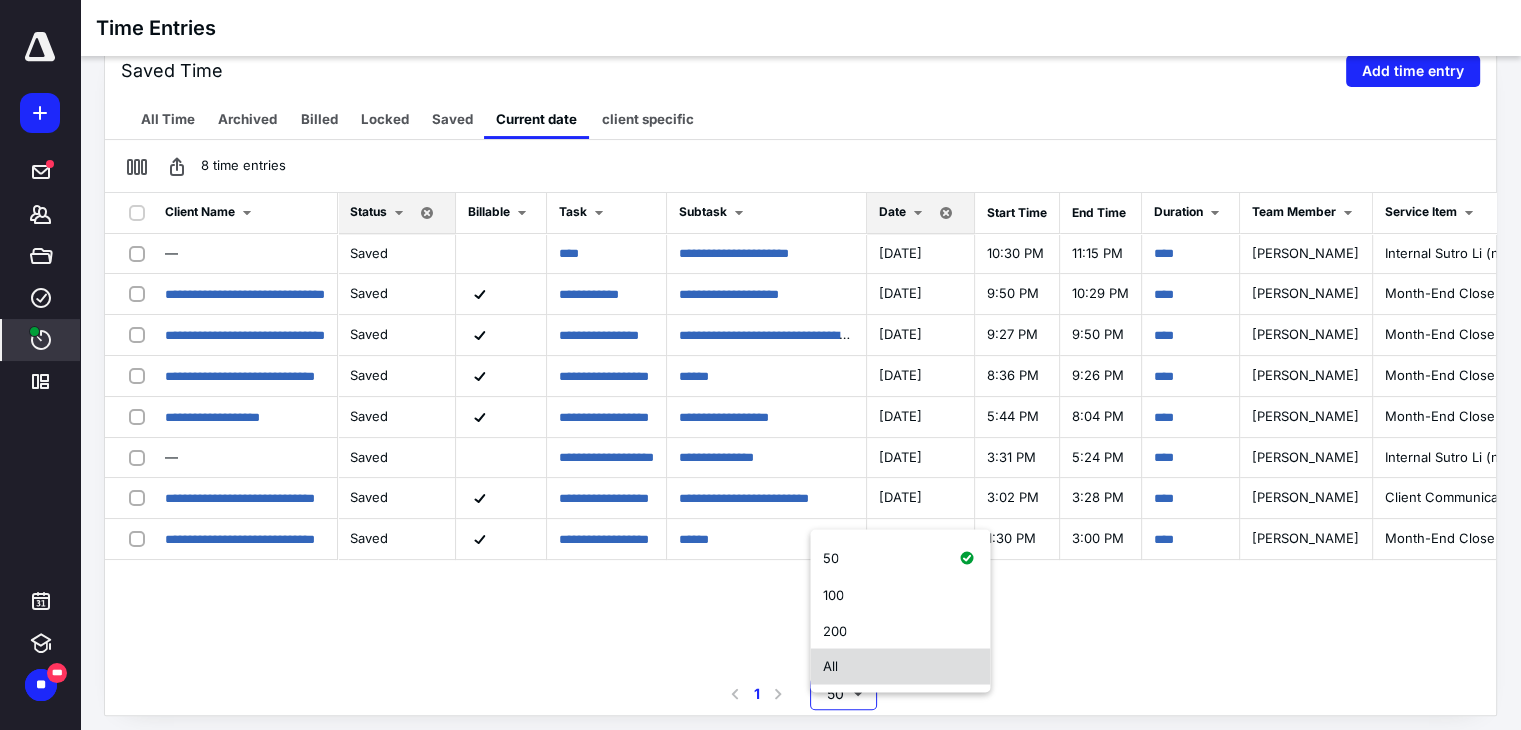 click on "All" at bounding box center [829, 666] 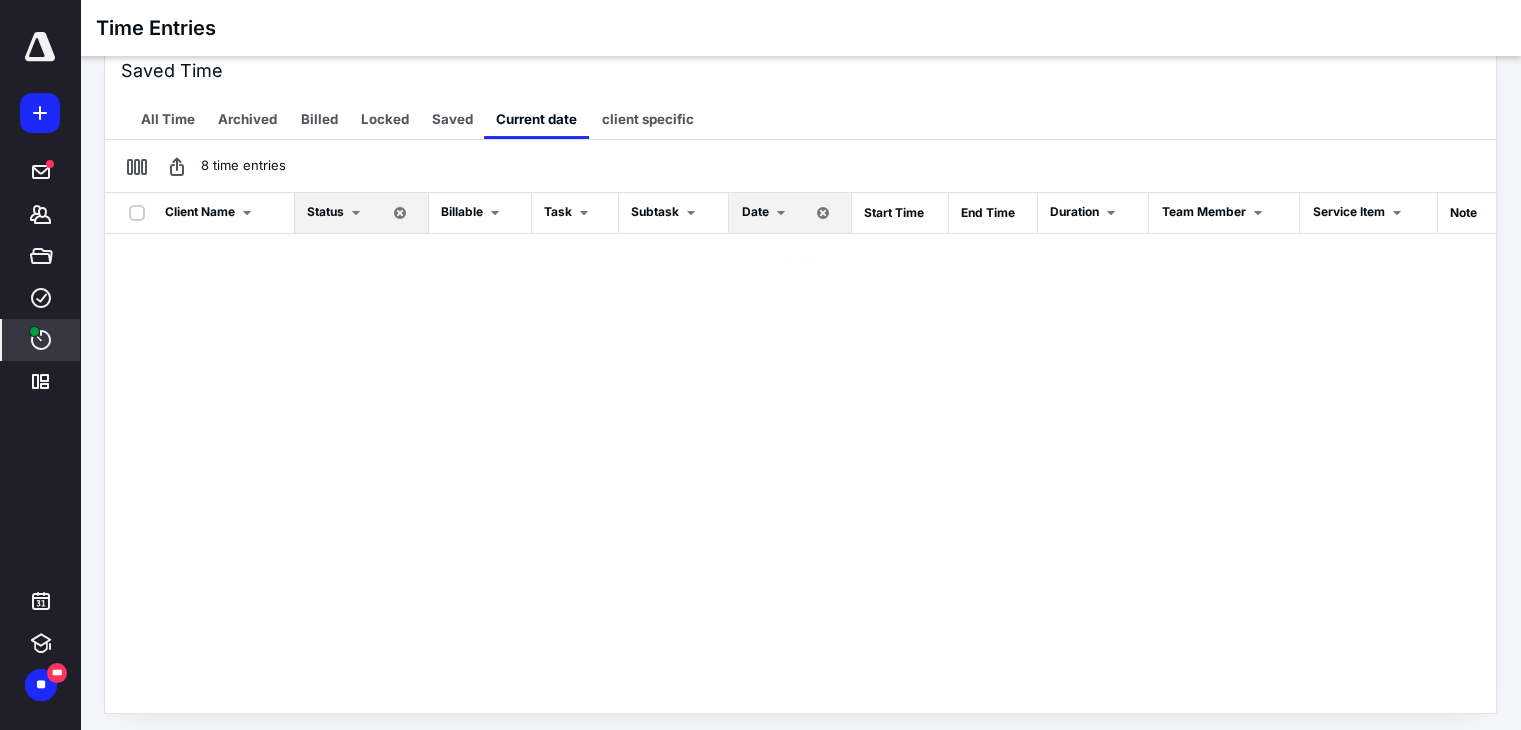 scroll, scrollTop: 325, scrollLeft: 0, axis: vertical 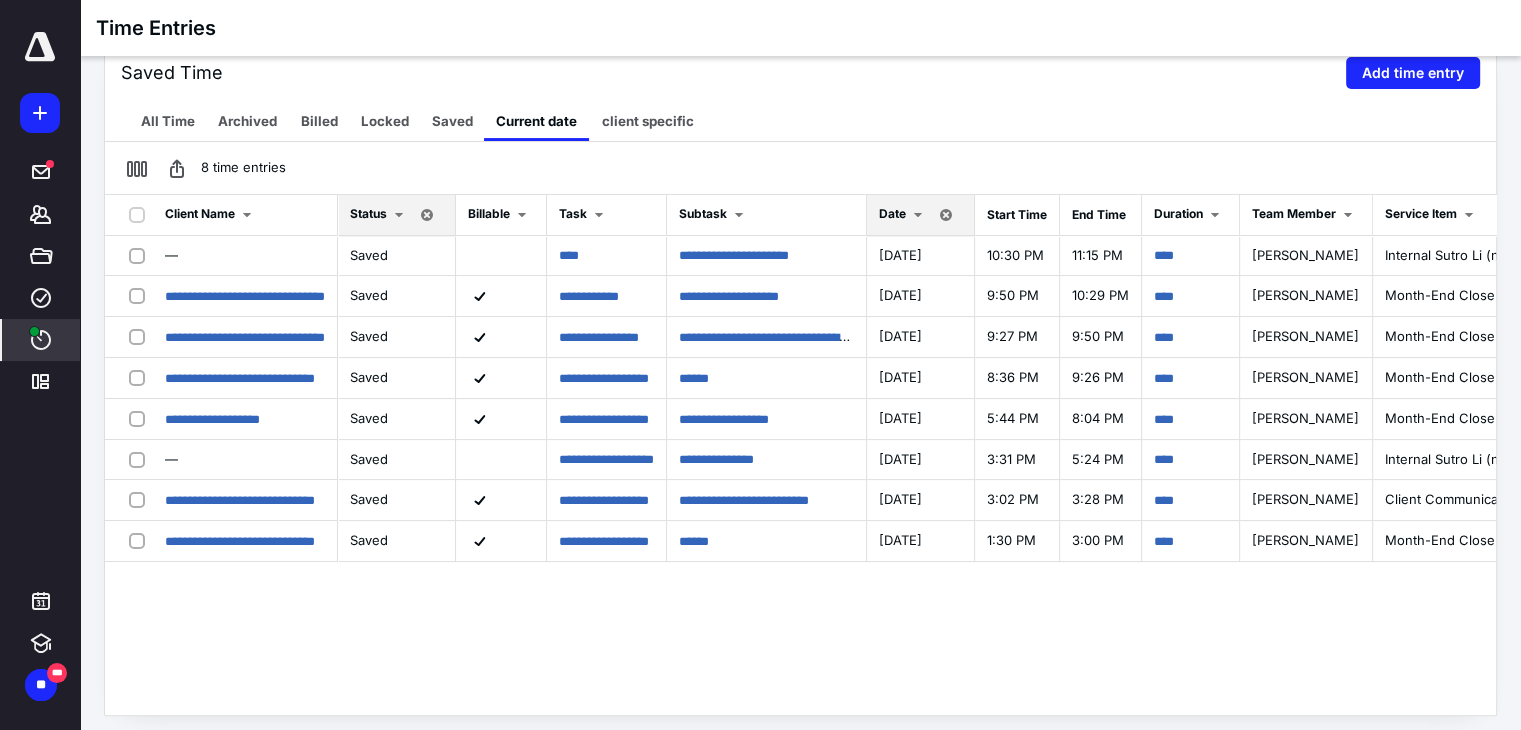 click on "Date" at bounding box center (892, 213) 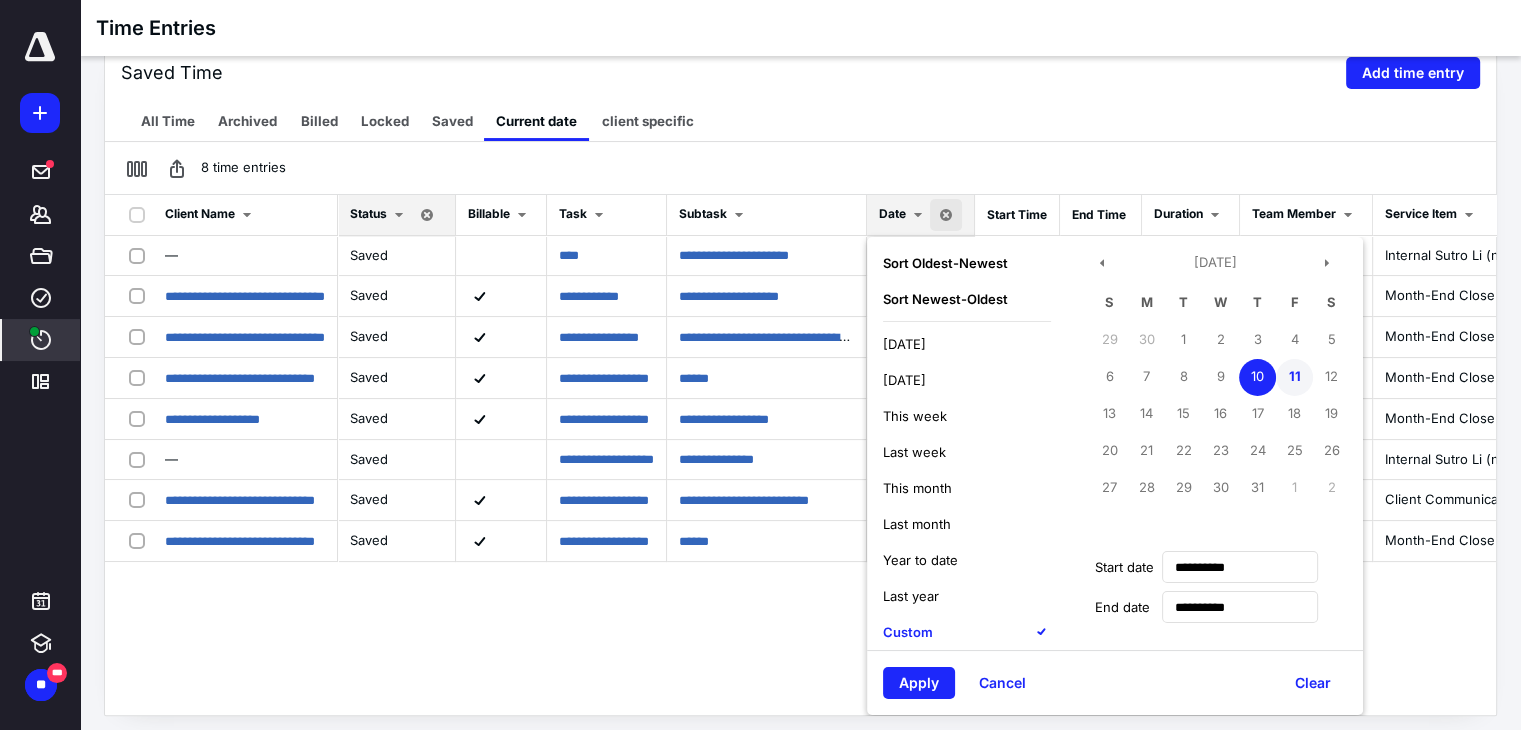 click on "11" at bounding box center (1294, 377) 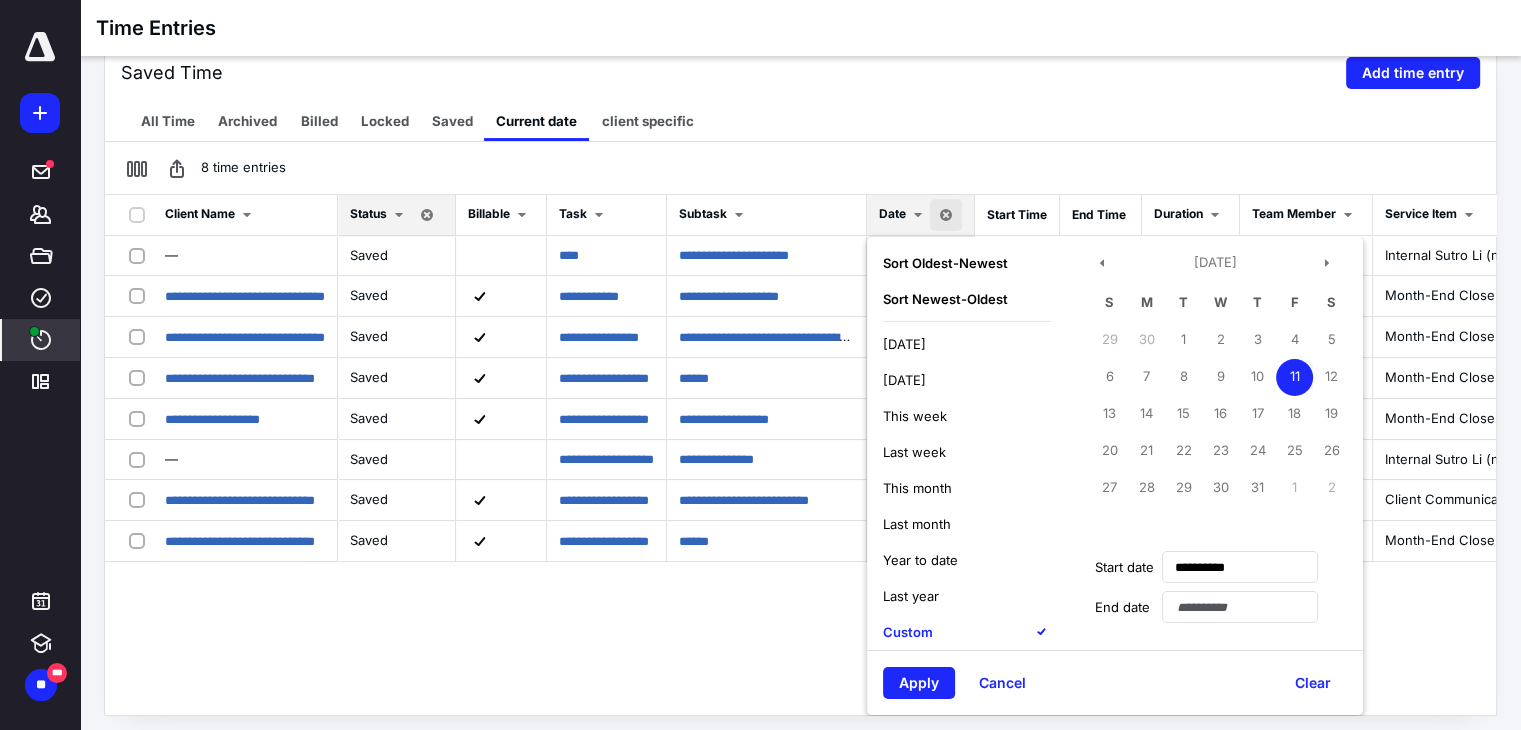 click on "11" at bounding box center [1294, 377] 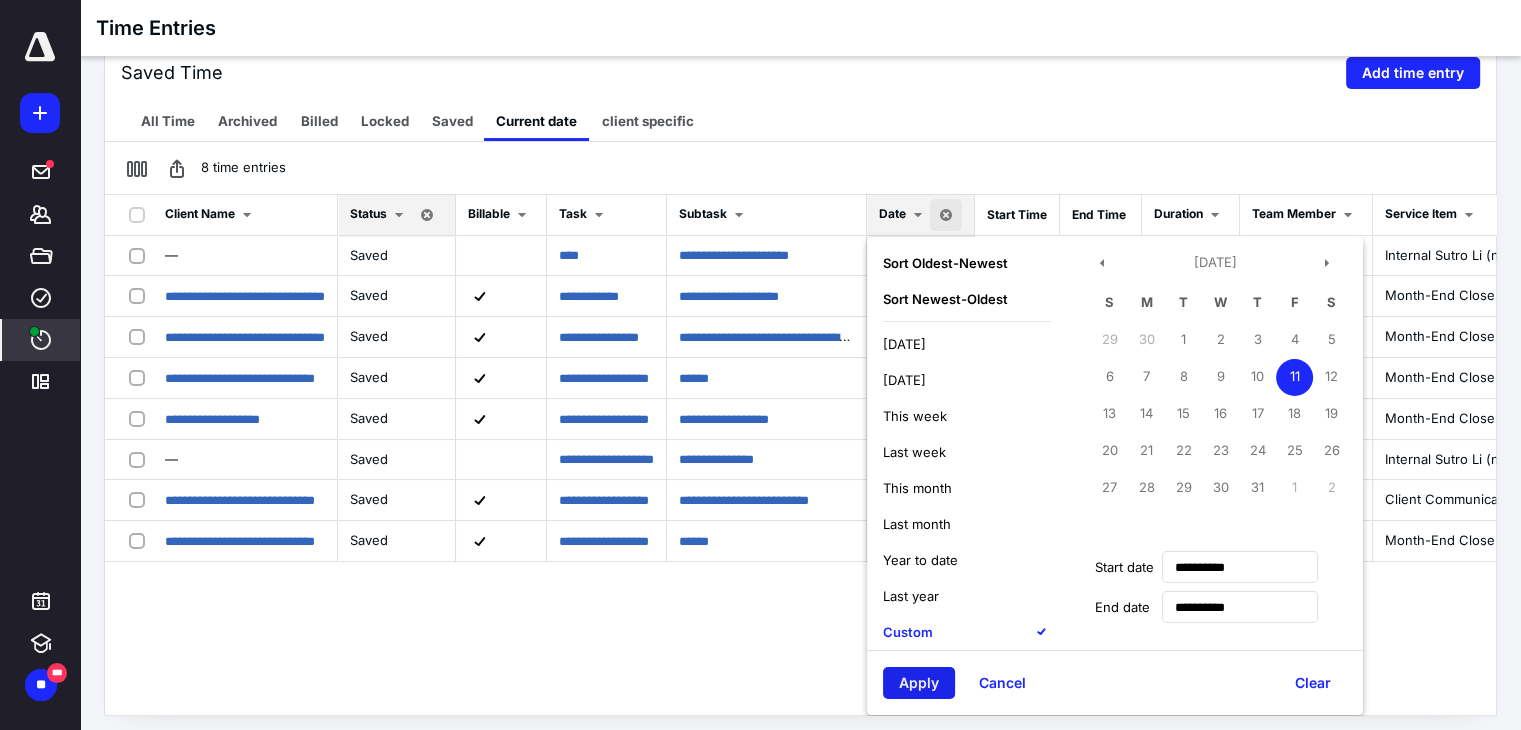 click on "Apply" at bounding box center (919, 683) 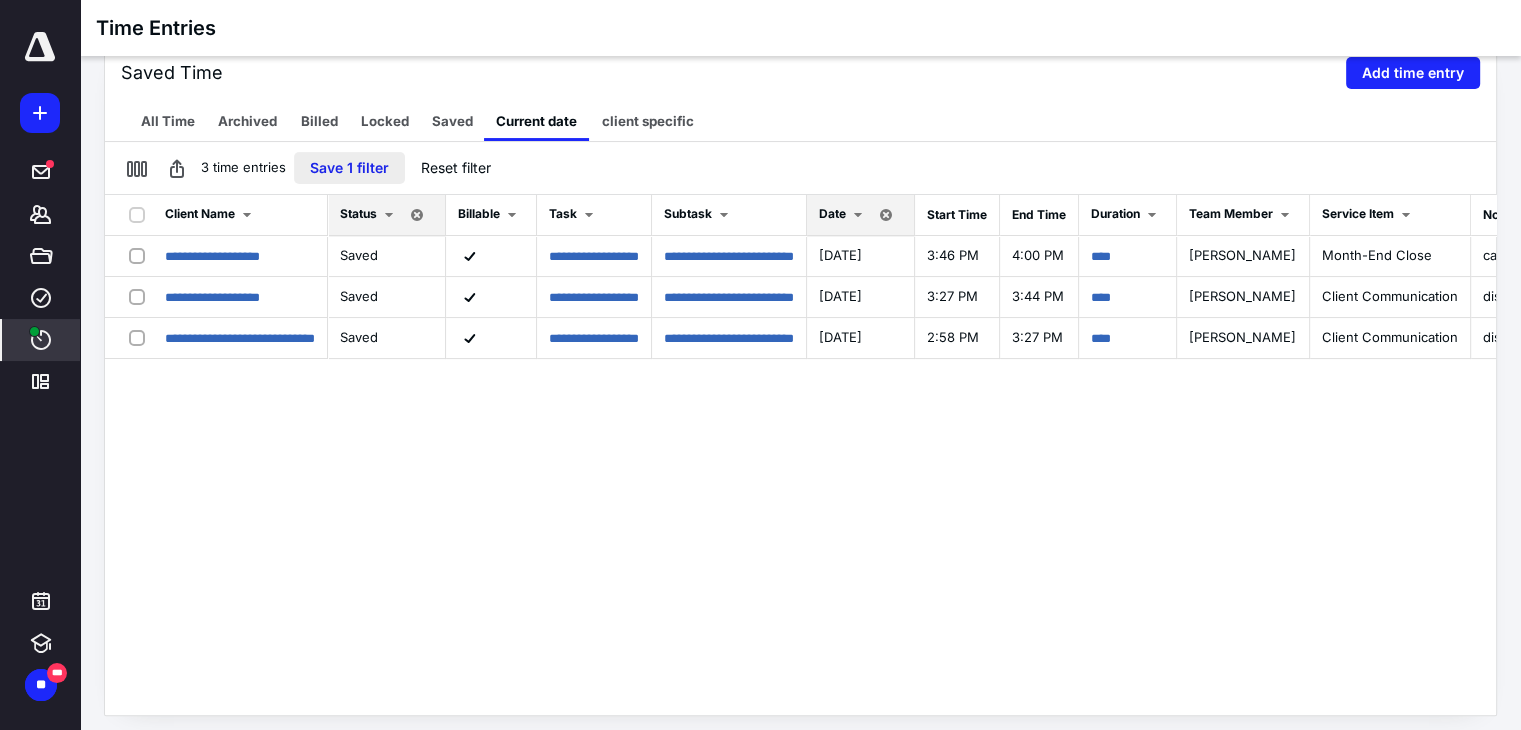 click on "Save 1 filter" at bounding box center [349, 168] 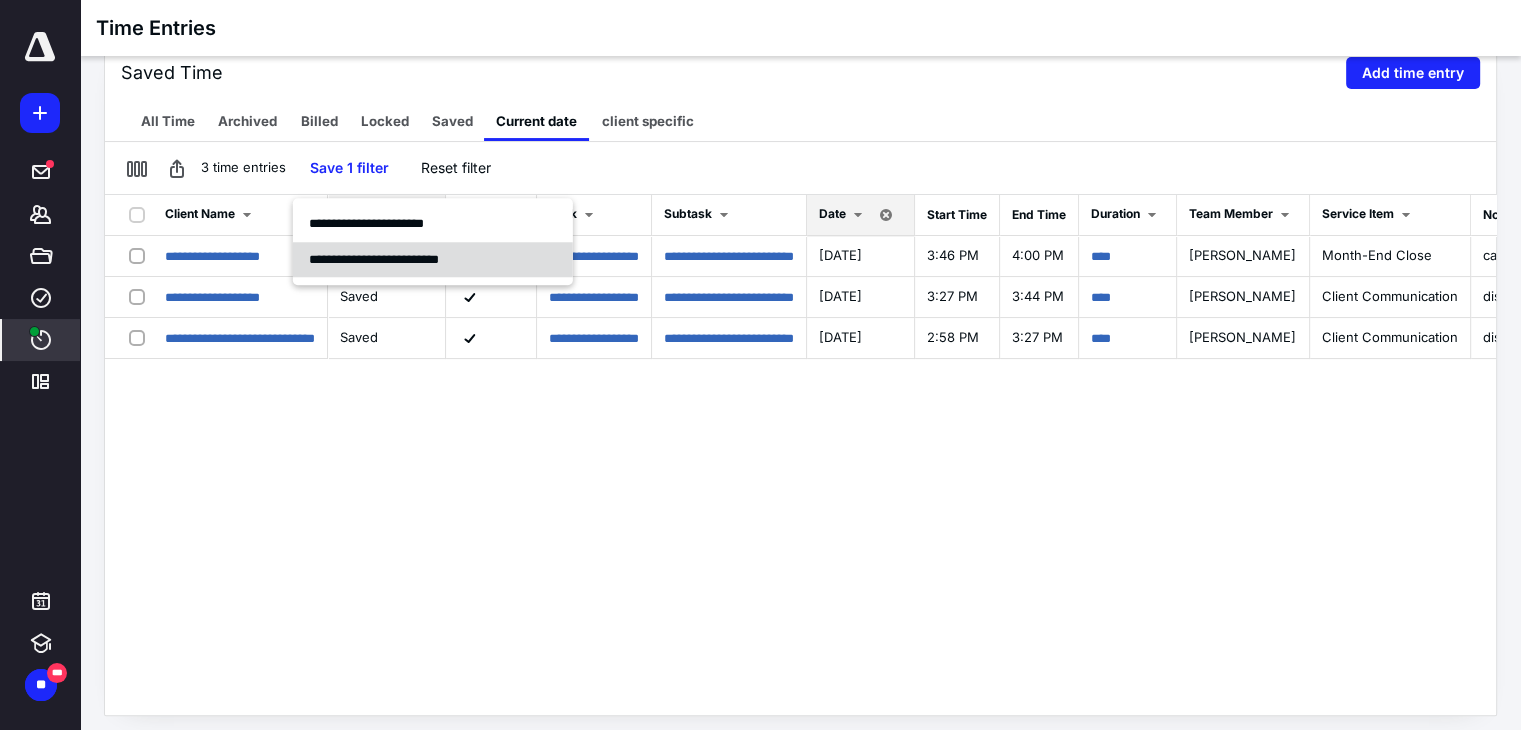 click on "**********" at bounding box center [374, 259] 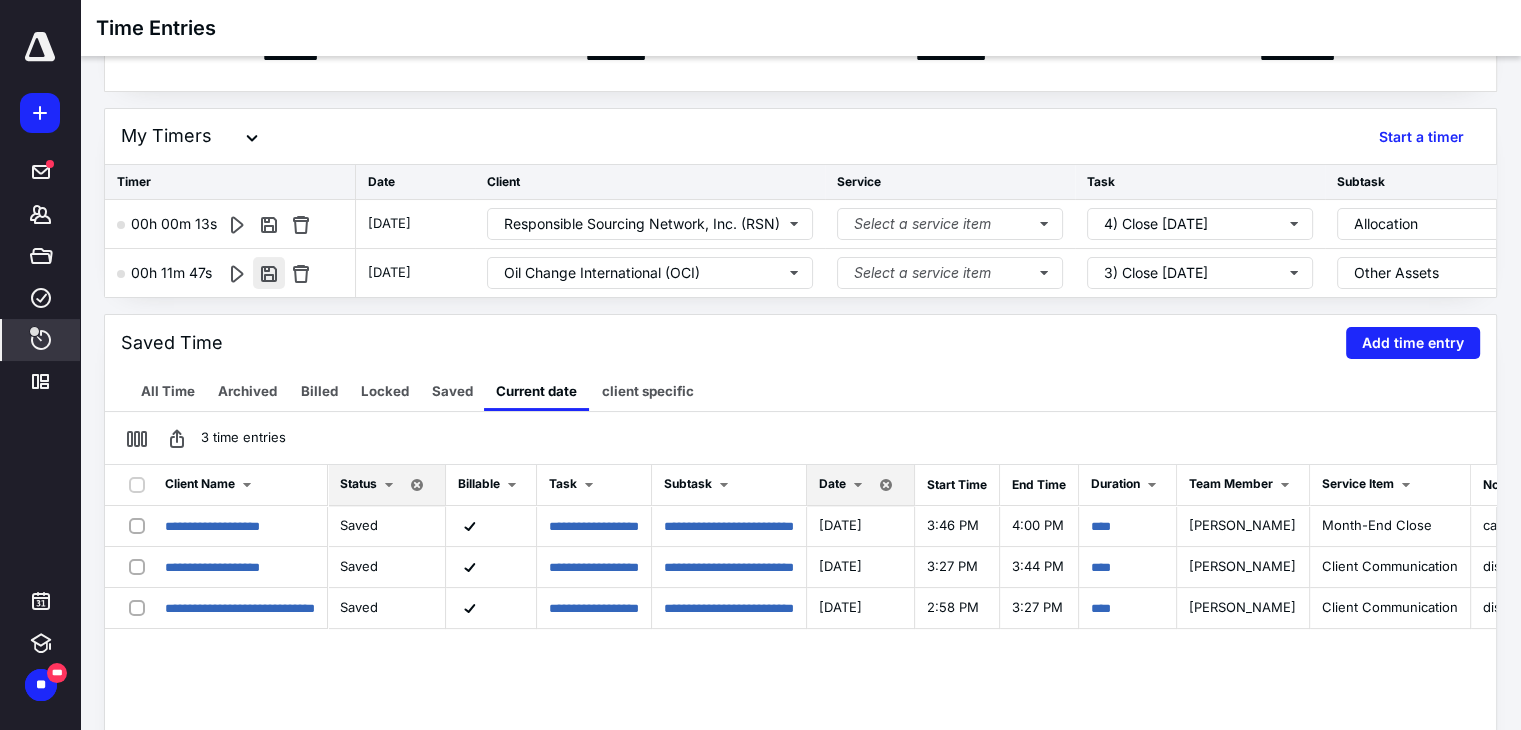 scroll, scrollTop: 99, scrollLeft: 0, axis: vertical 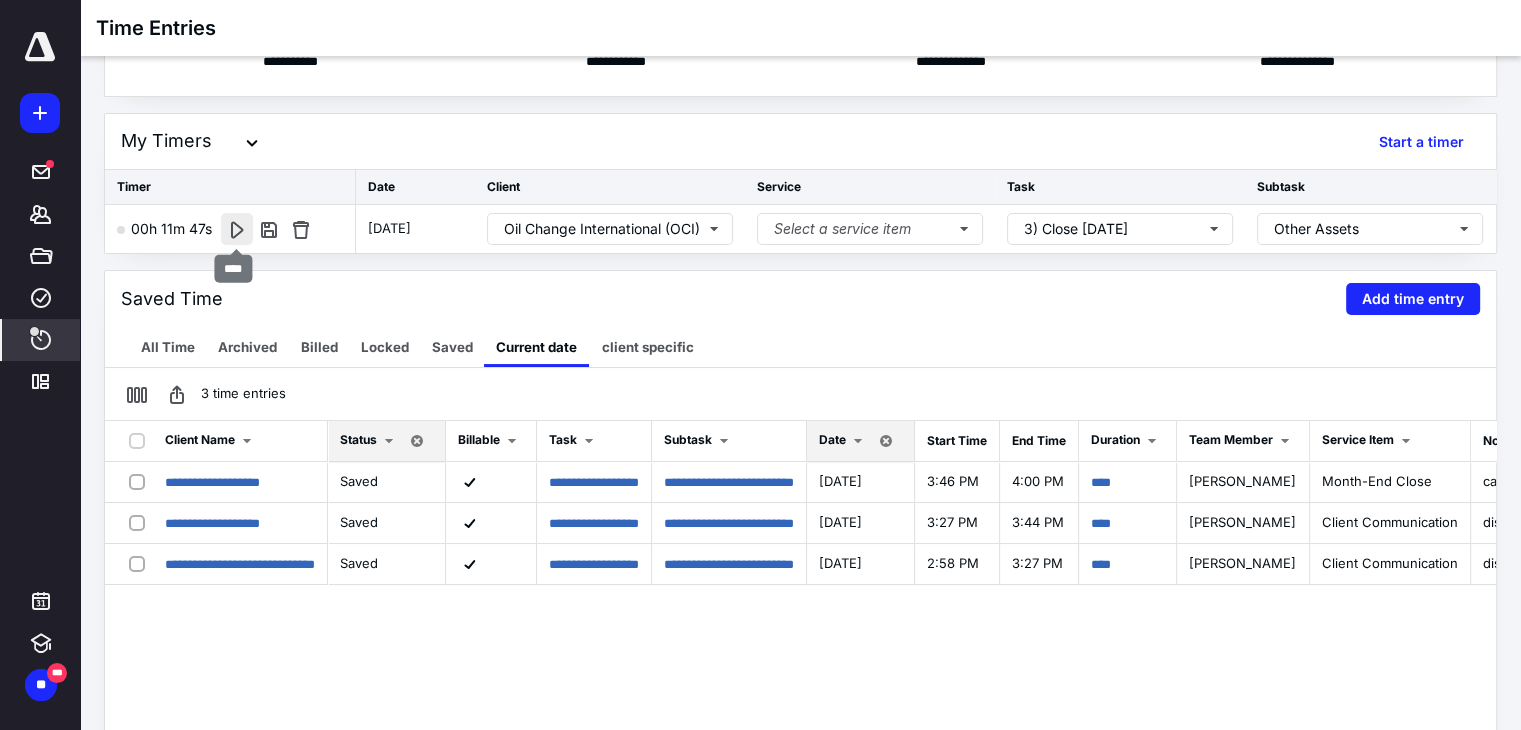 click at bounding box center [237, 229] 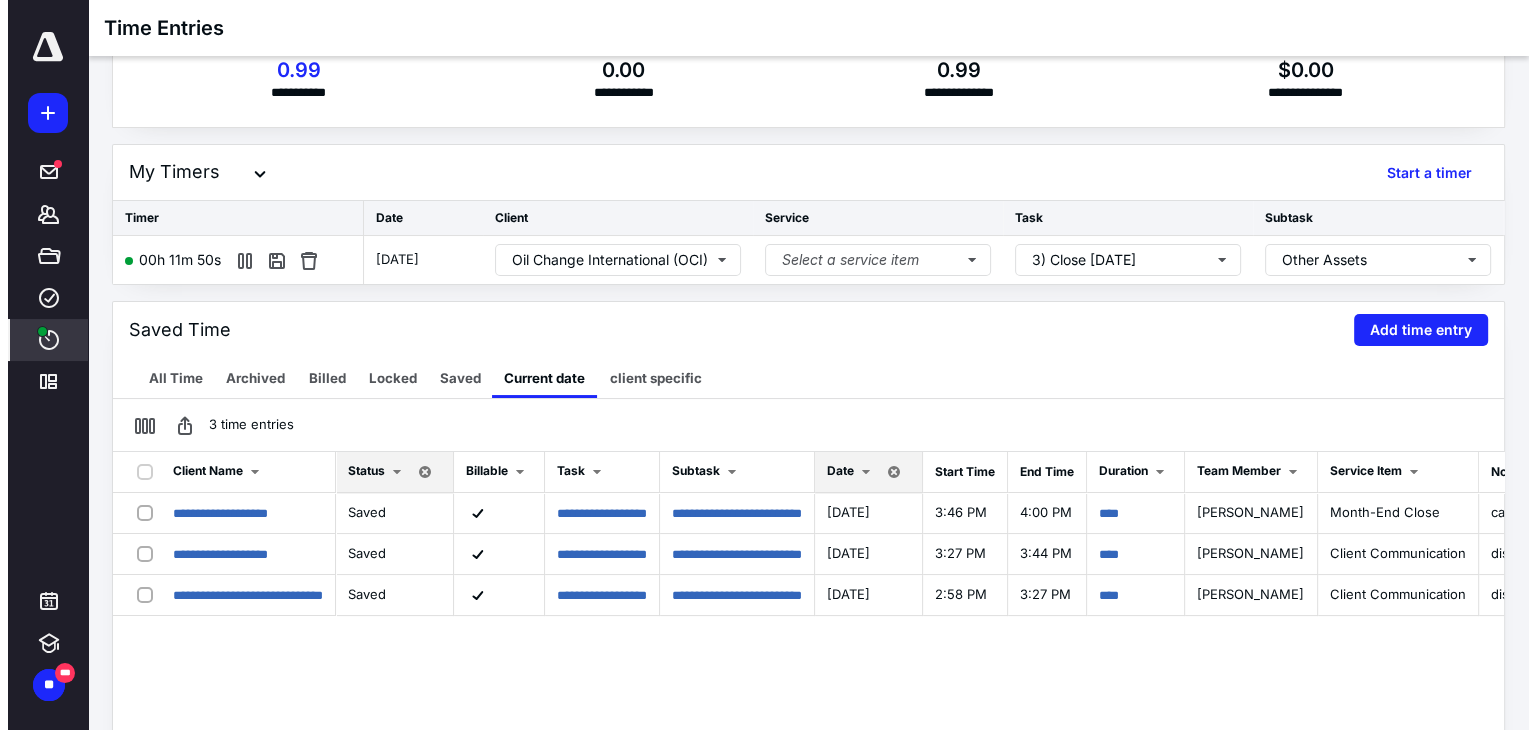 scroll, scrollTop: 68, scrollLeft: 0, axis: vertical 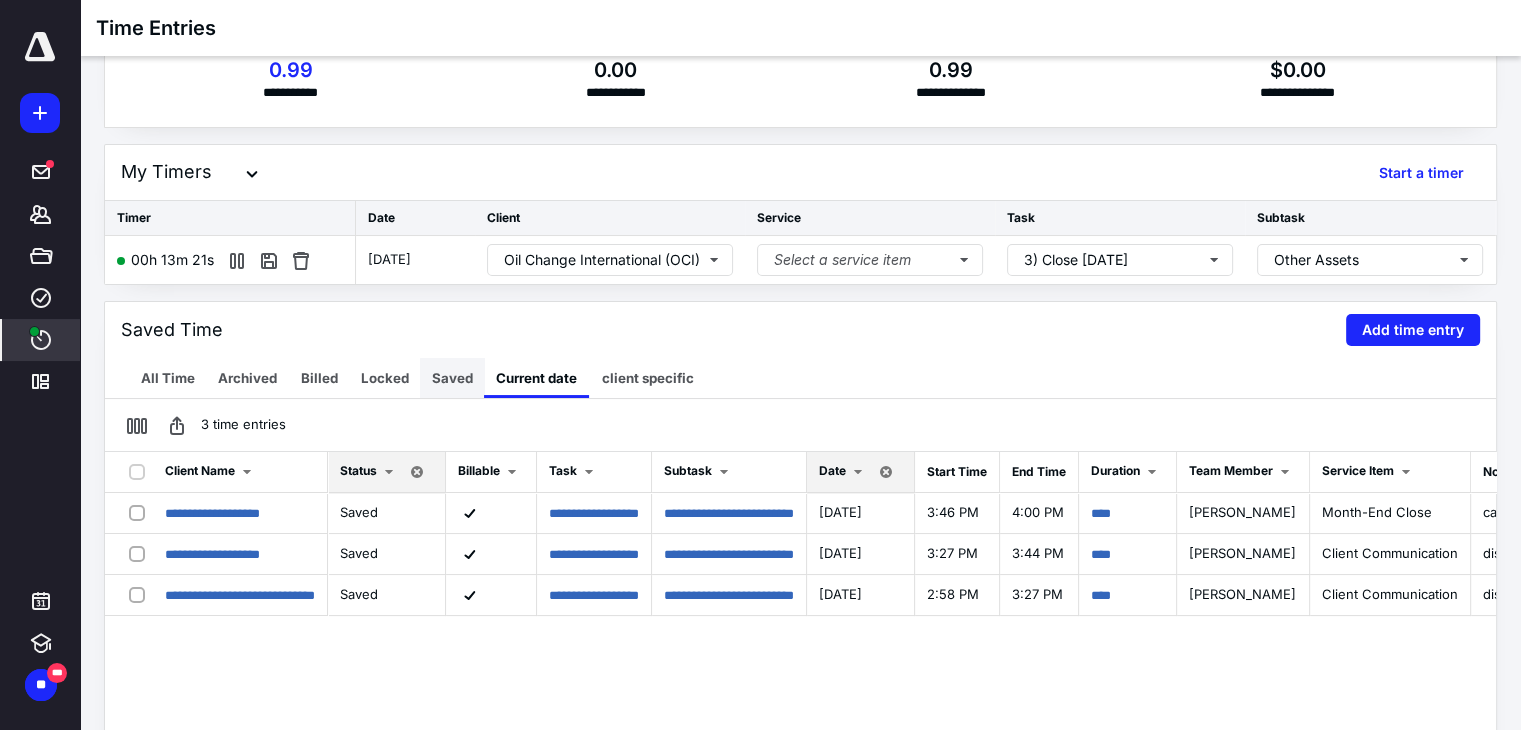 click on "Saved" at bounding box center [452, 378] 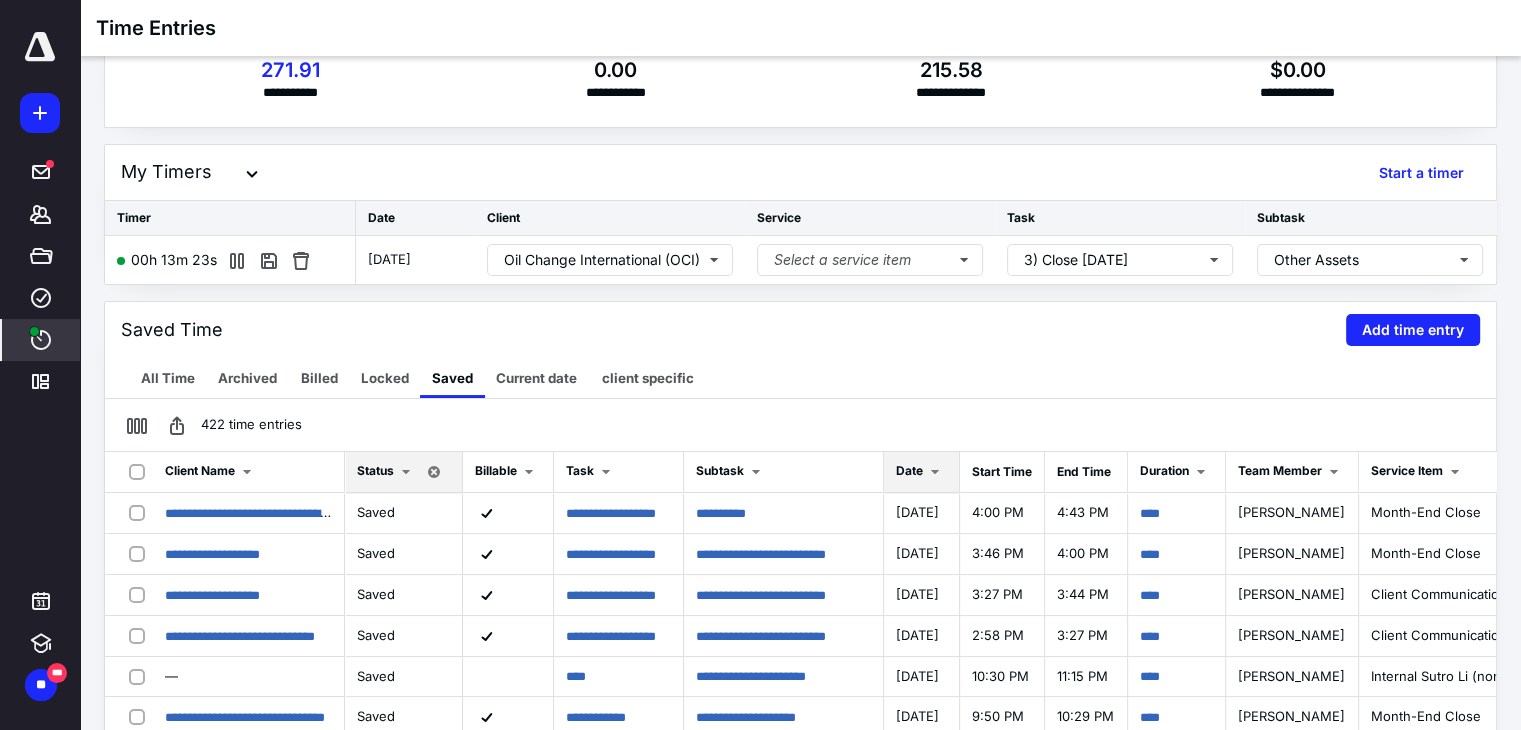 click on "Current date" at bounding box center (536, 378) 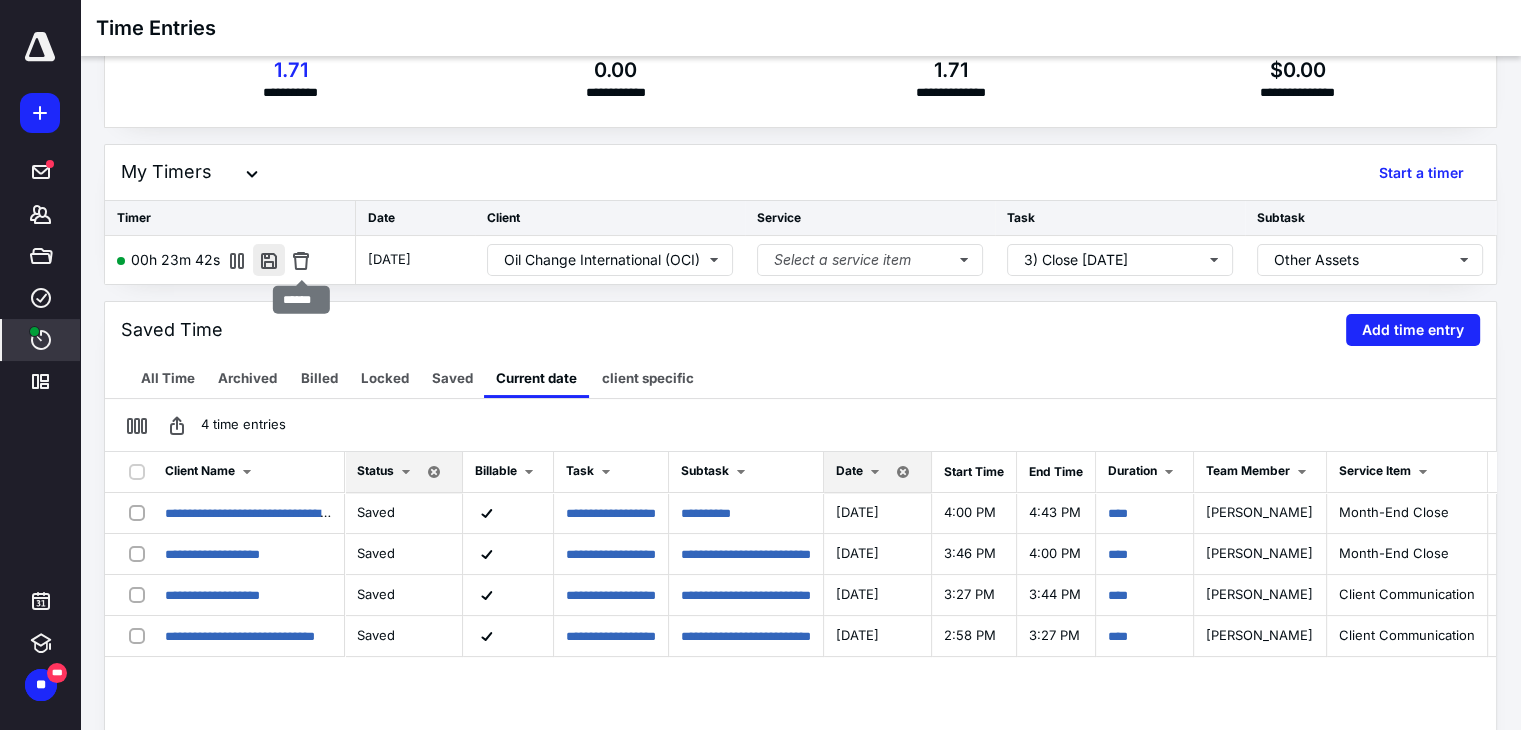 click at bounding box center (269, 260) 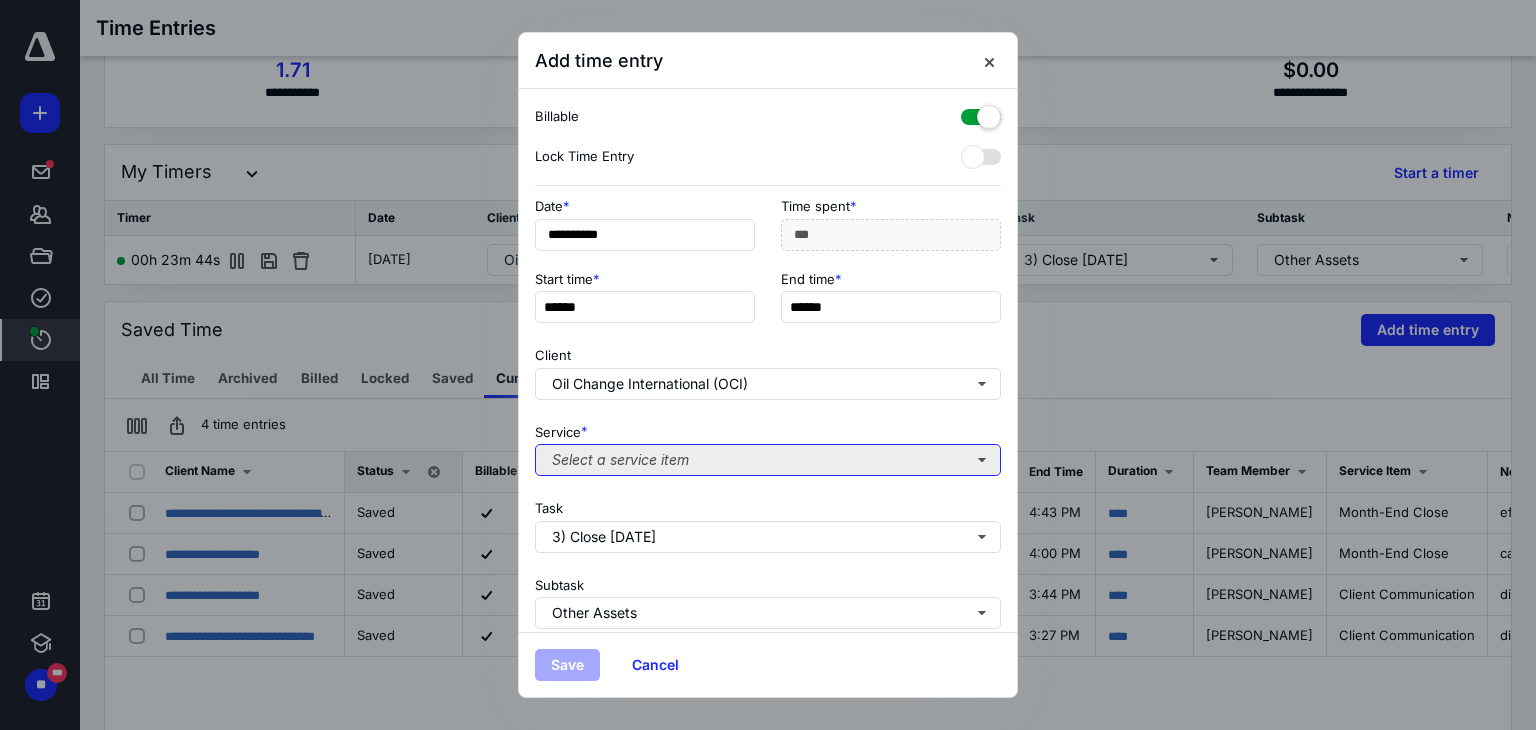 click on "Select a service item" at bounding box center (768, 460) 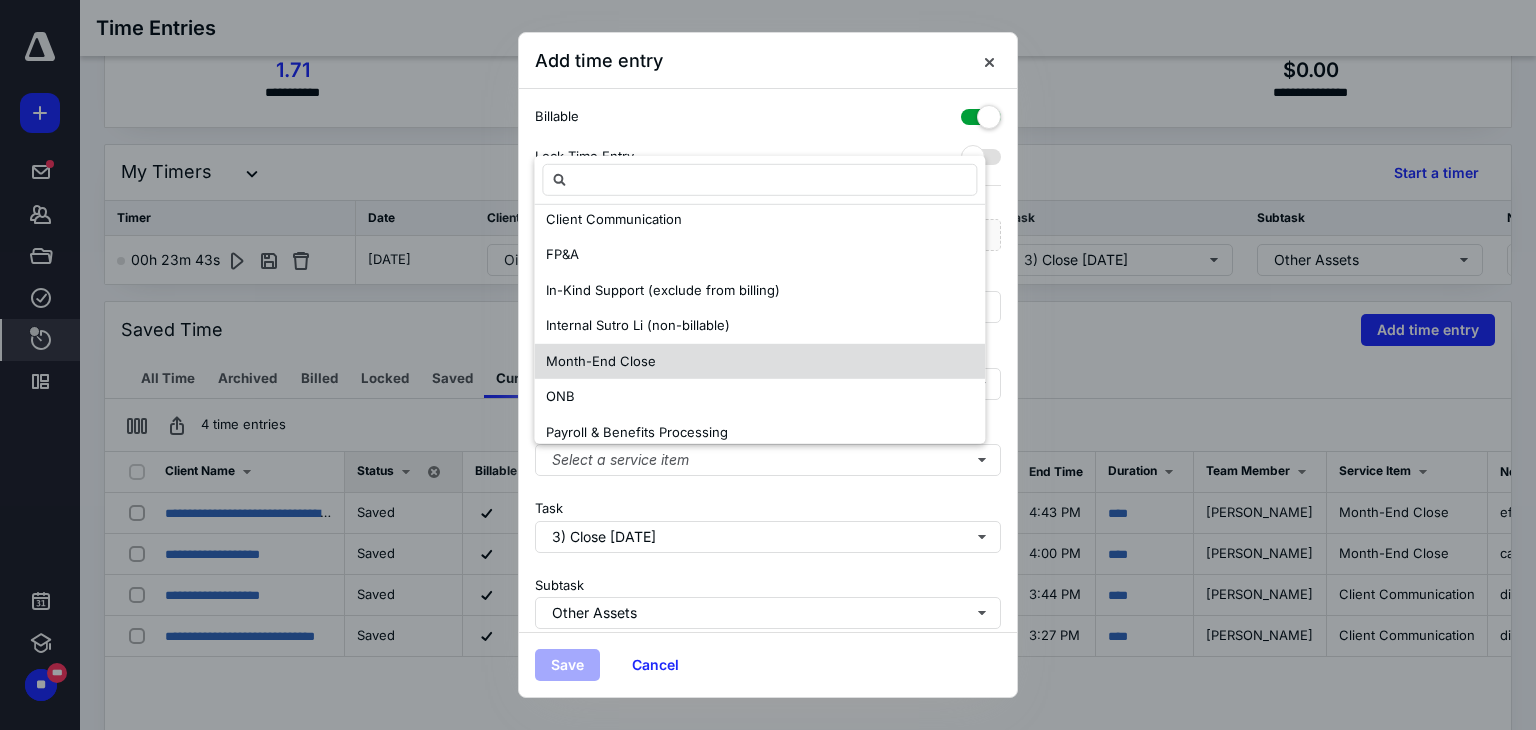 scroll, scrollTop: 243, scrollLeft: 0, axis: vertical 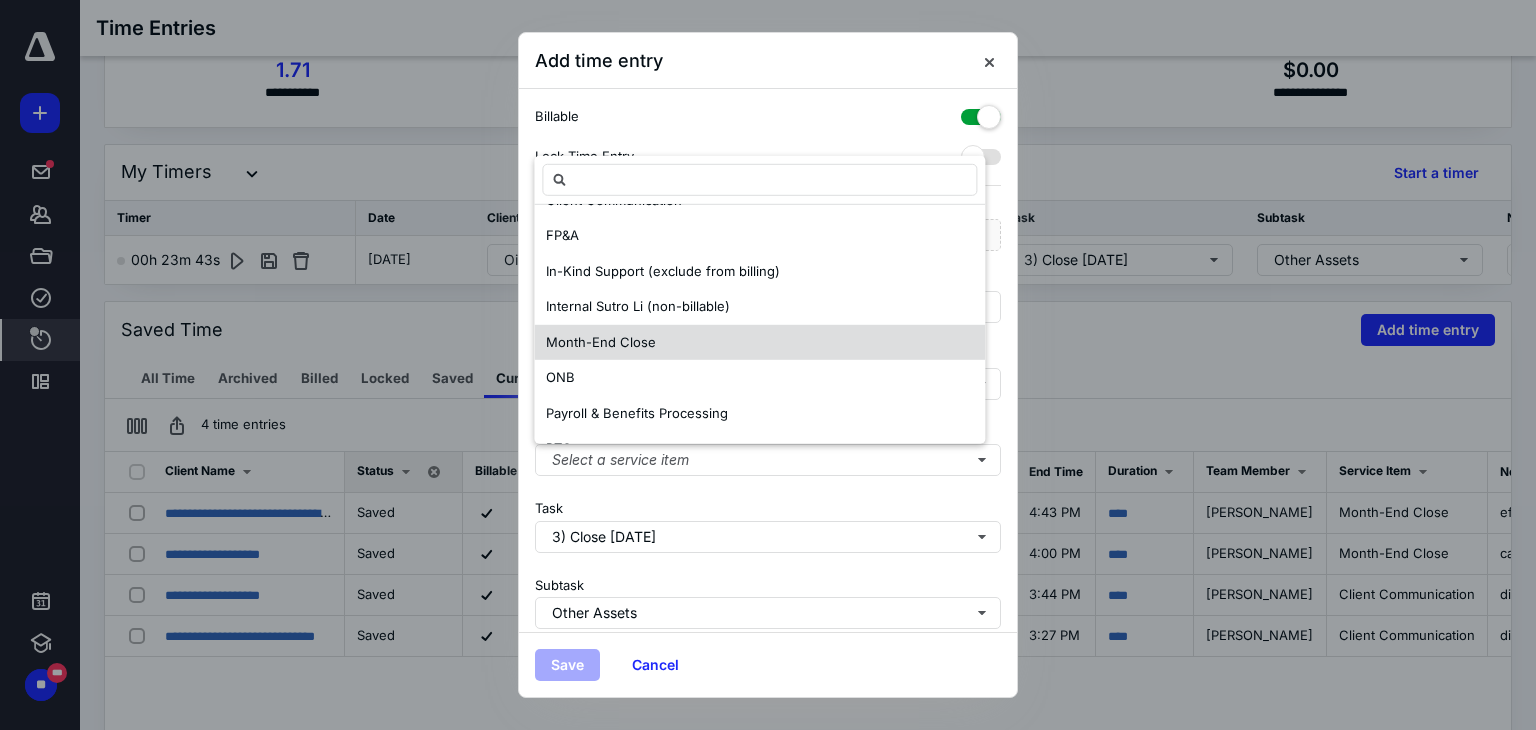 click on "Month-End Close" at bounding box center [759, 343] 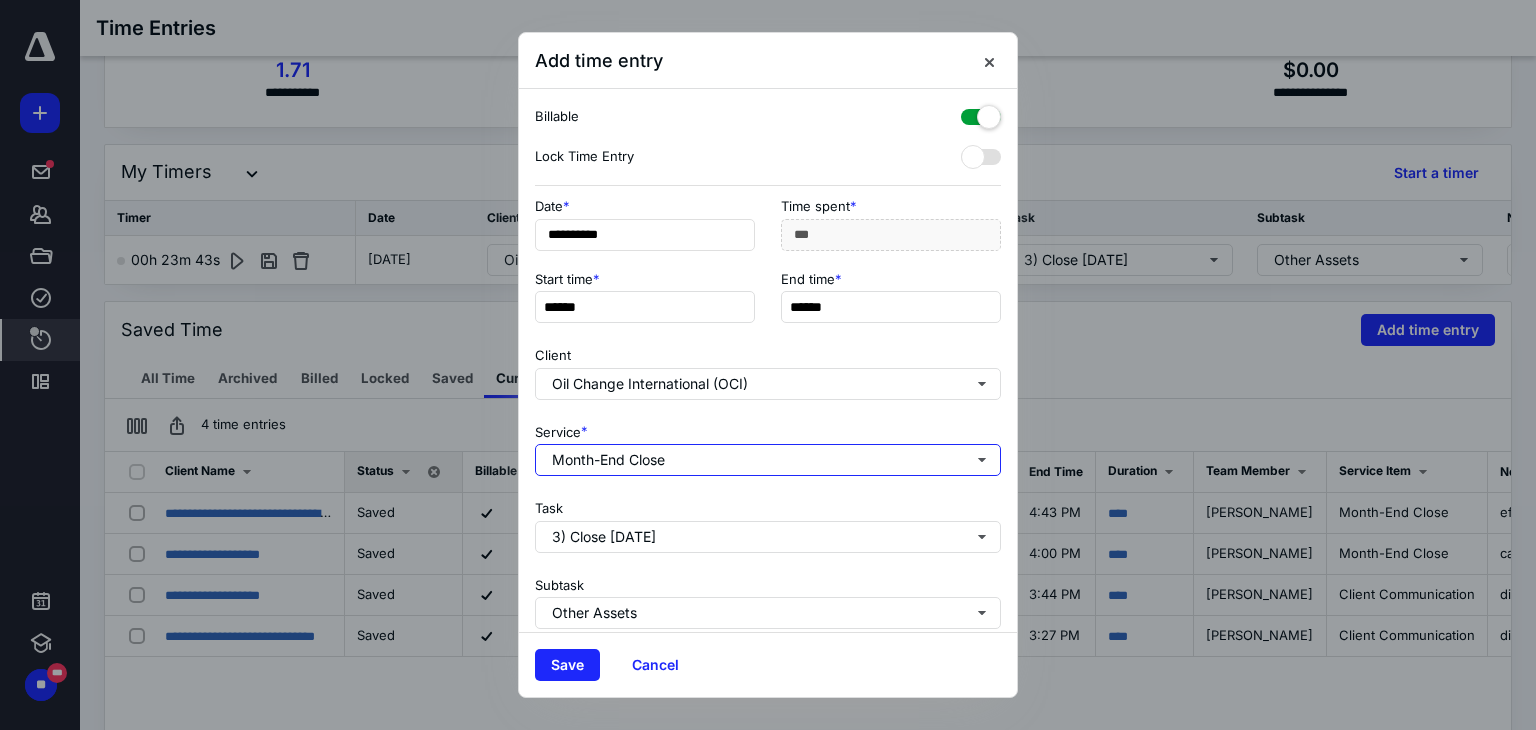 scroll, scrollTop: 0, scrollLeft: 0, axis: both 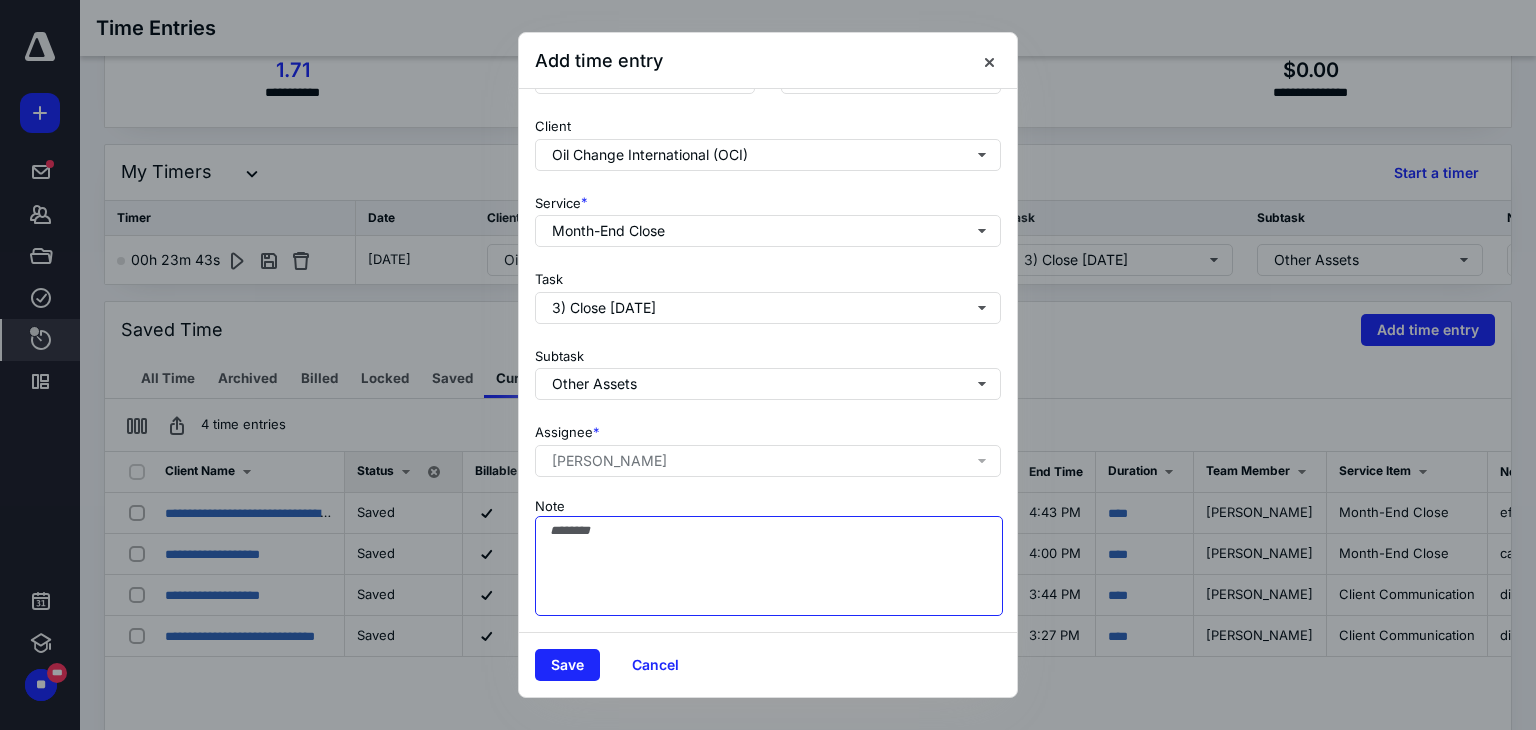 click on "Note" at bounding box center (769, 566) 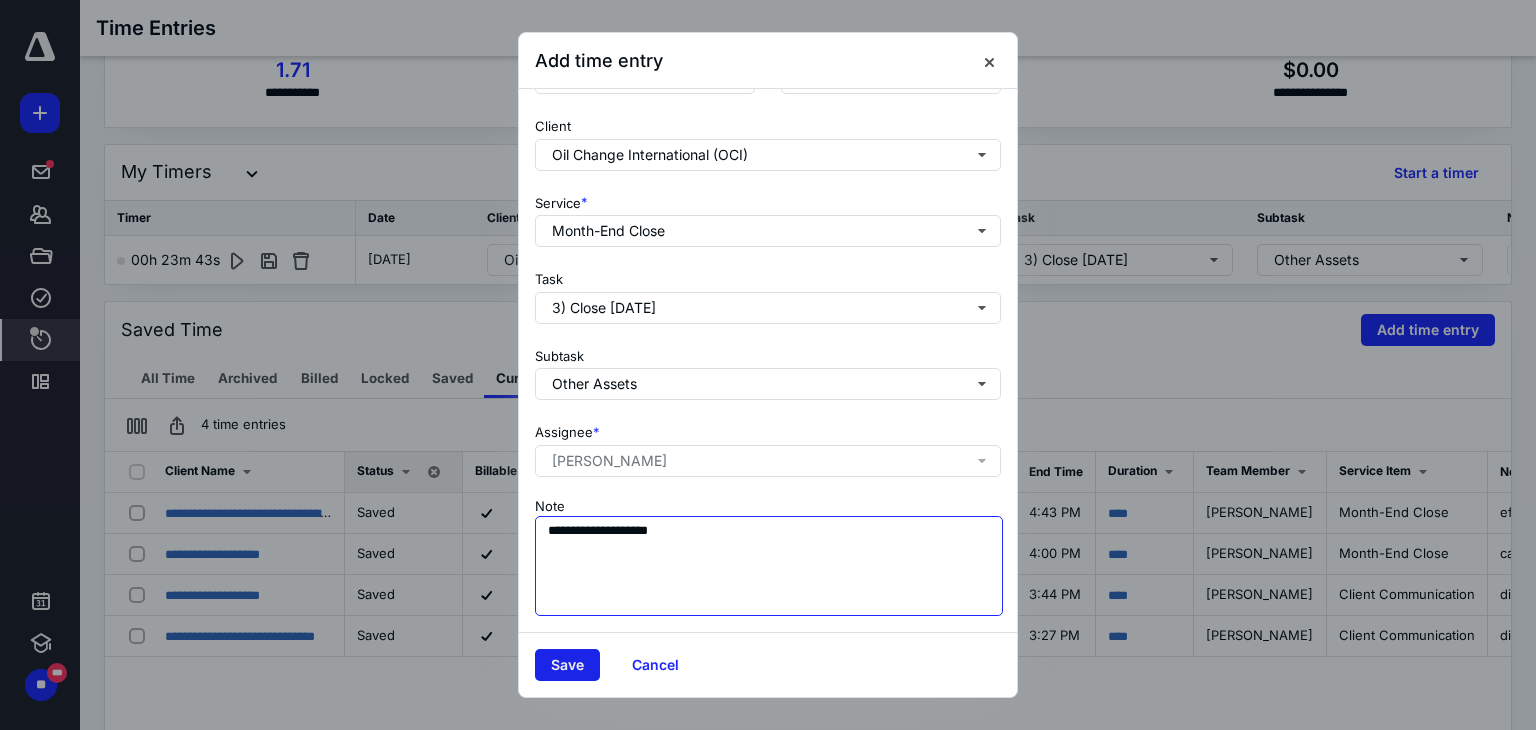 type on "**********" 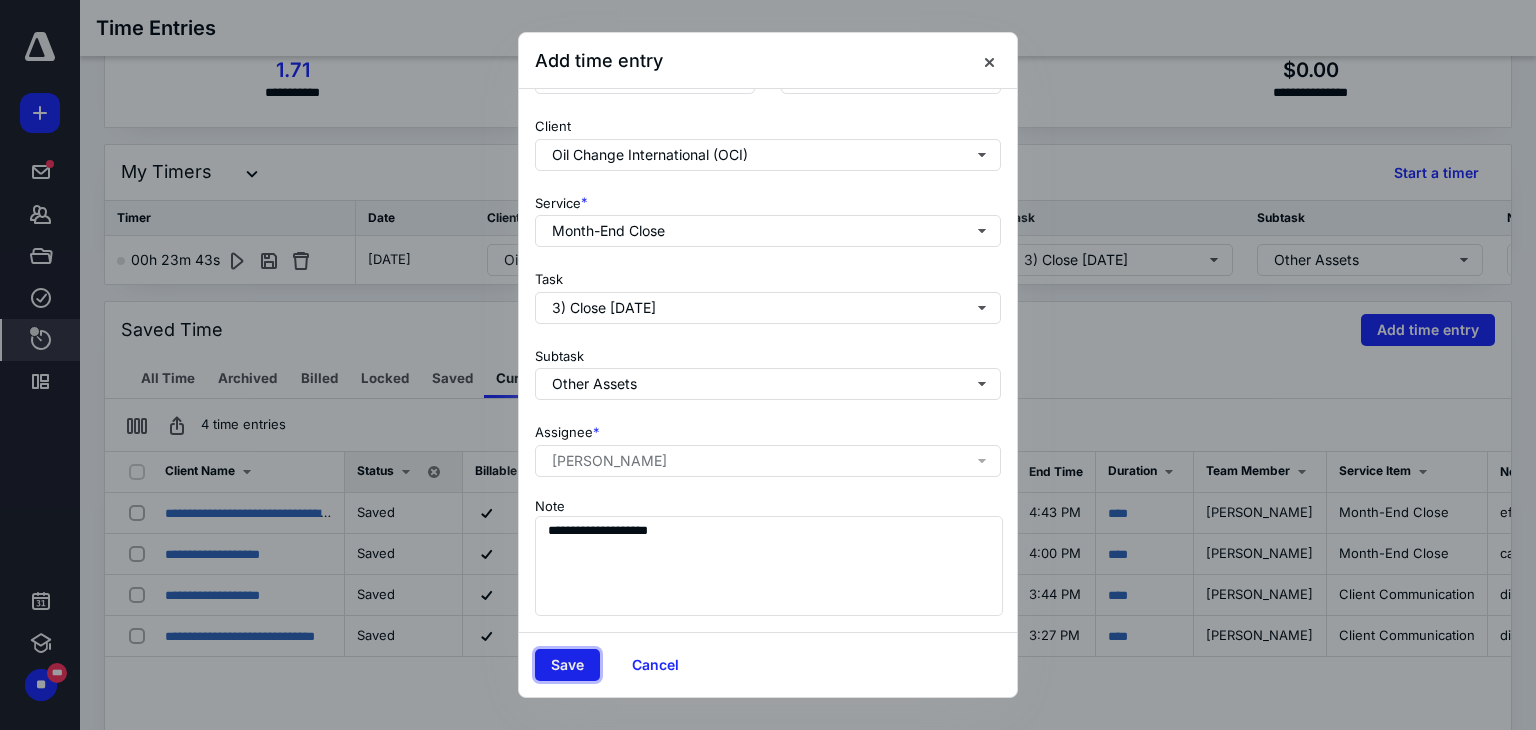 click on "Save" at bounding box center [567, 665] 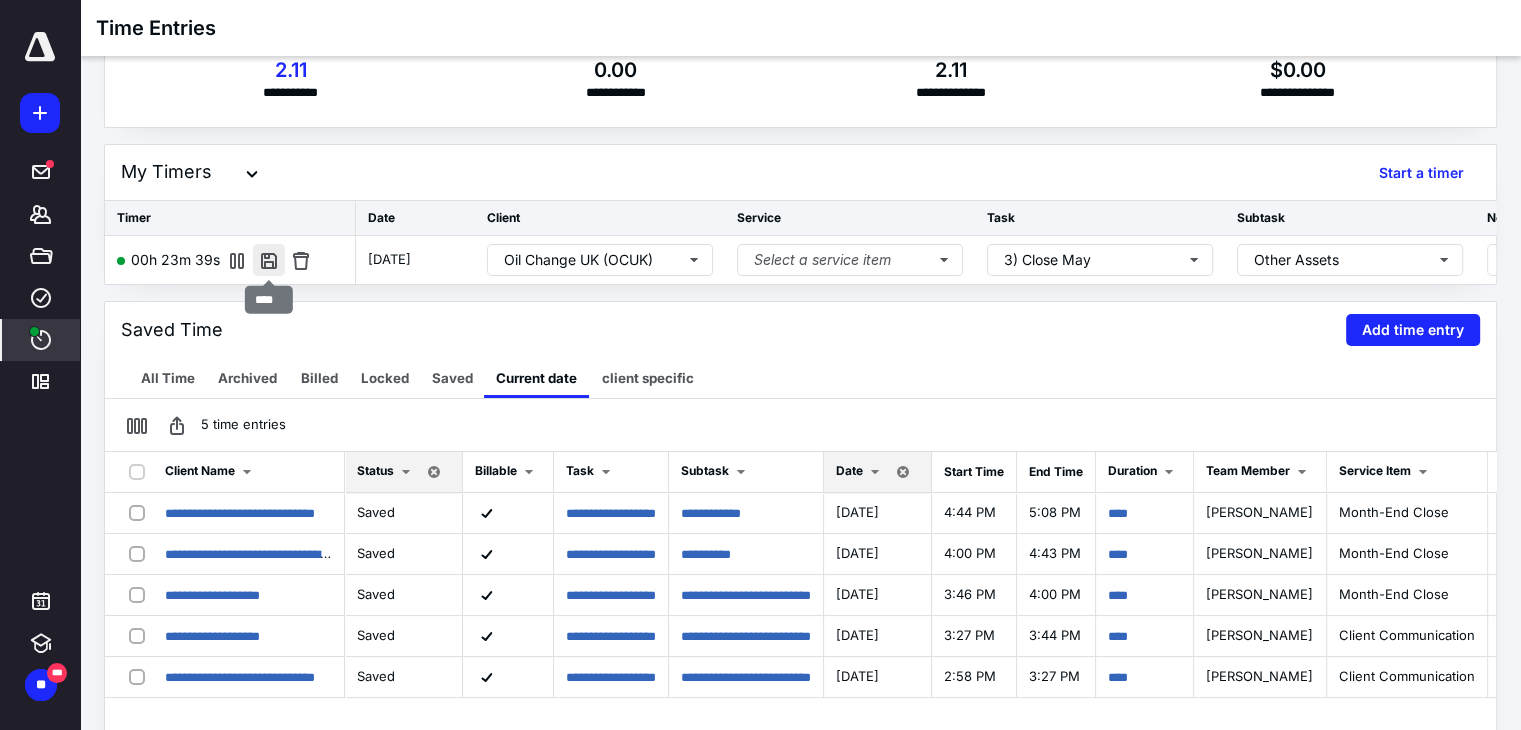 click at bounding box center [269, 260] 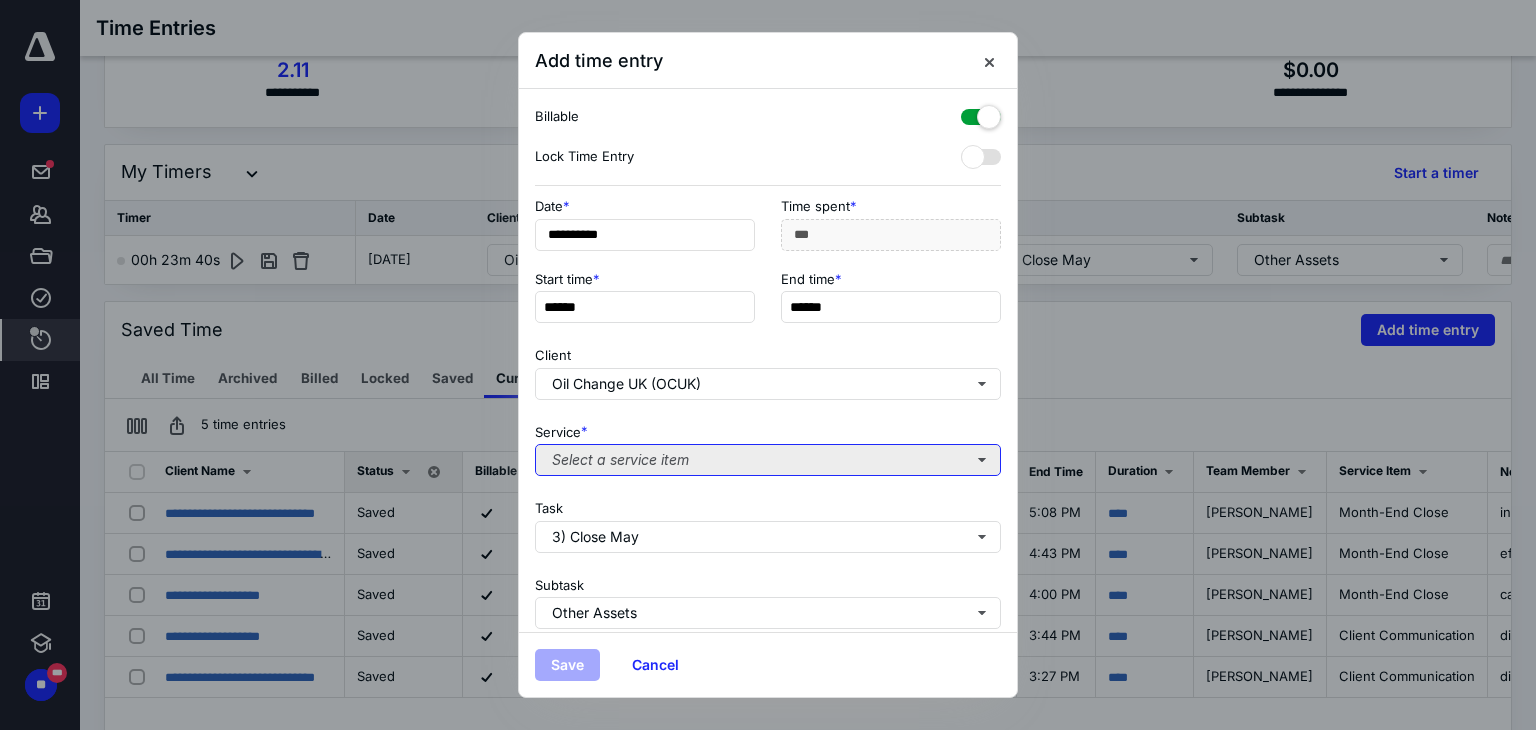 click on "Select a service item" at bounding box center [768, 460] 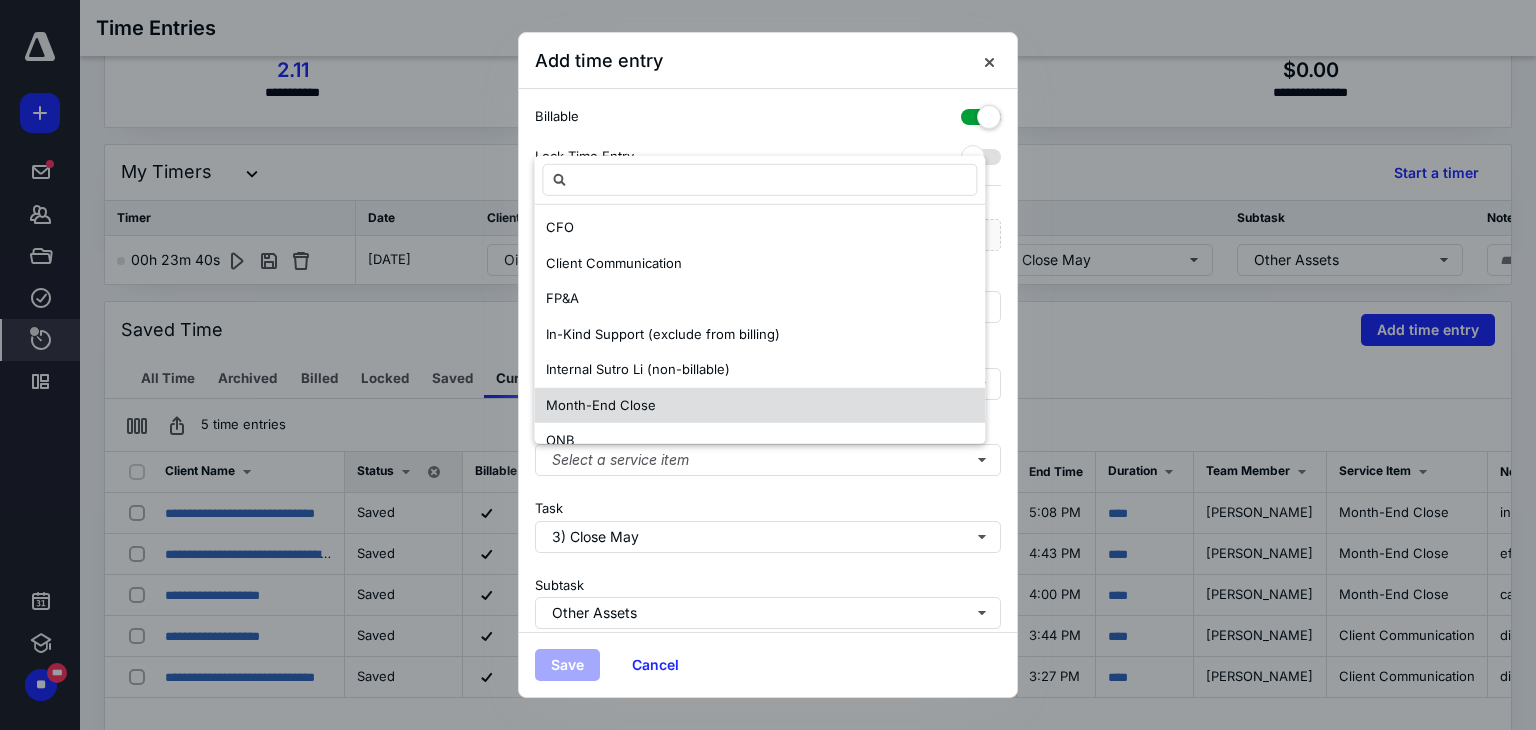 scroll, scrollTop: 182, scrollLeft: 0, axis: vertical 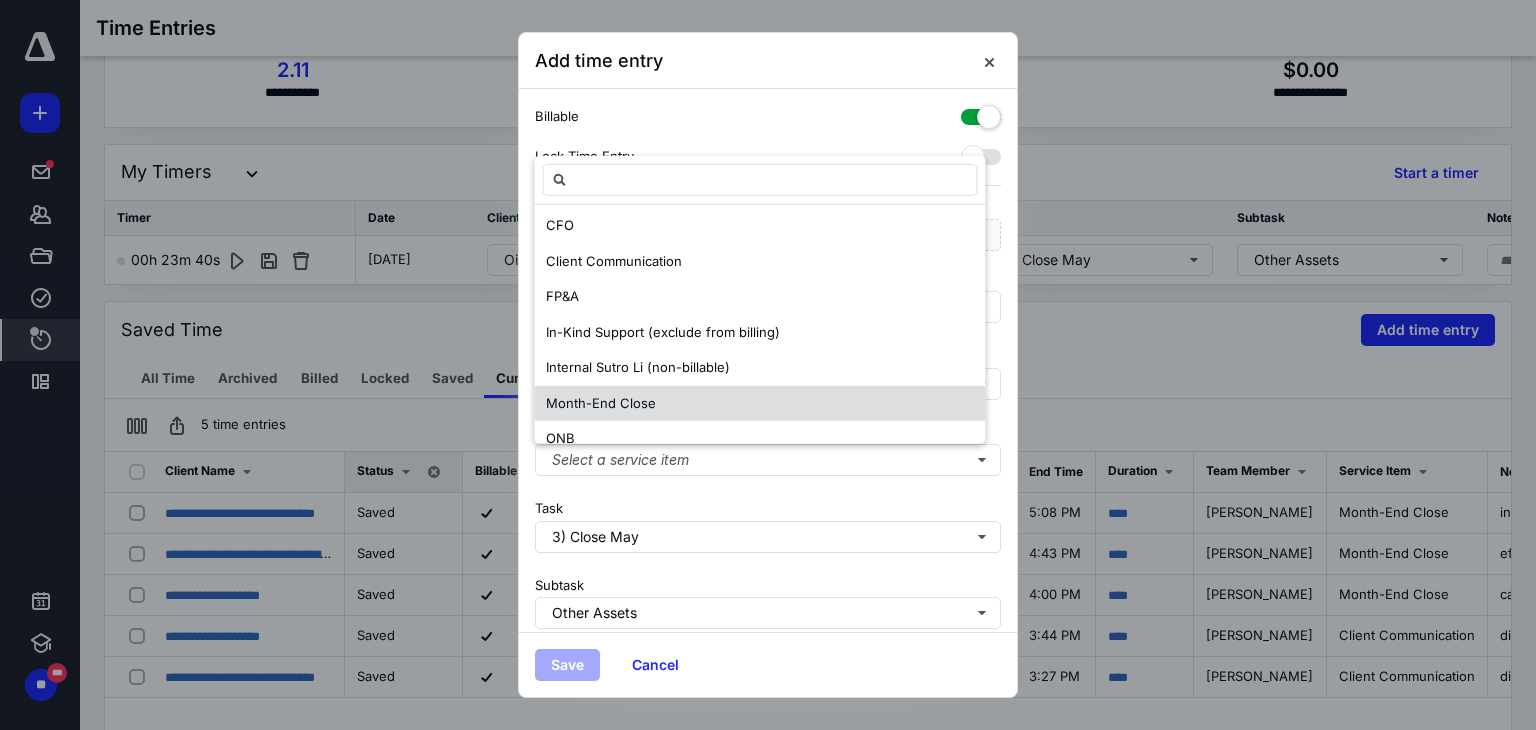 click on "Month-End Close" at bounding box center [759, 404] 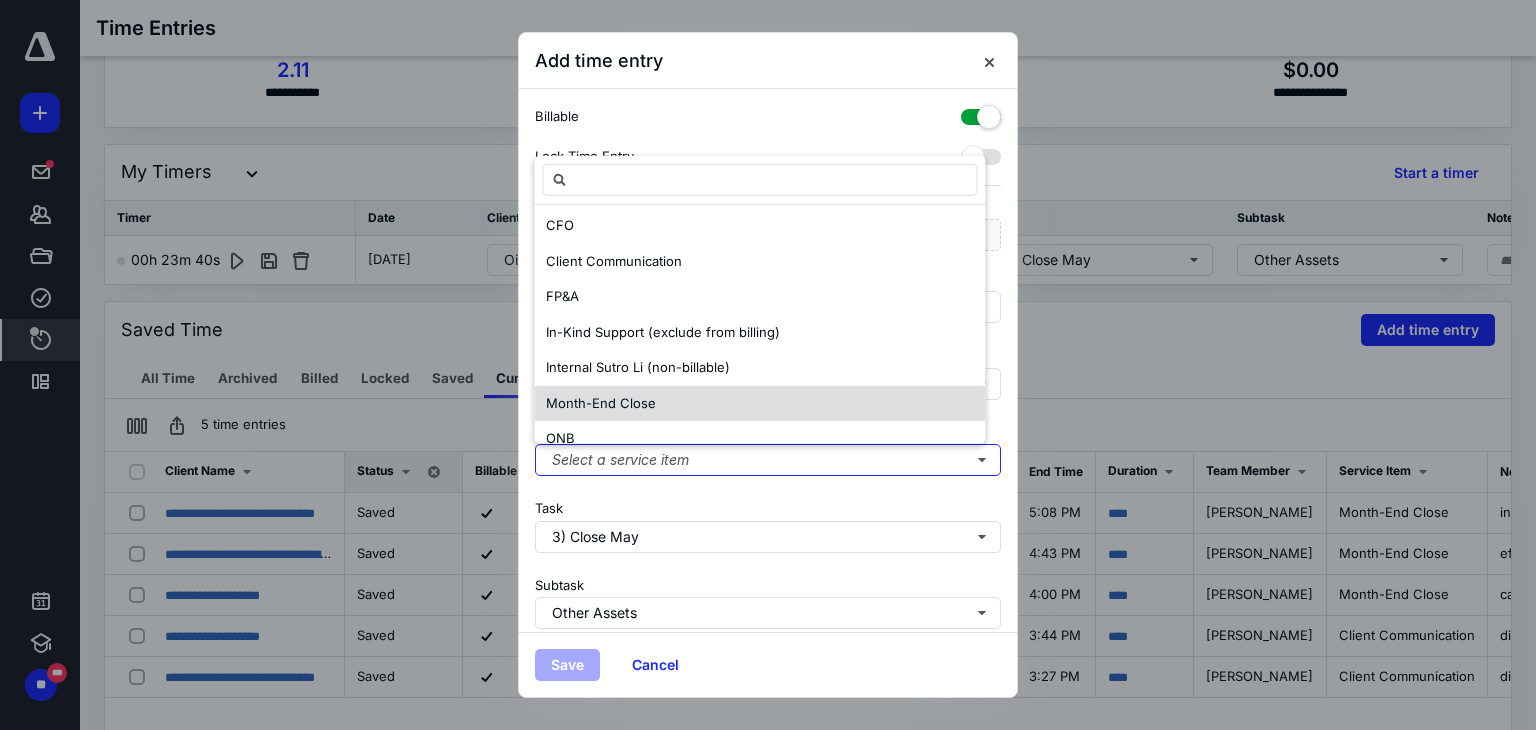 scroll, scrollTop: 0, scrollLeft: 0, axis: both 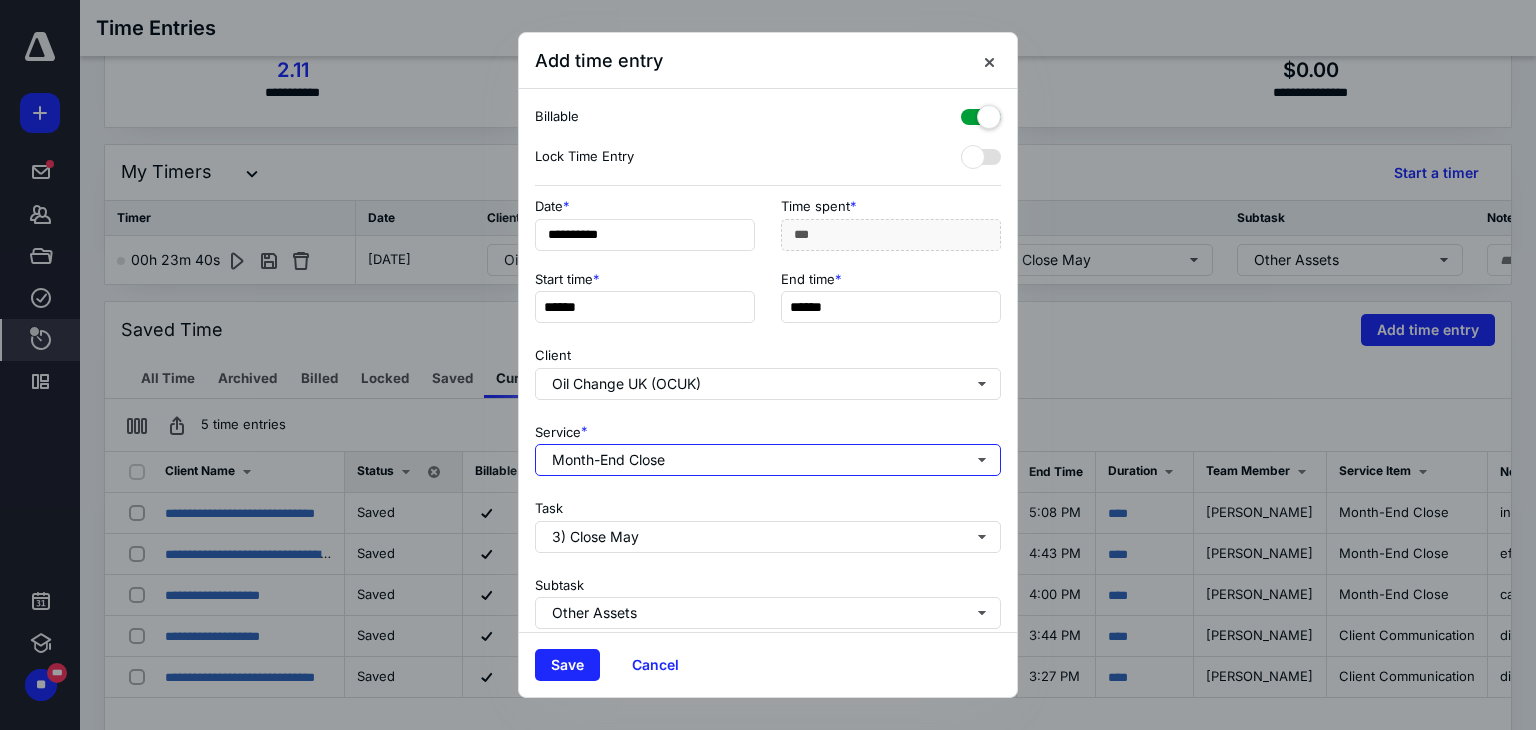type 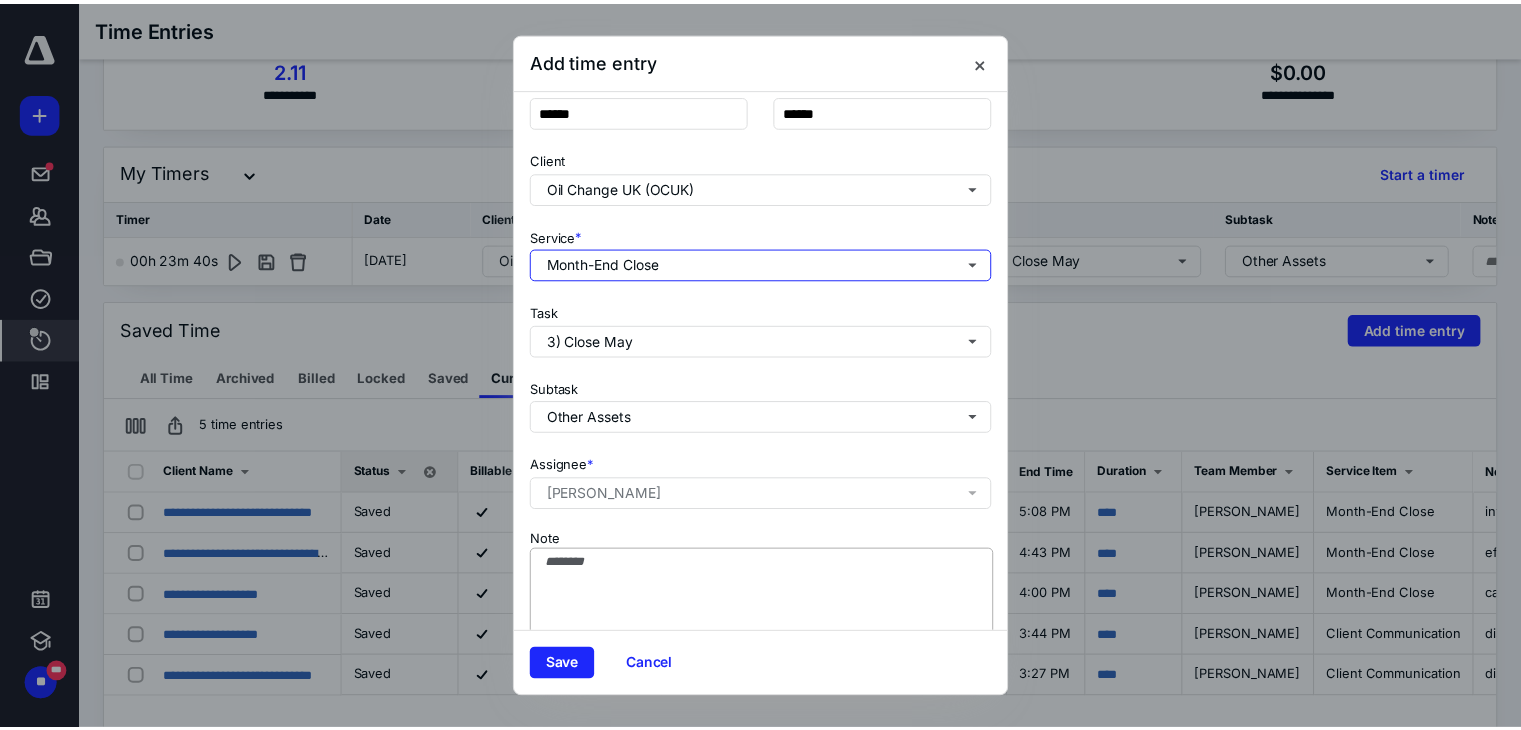 scroll, scrollTop: 244, scrollLeft: 0, axis: vertical 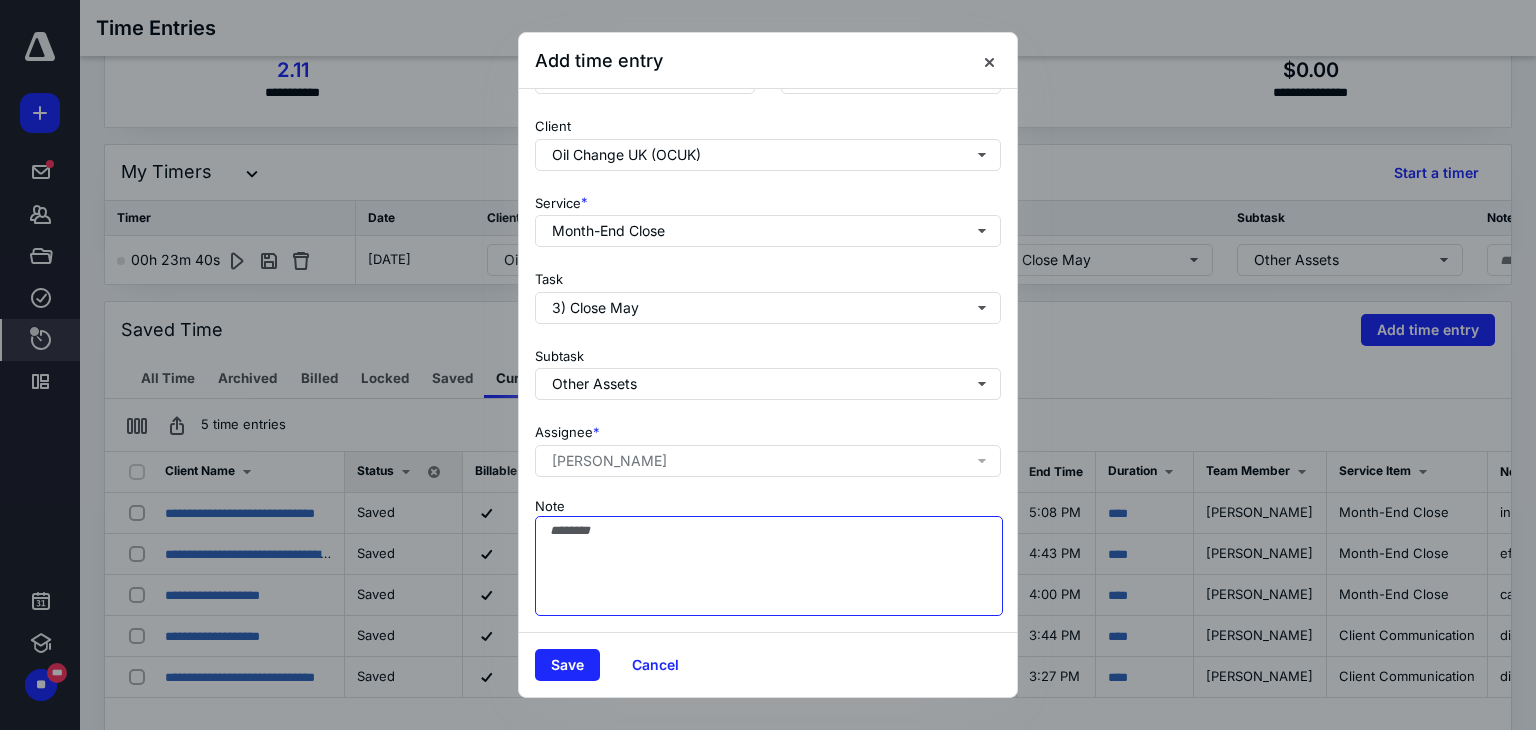 click on "Note" at bounding box center [769, 566] 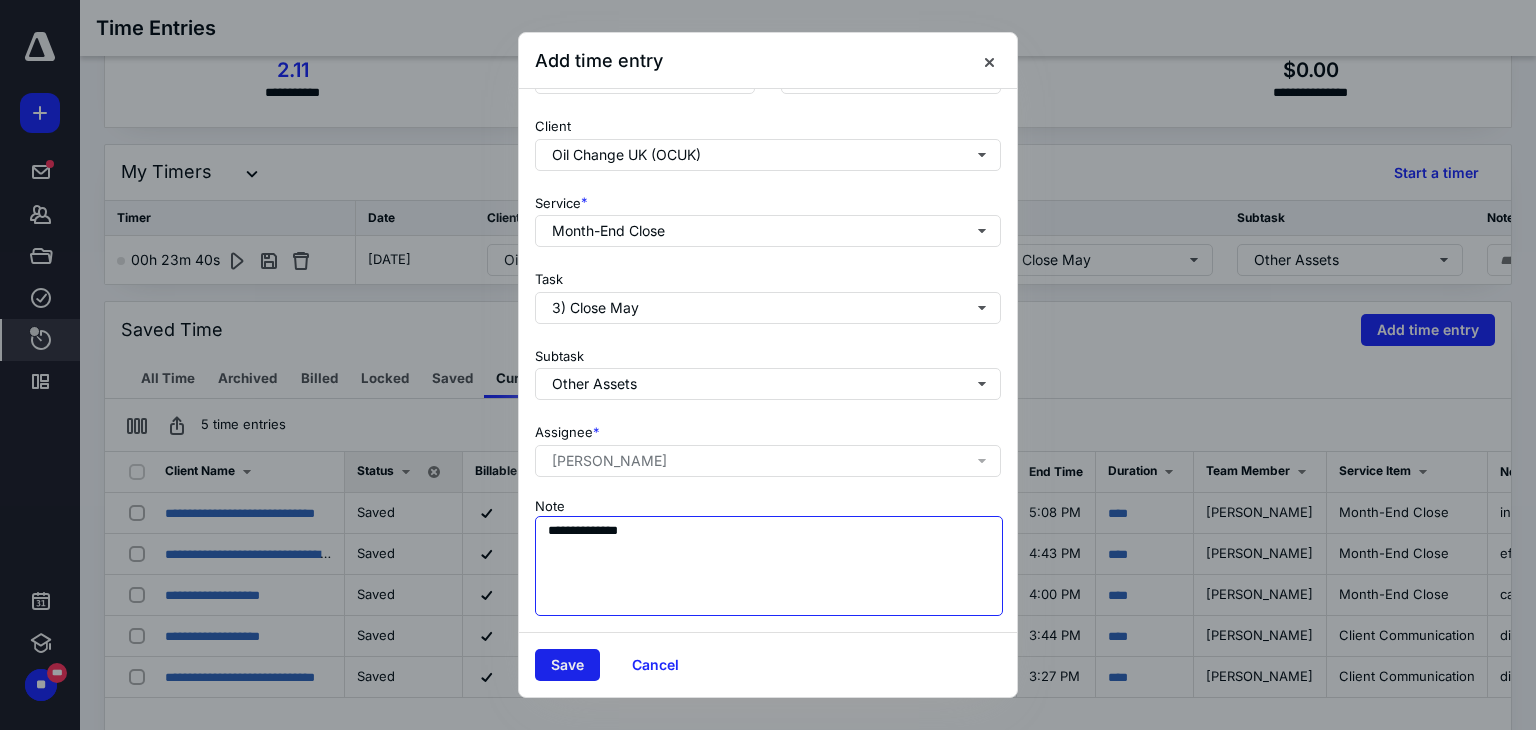 type on "**********" 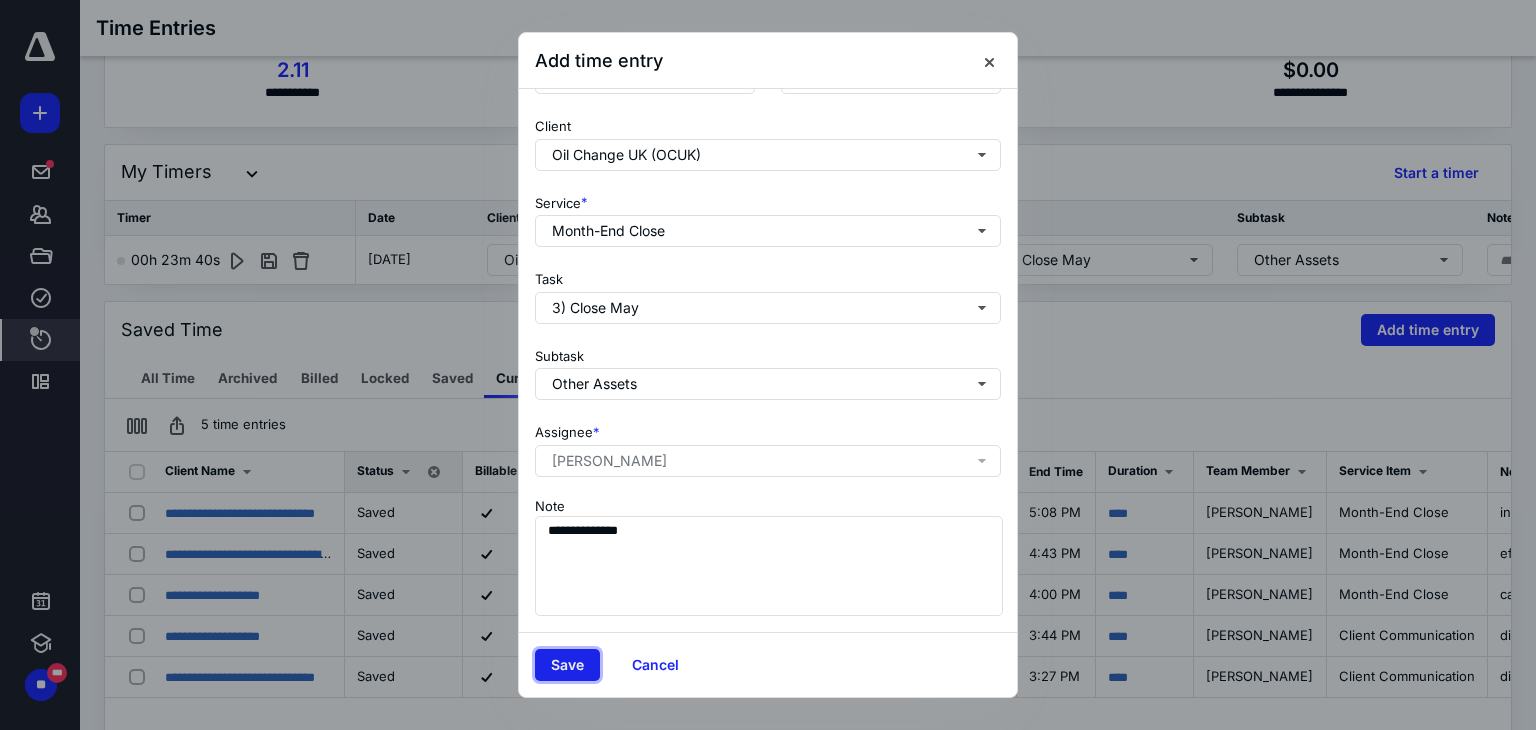 click on "Save" at bounding box center (567, 665) 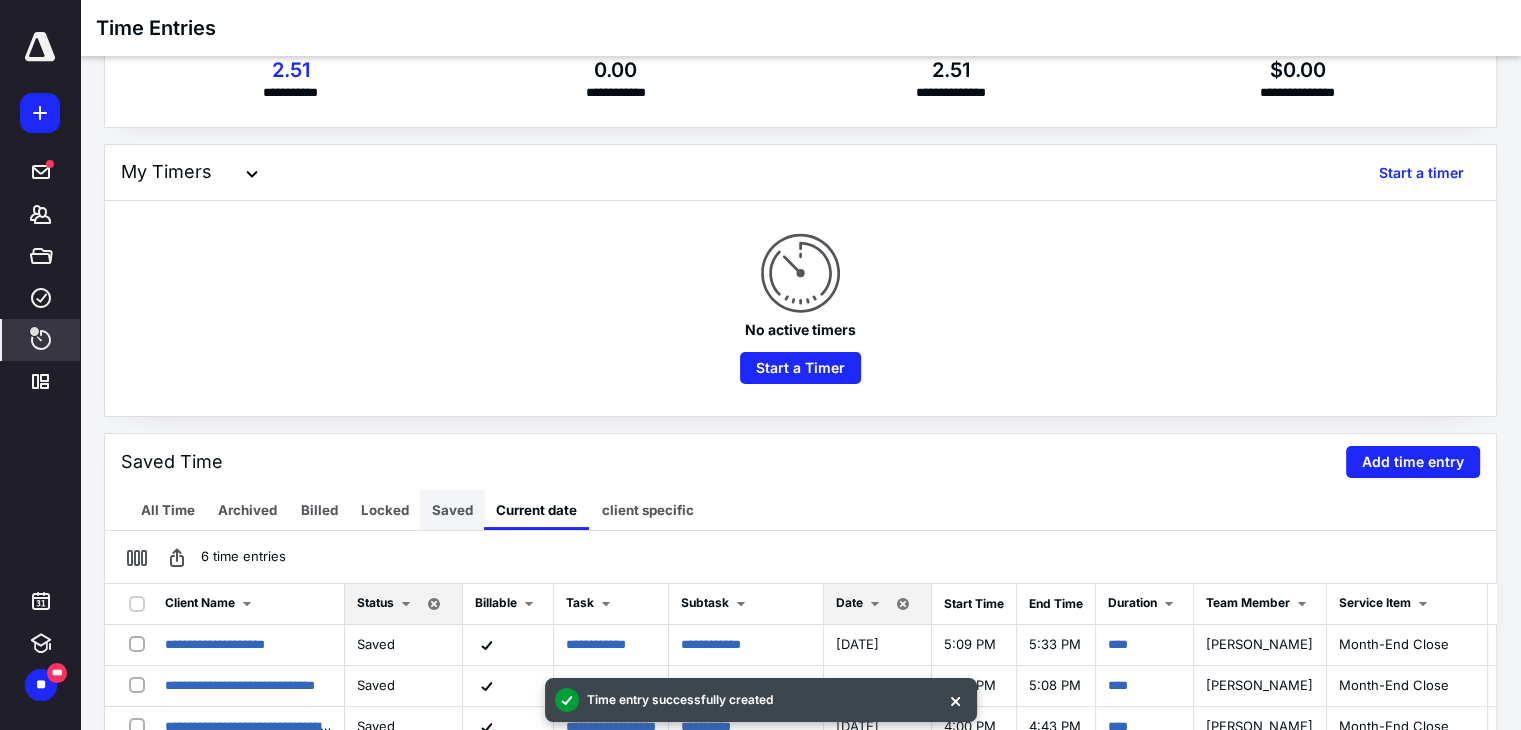 click on "Saved" at bounding box center (452, 510) 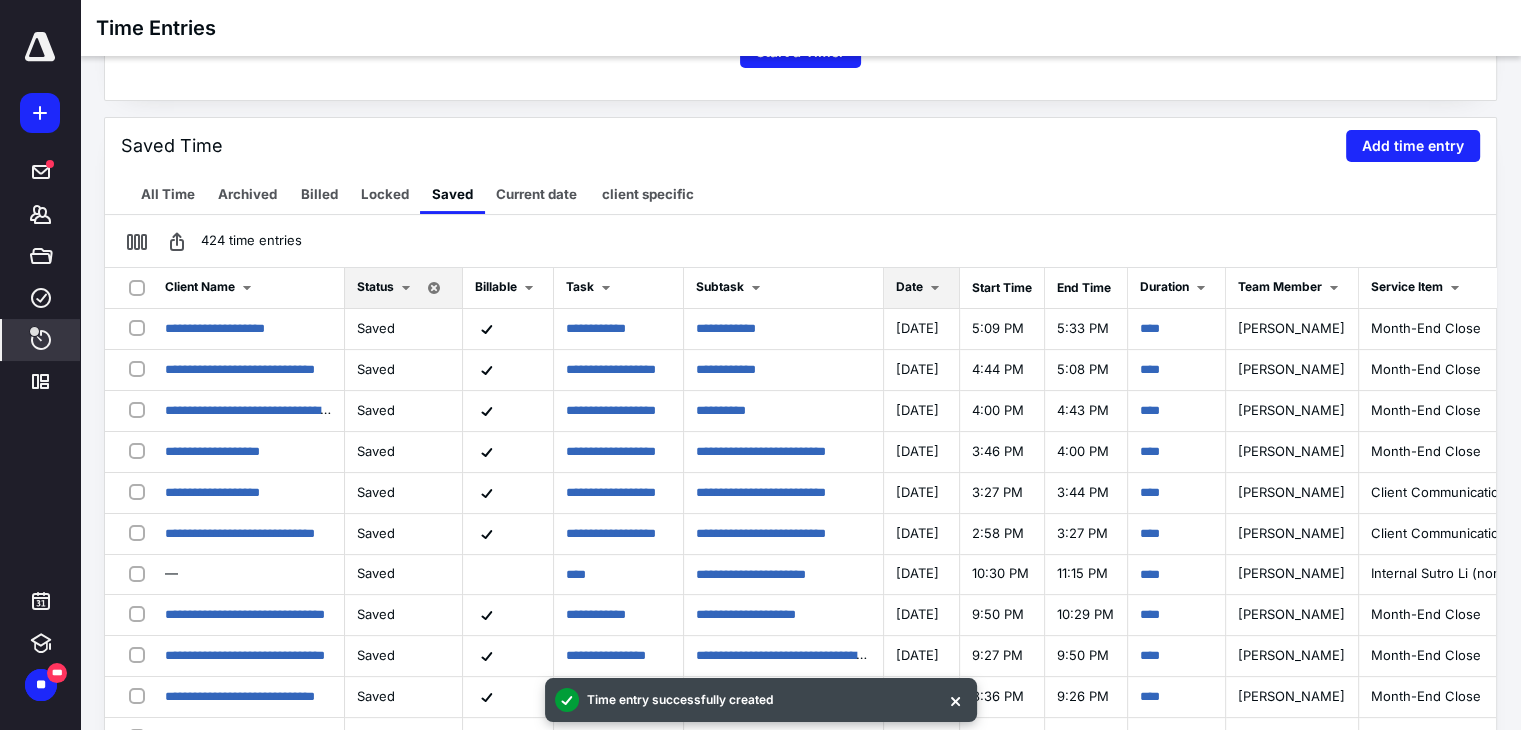 scroll, scrollTop: 441, scrollLeft: 0, axis: vertical 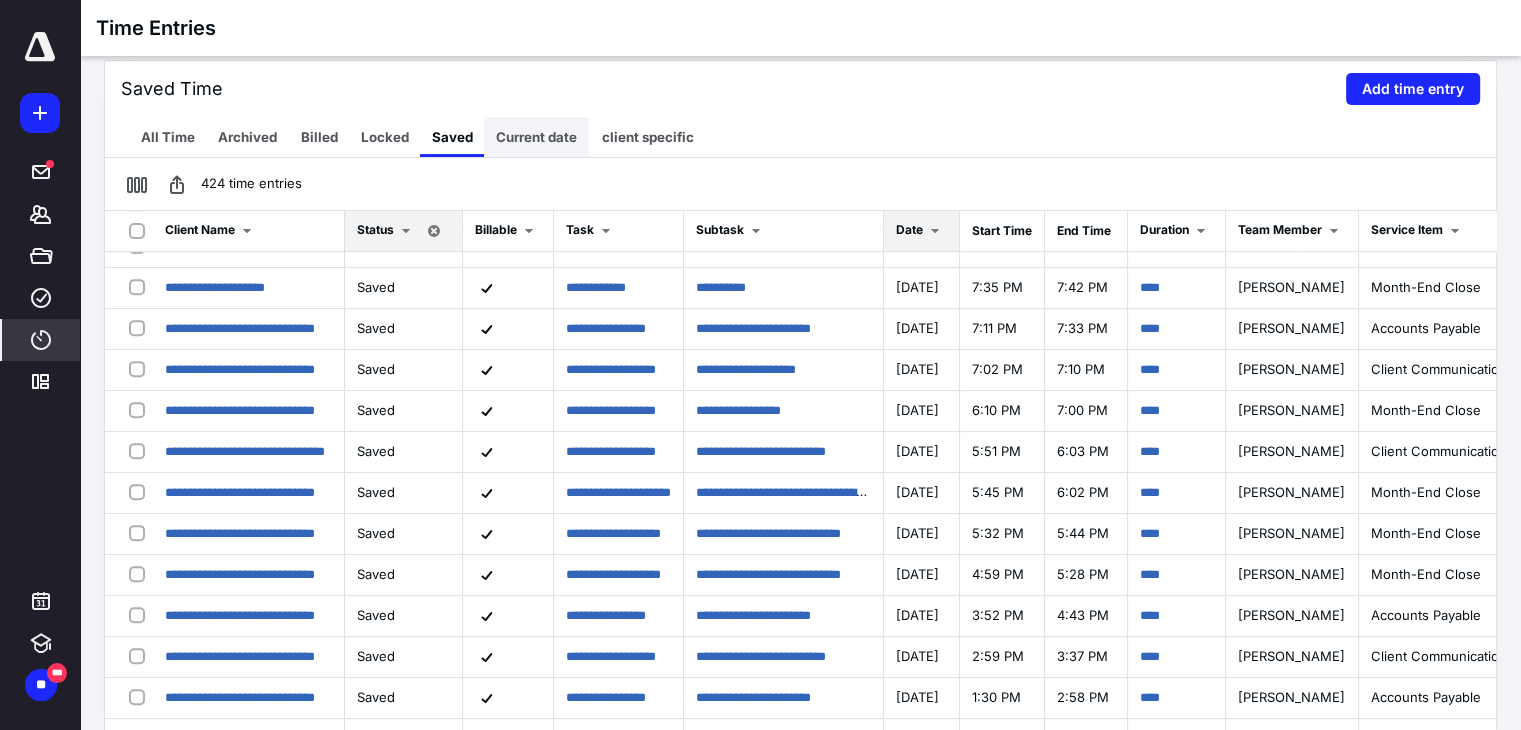 click on "Current date" at bounding box center [536, 137] 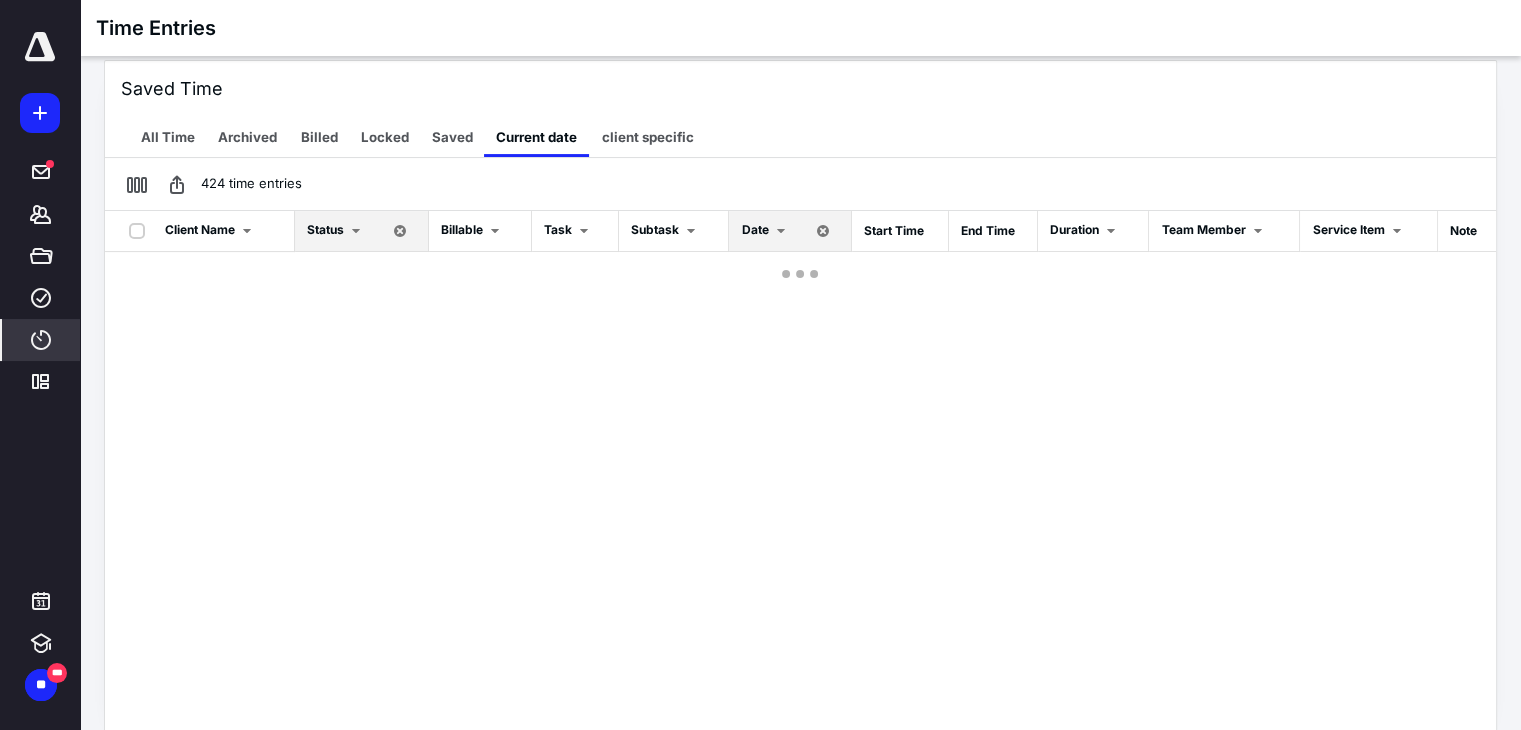 scroll, scrollTop: 0, scrollLeft: 0, axis: both 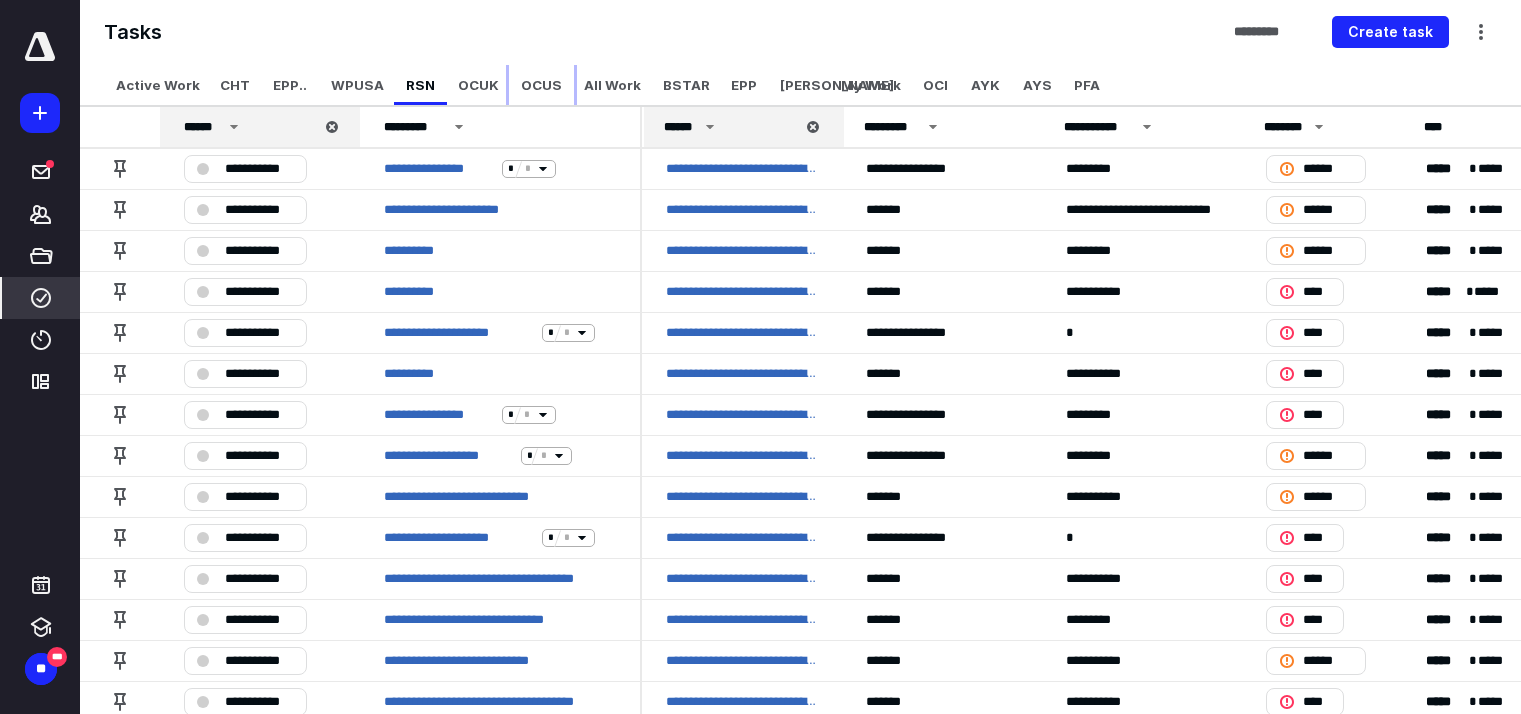 click on "OCUS" at bounding box center (541, 85) 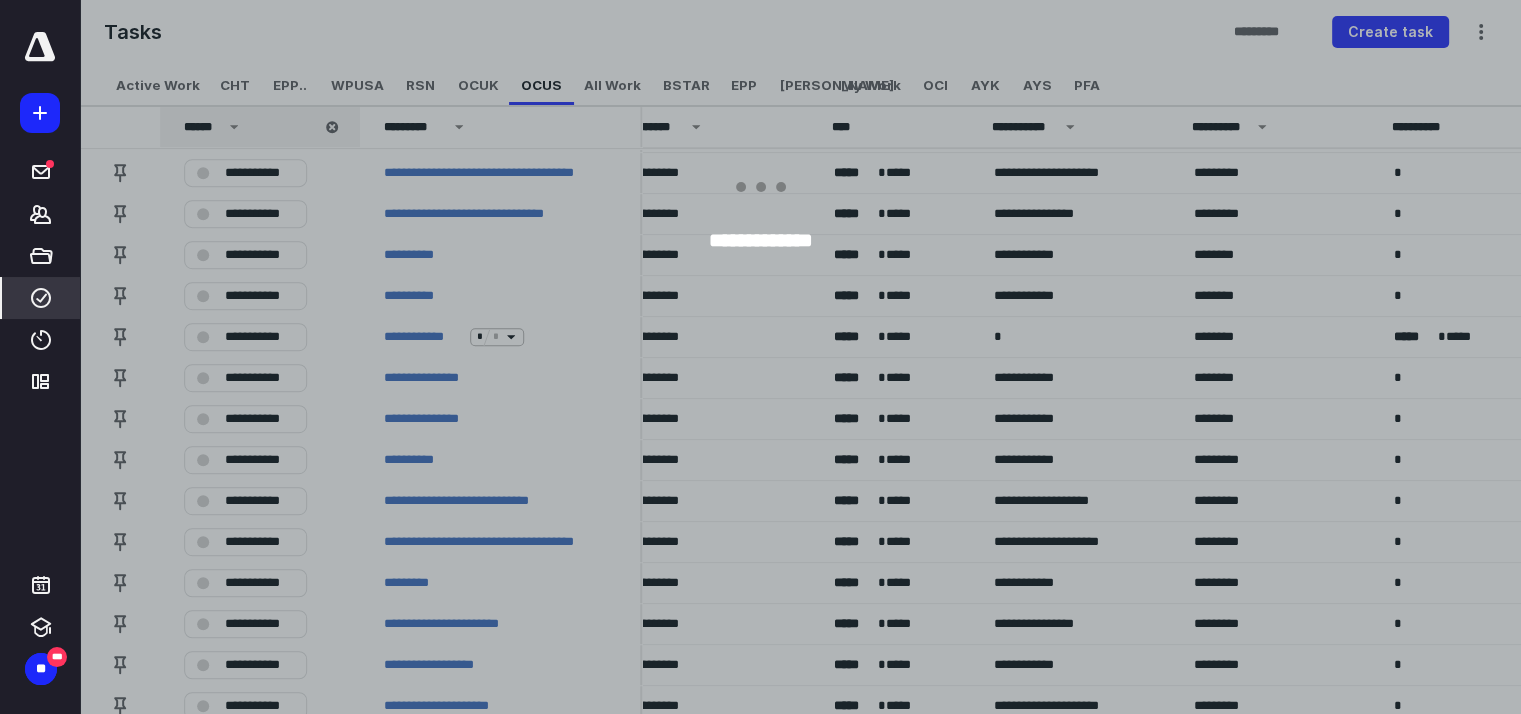 scroll, scrollTop: 0, scrollLeft: 0, axis: both 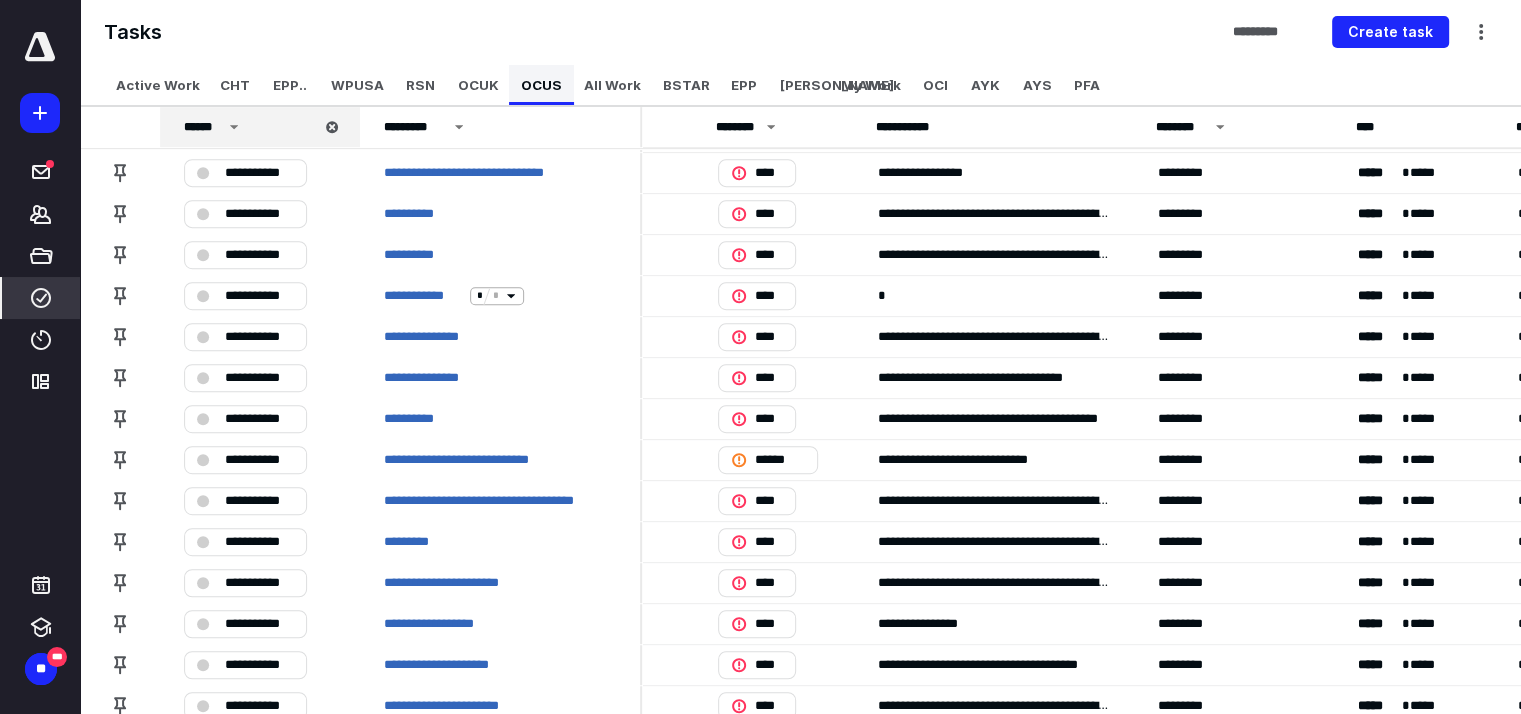 click on "OCUS" at bounding box center (541, 85) 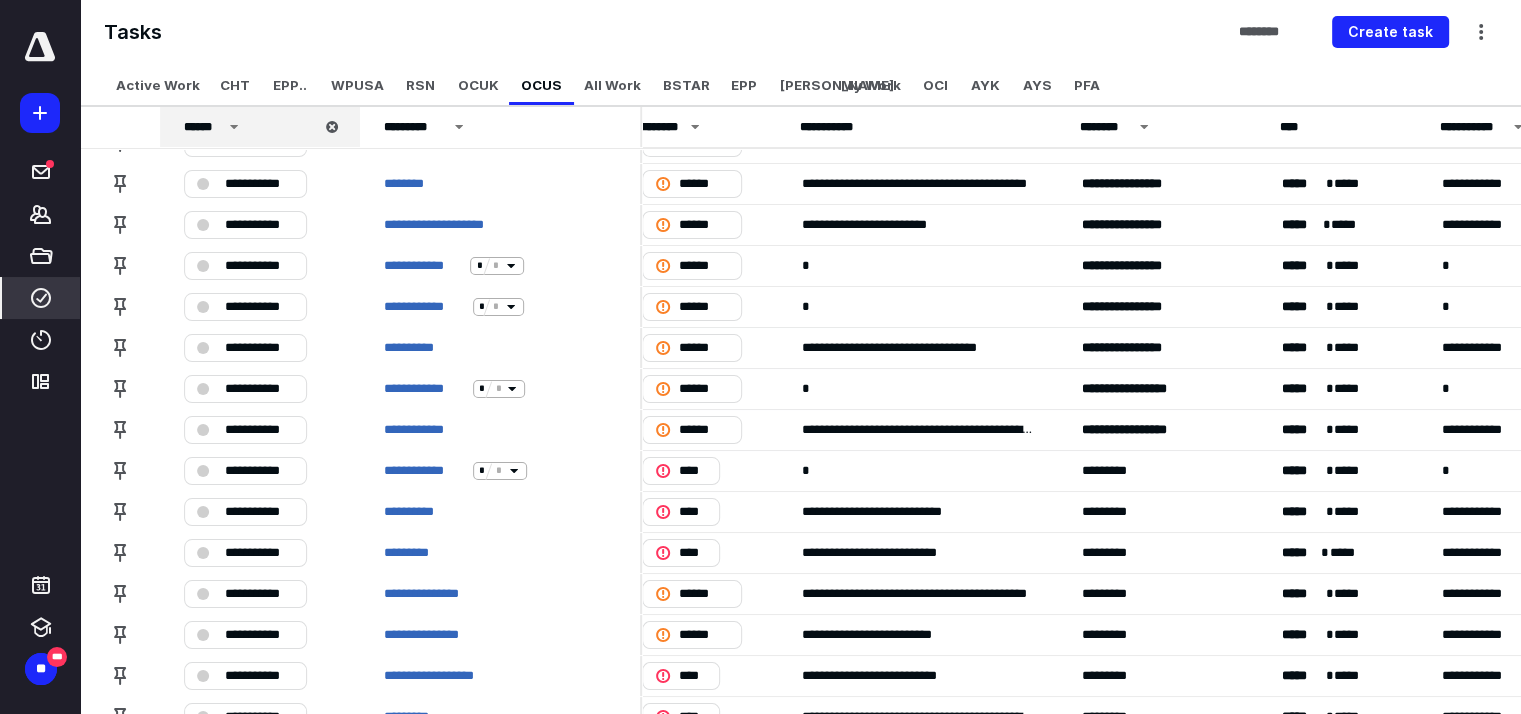 scroll, scrollTop: 0, scrollLeft: 624, axis: horizontal 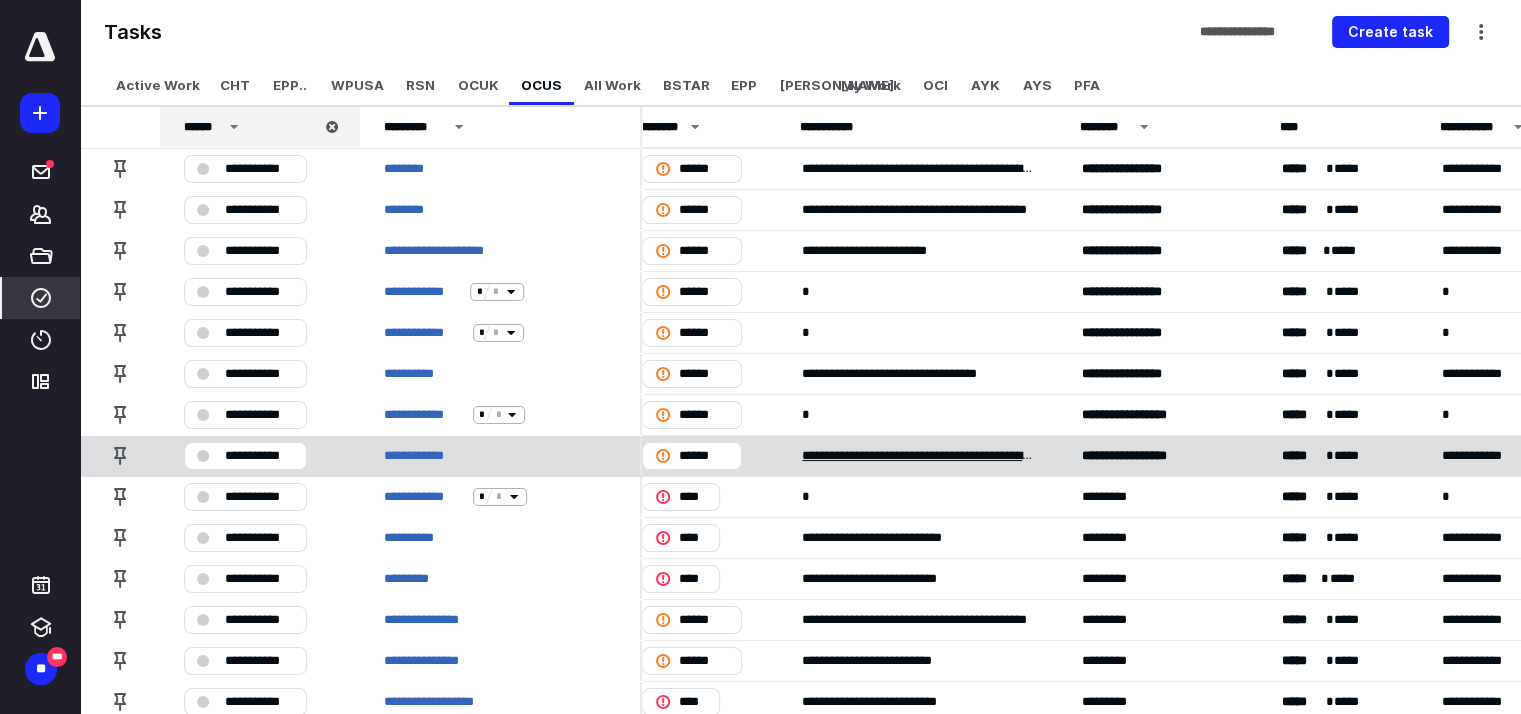 click on "**********" at bounding box center [918, 456] 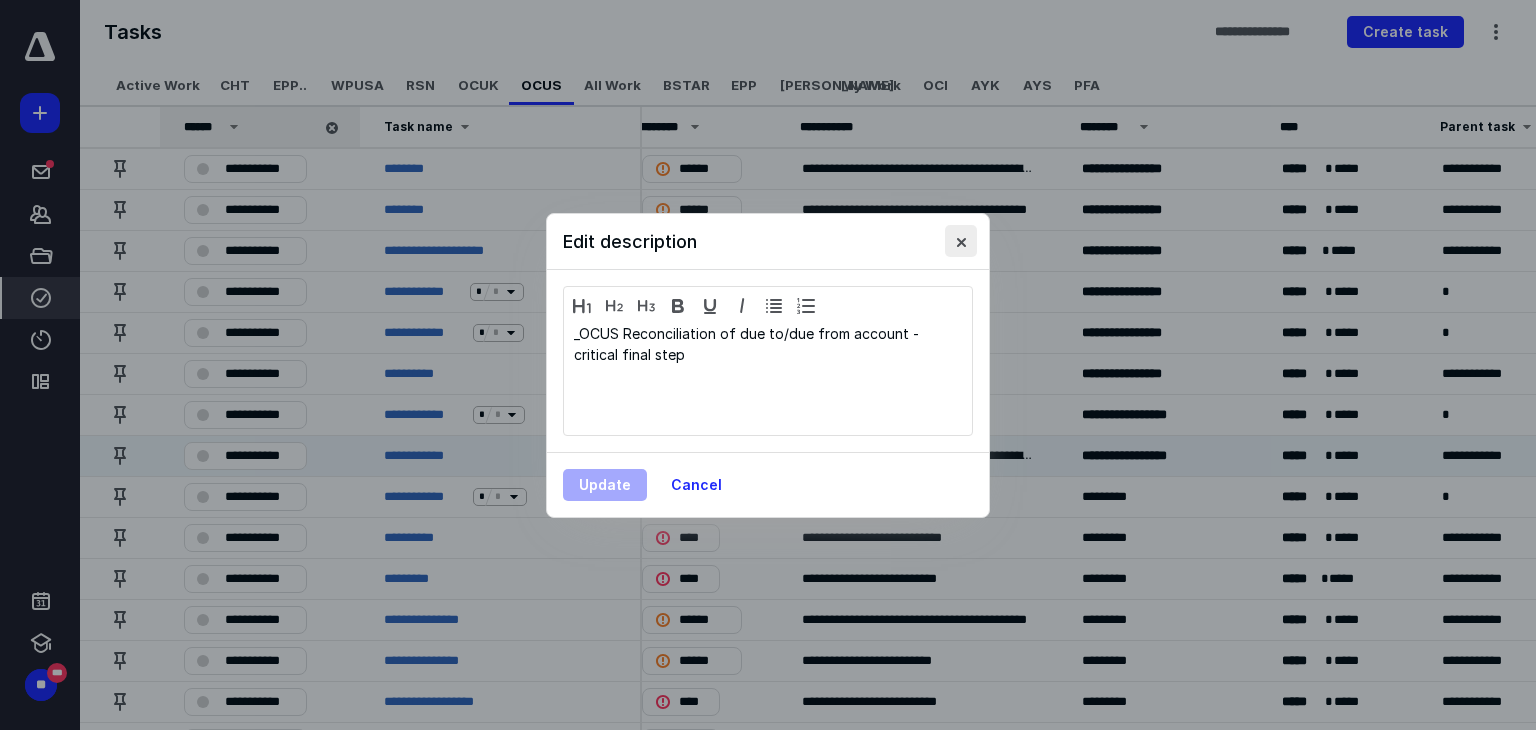 click at bounding box center [961, 241] 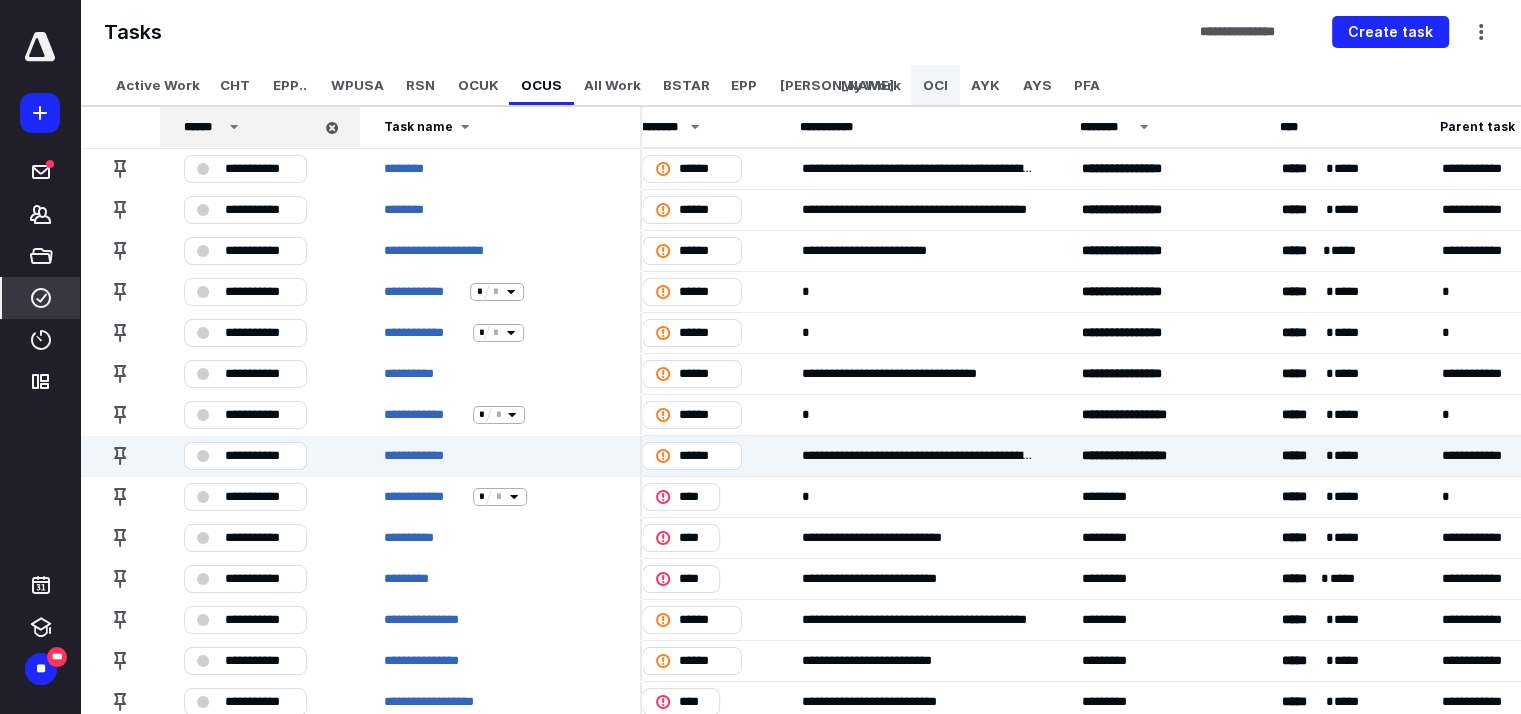 click on "OCI" at bounding box center (935, 85) 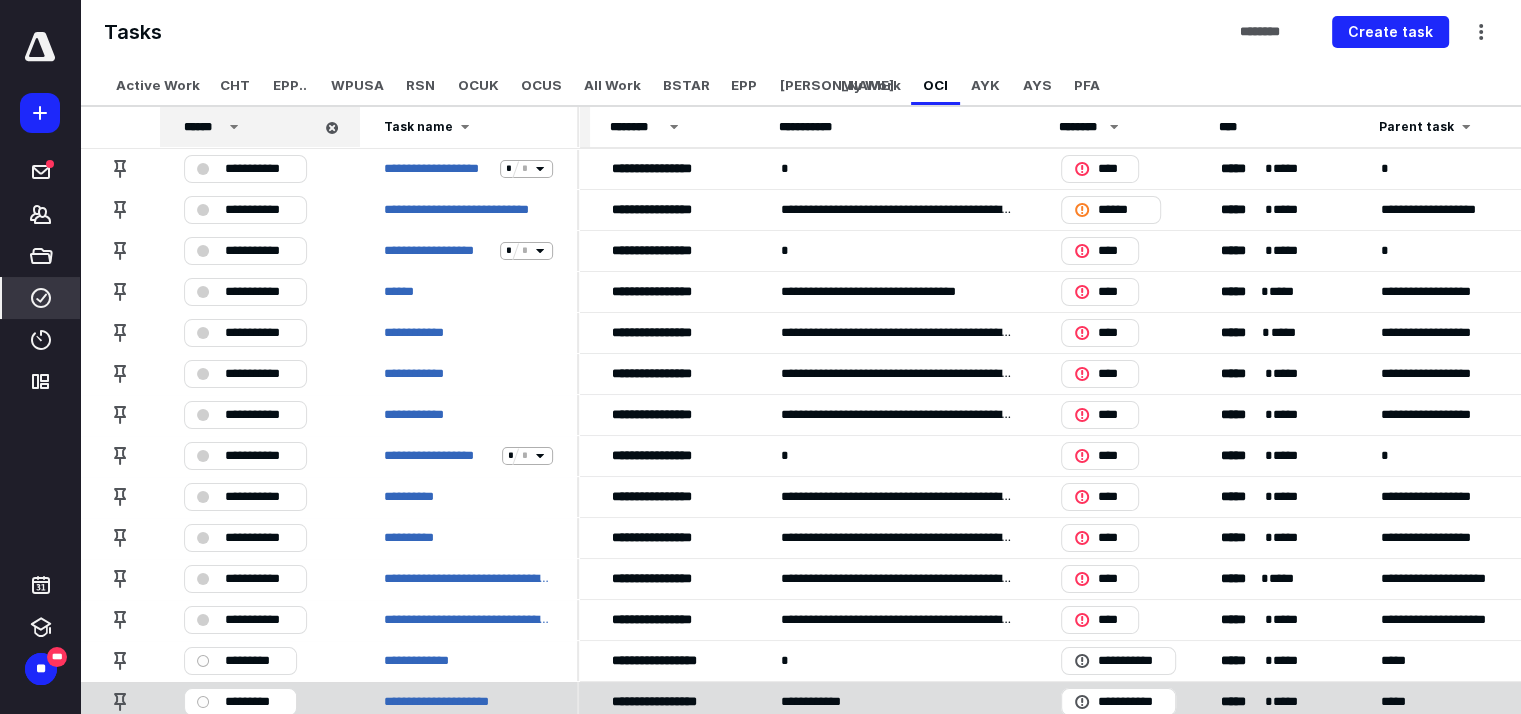 scroll, scrollTop: 0, scrollLeft: 388, axis: horizontal 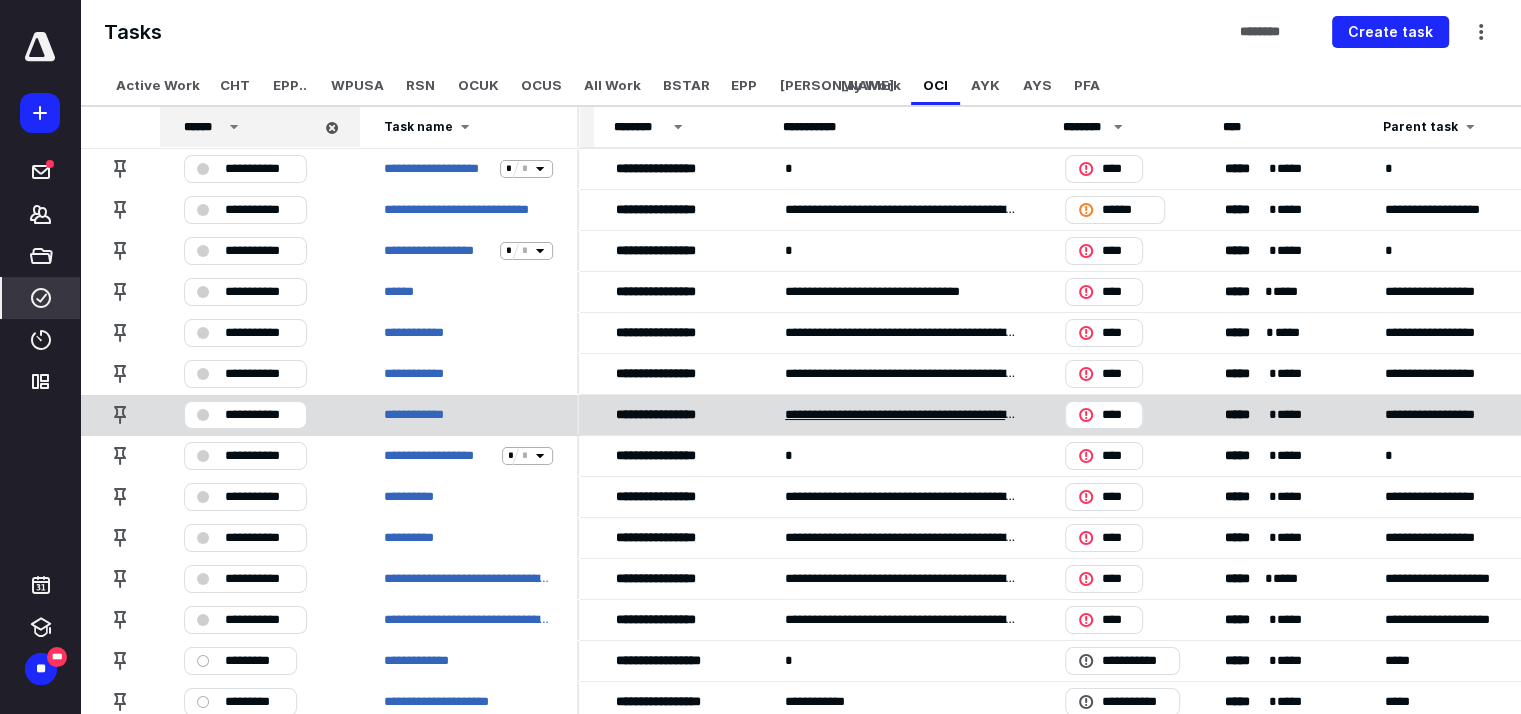 click on "**********" at bounding box center (901, 415) 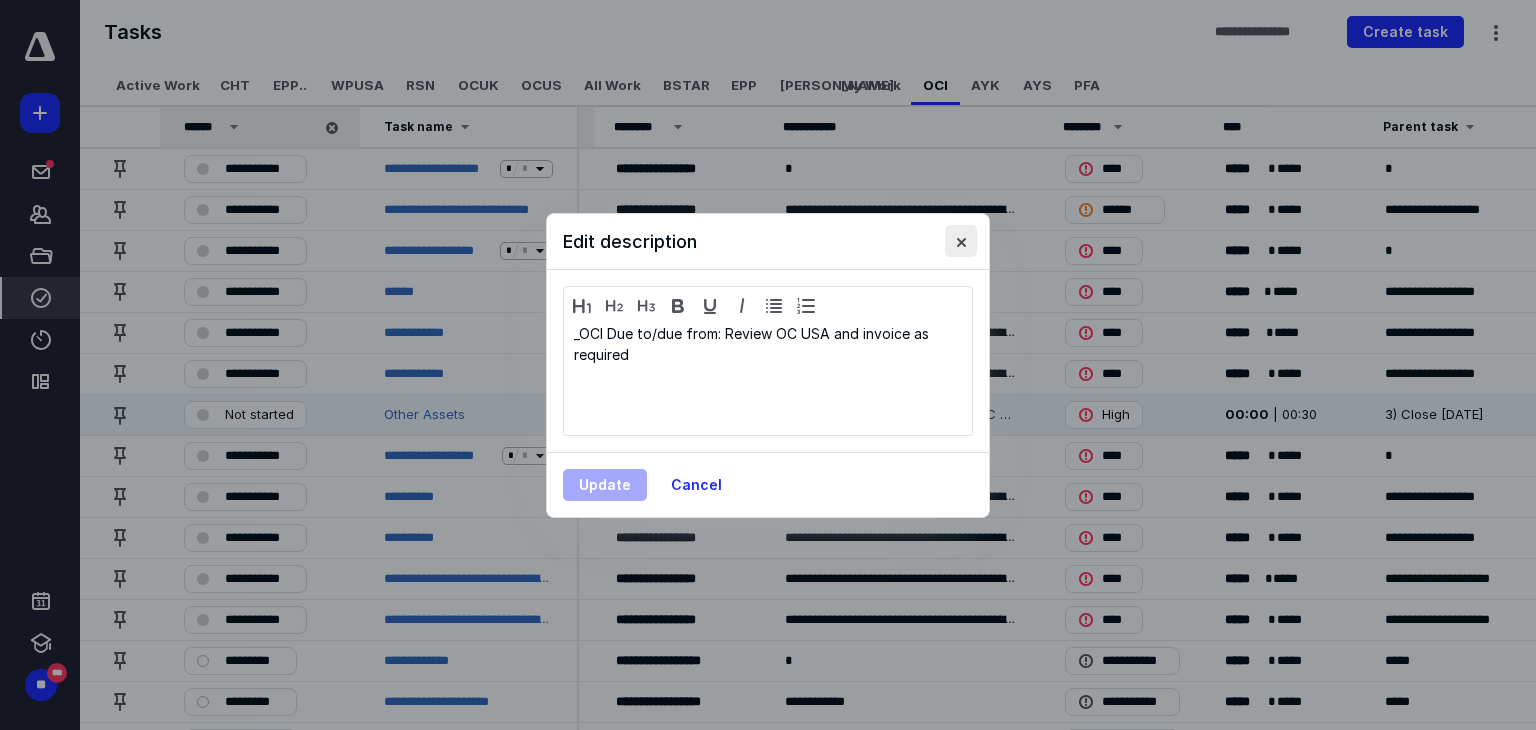 click at bounding box center [961, 241] 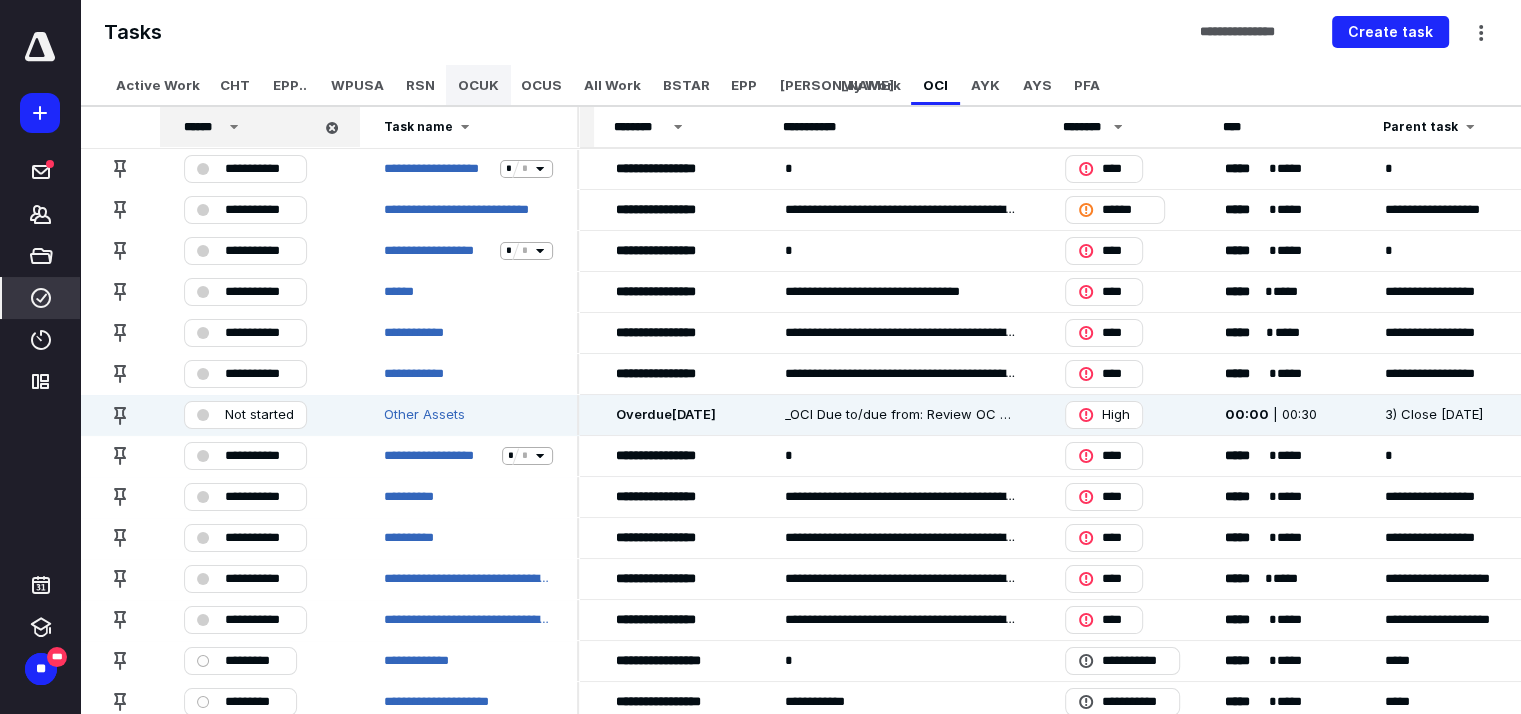 click on "OCUK" at bounding box center (478, 85) 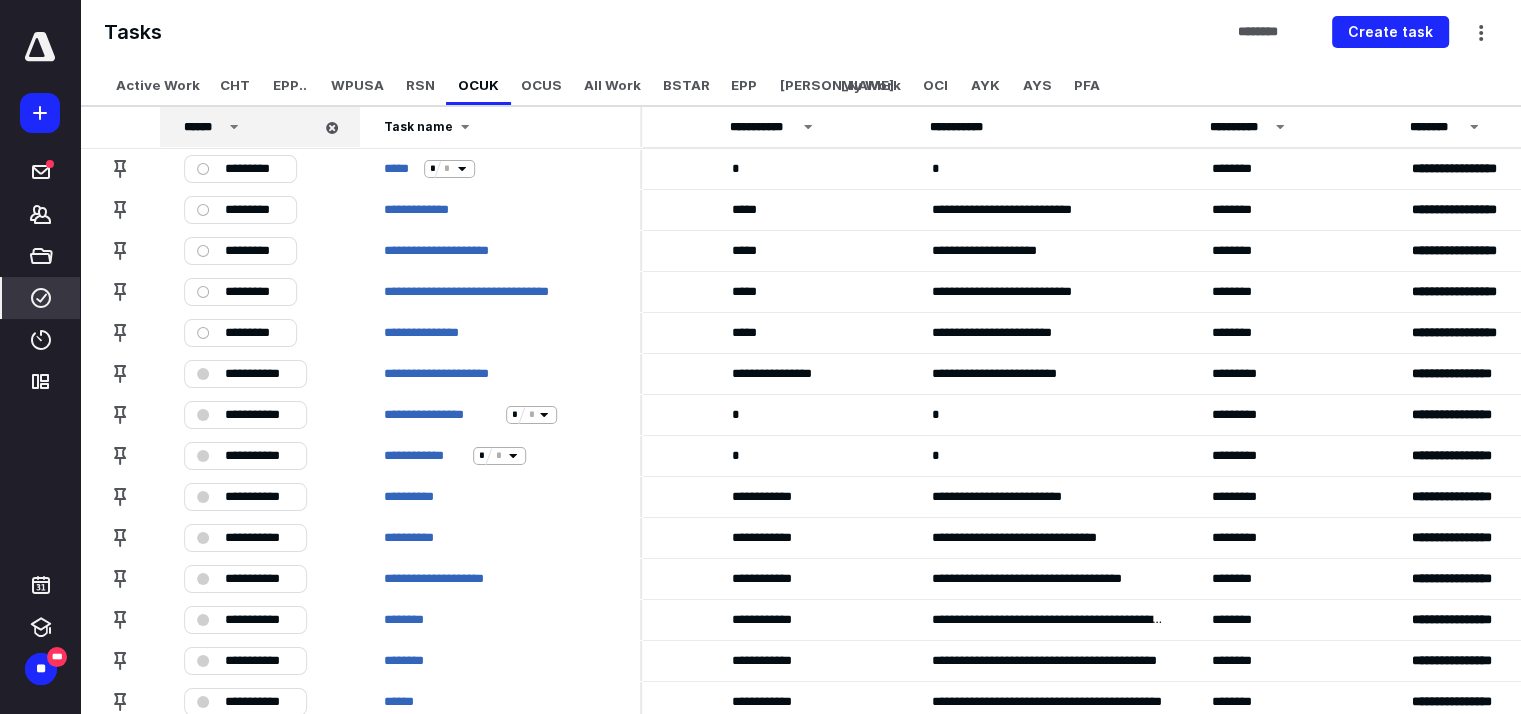scroll, scrollTop: 0, scrollLeft: 815, axis: horizontal 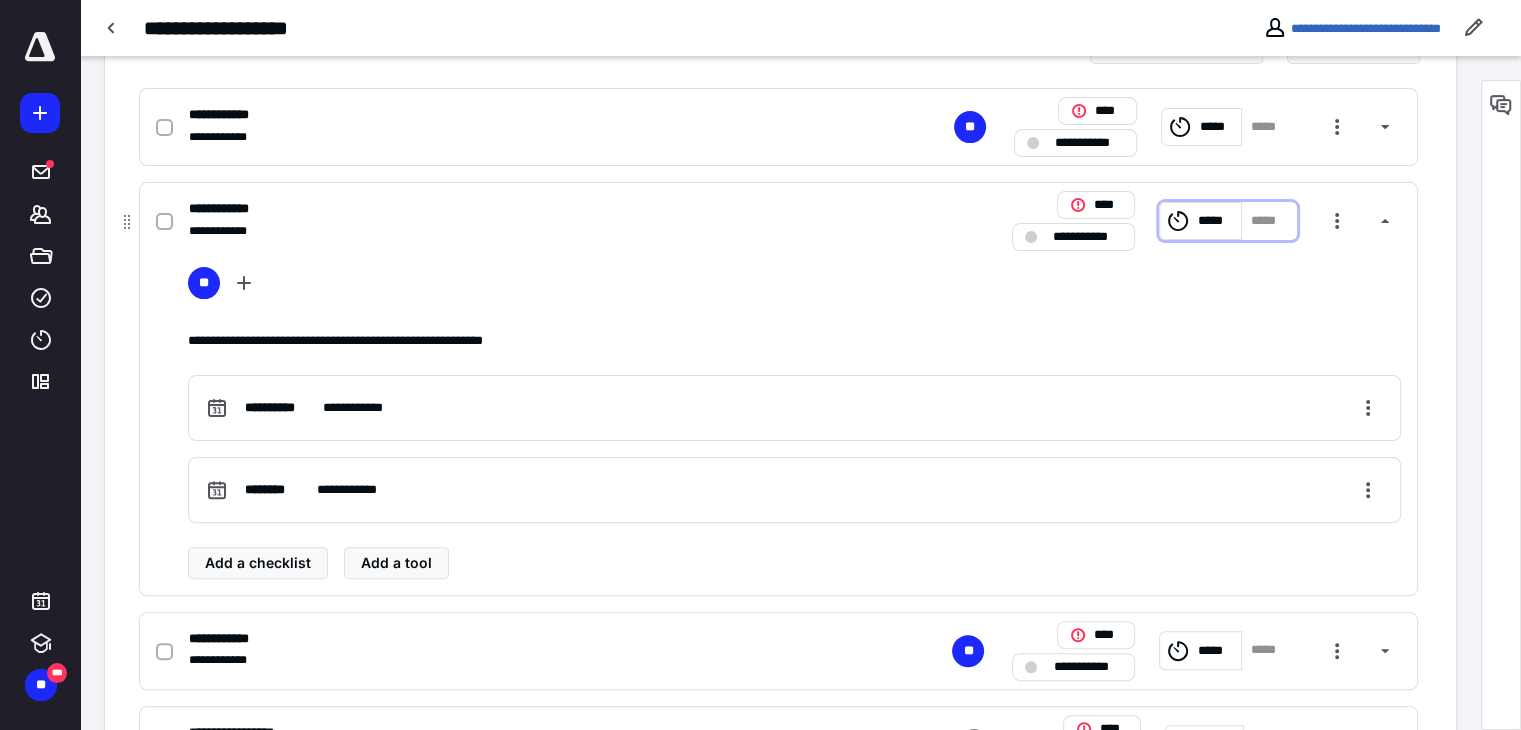 click on "*****" at bounding box center (1216, 221) 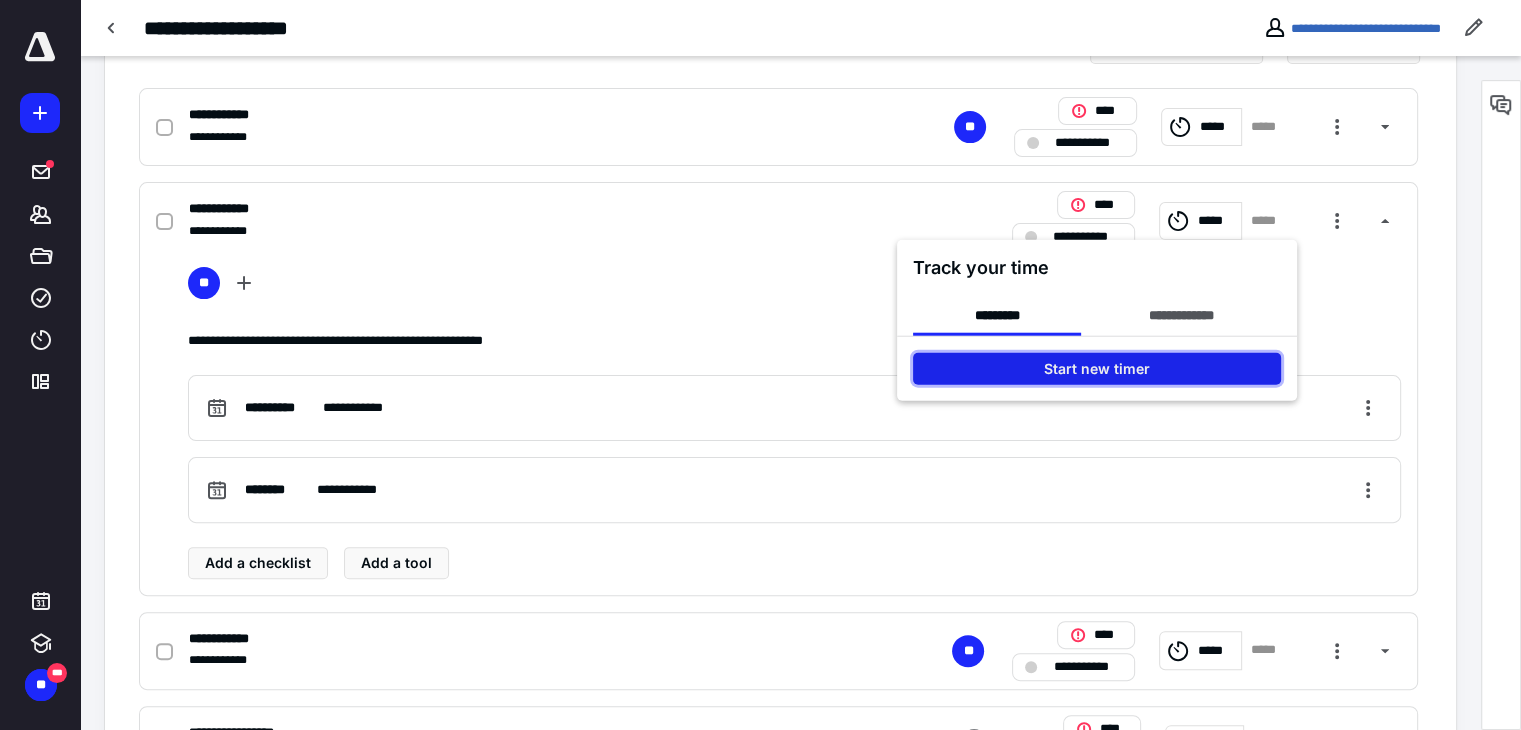 click on "Start new timer" at bounding box center (1097, 369) 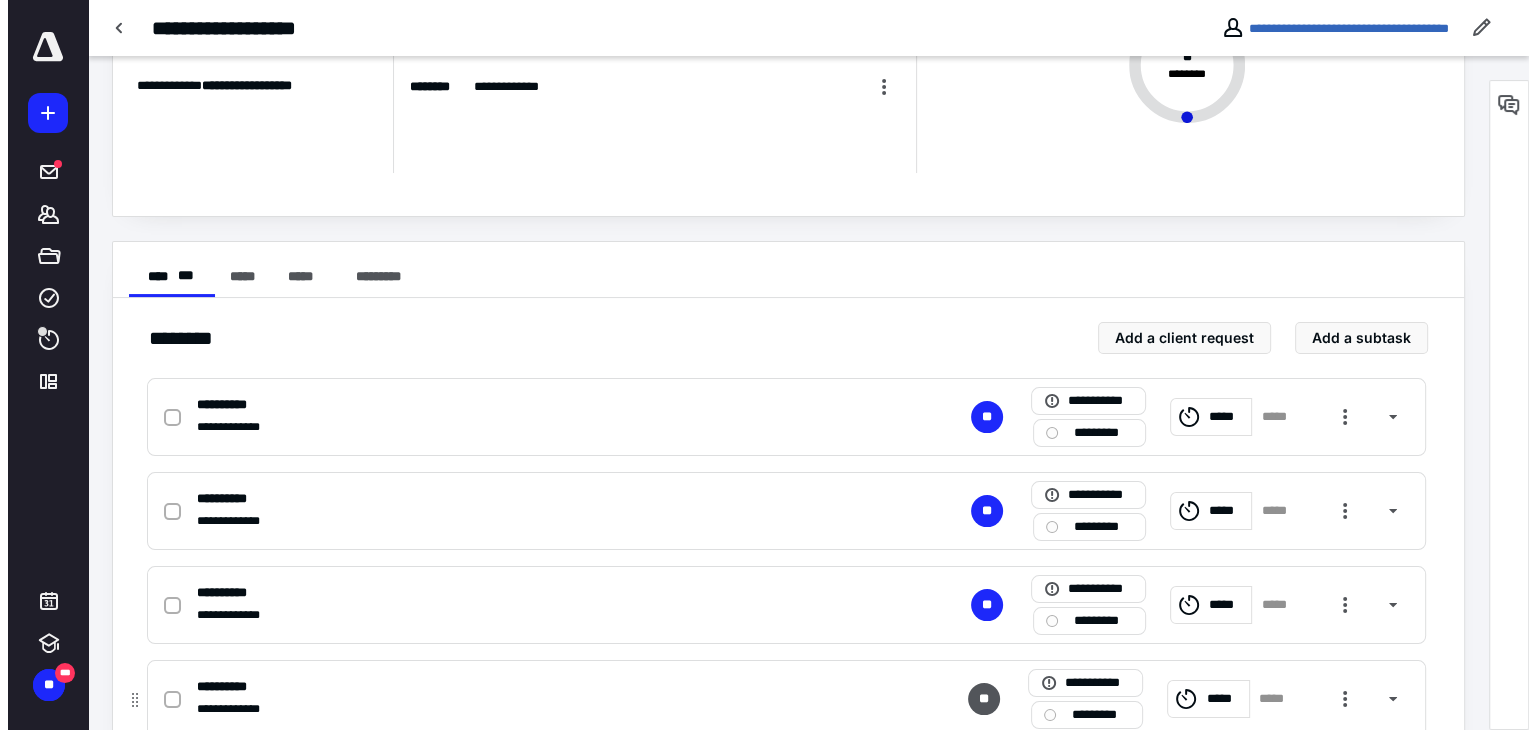scroll, scrollTop: 256, scrollLeft: 0, axis: vertical 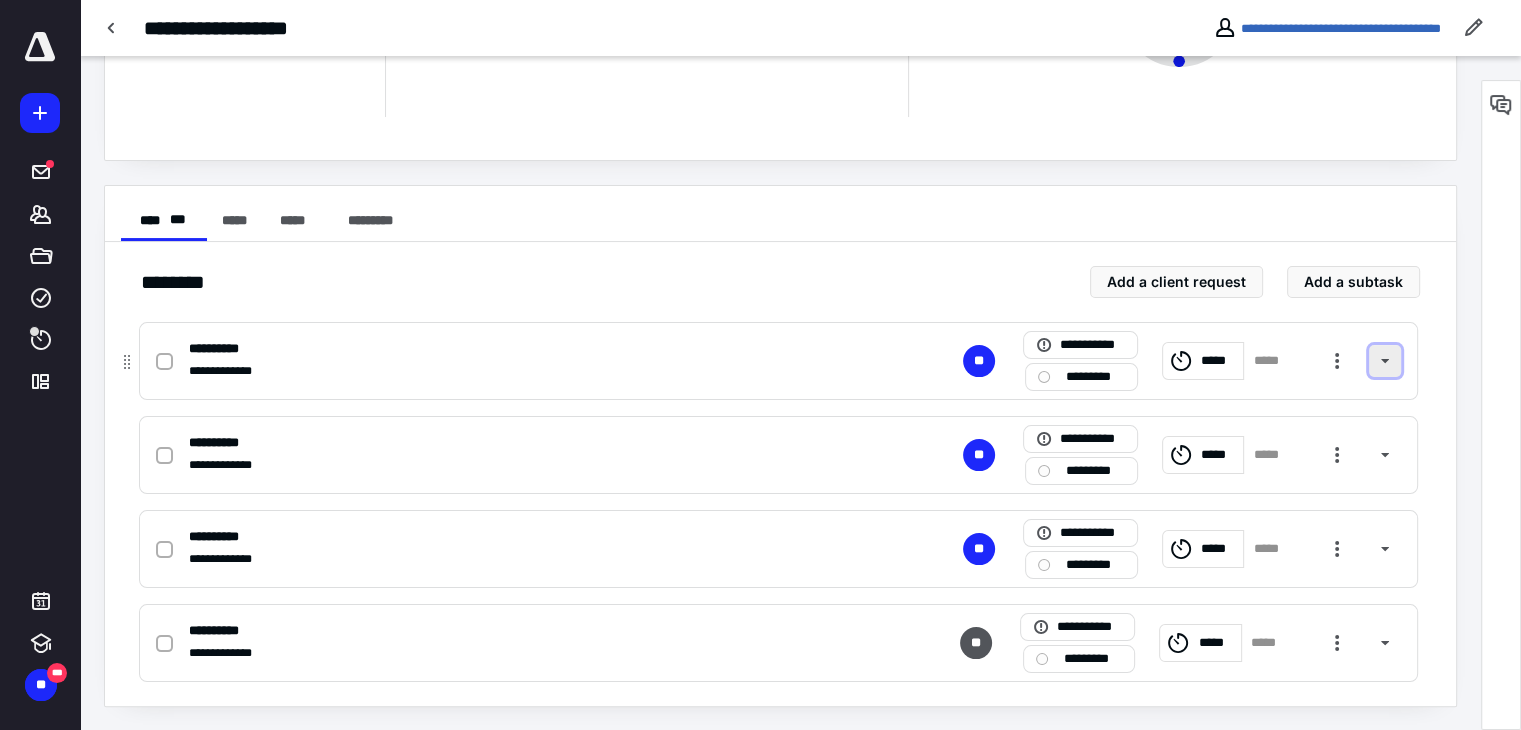 click at bounding box center [1385, 361] 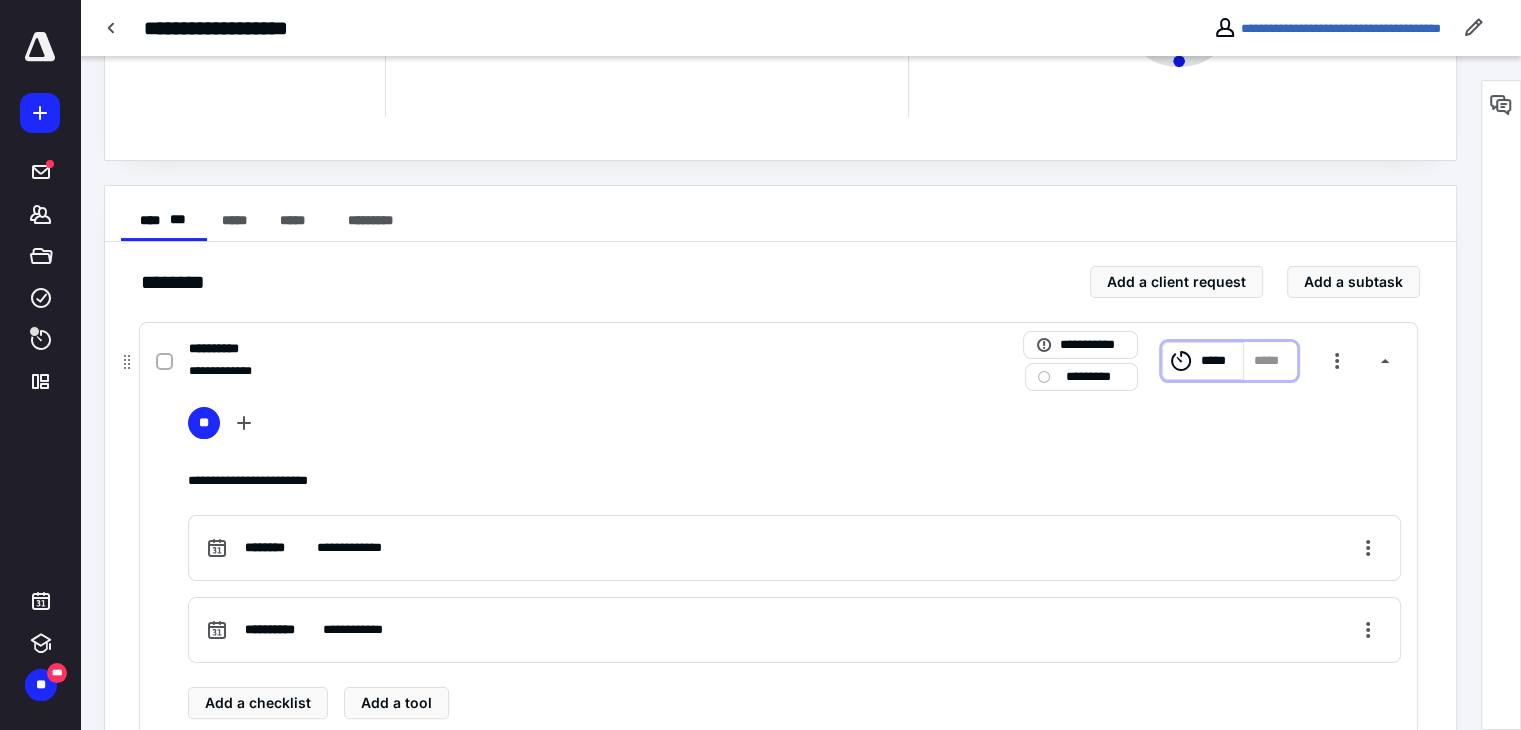 click on "*****" at bounding box center (1219, 361) 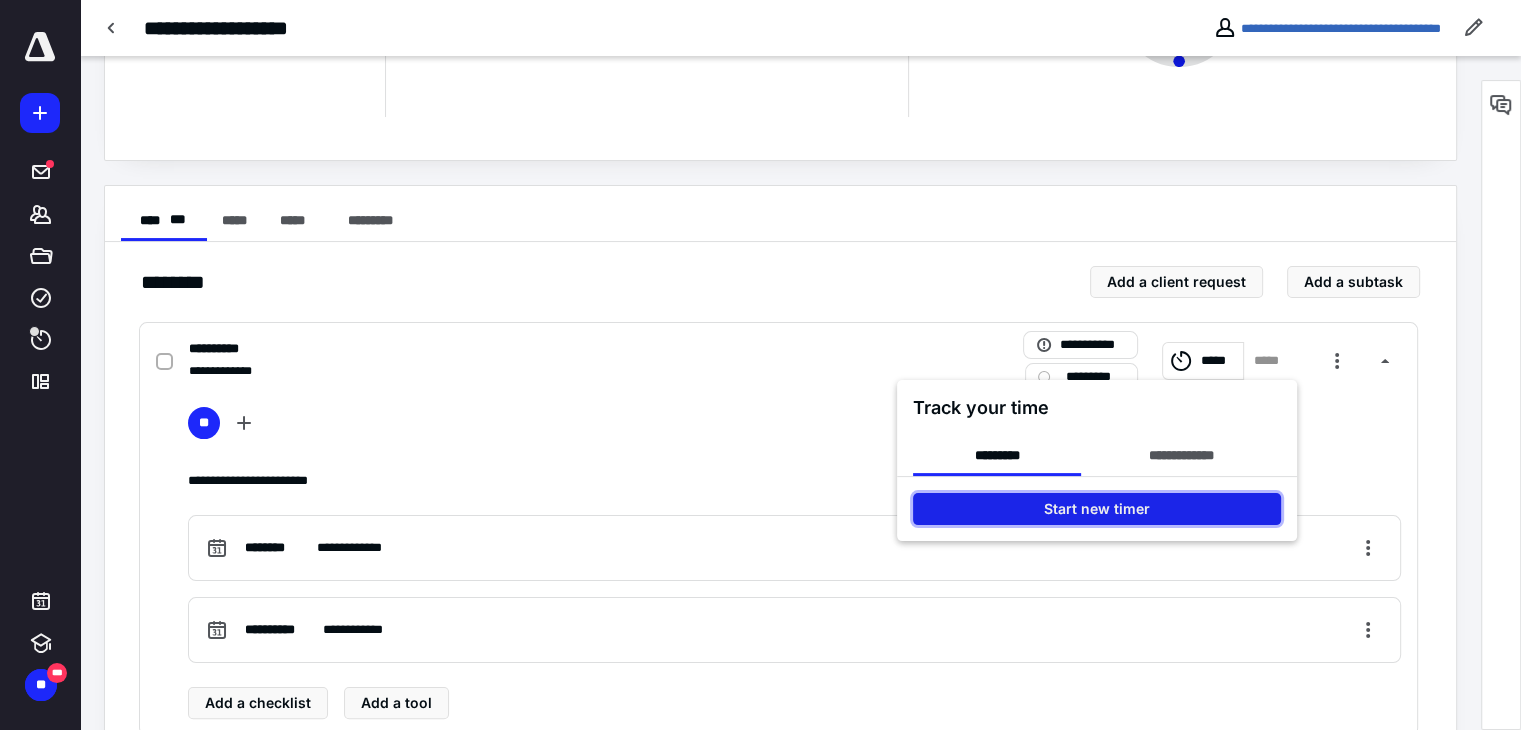 click on "Start new timer" at bounding box center [1097, 509] 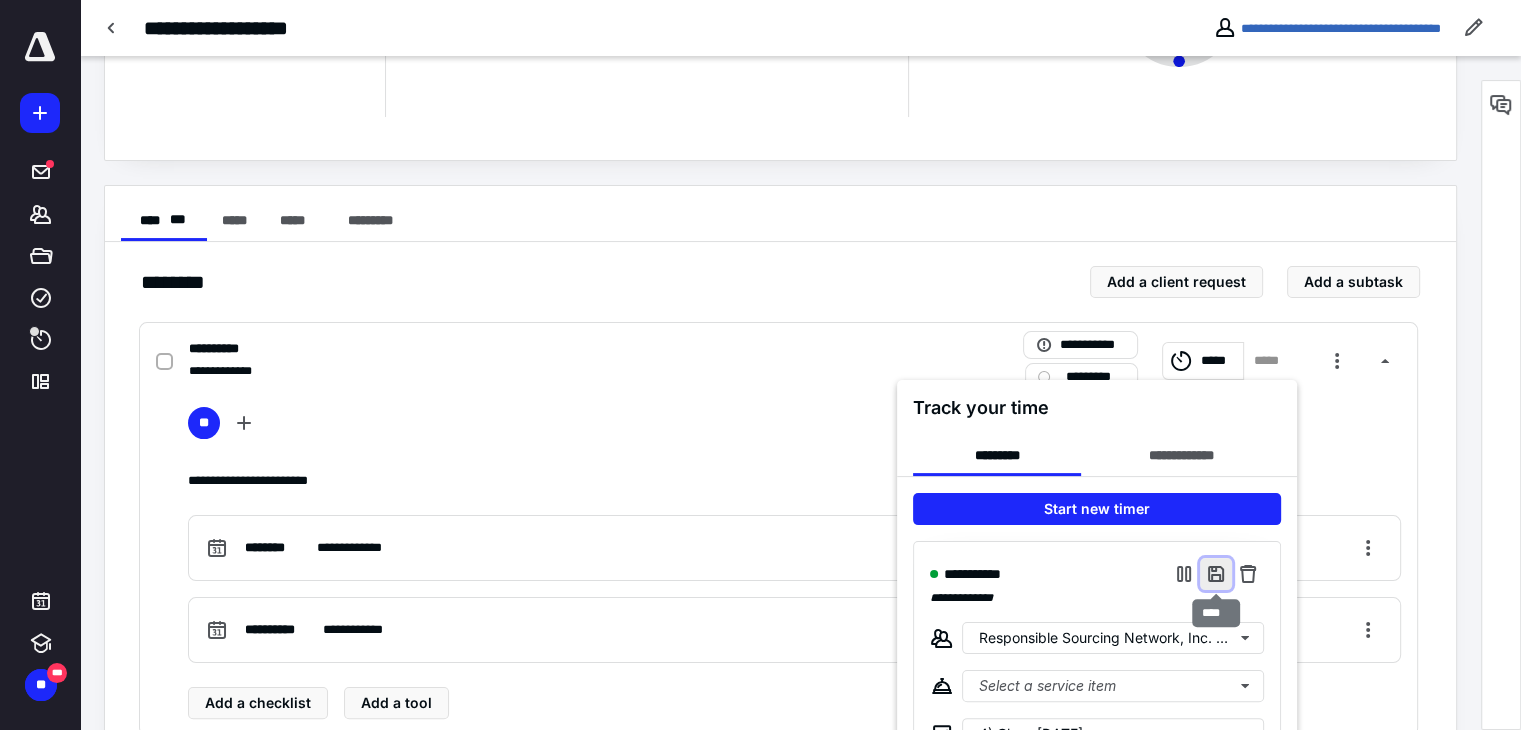 click at bounding box center [1216, 574] 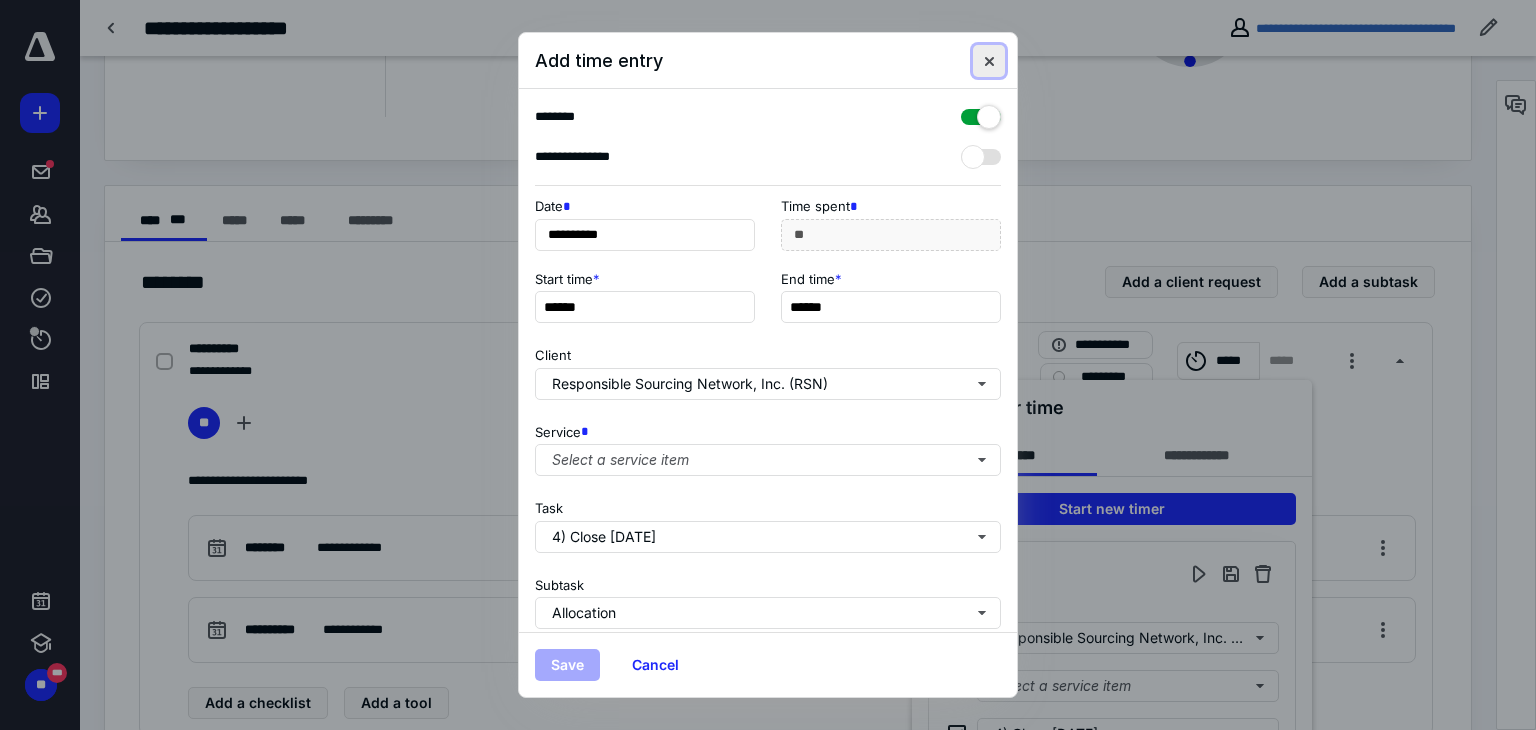 click at bounding box center (989, 61) 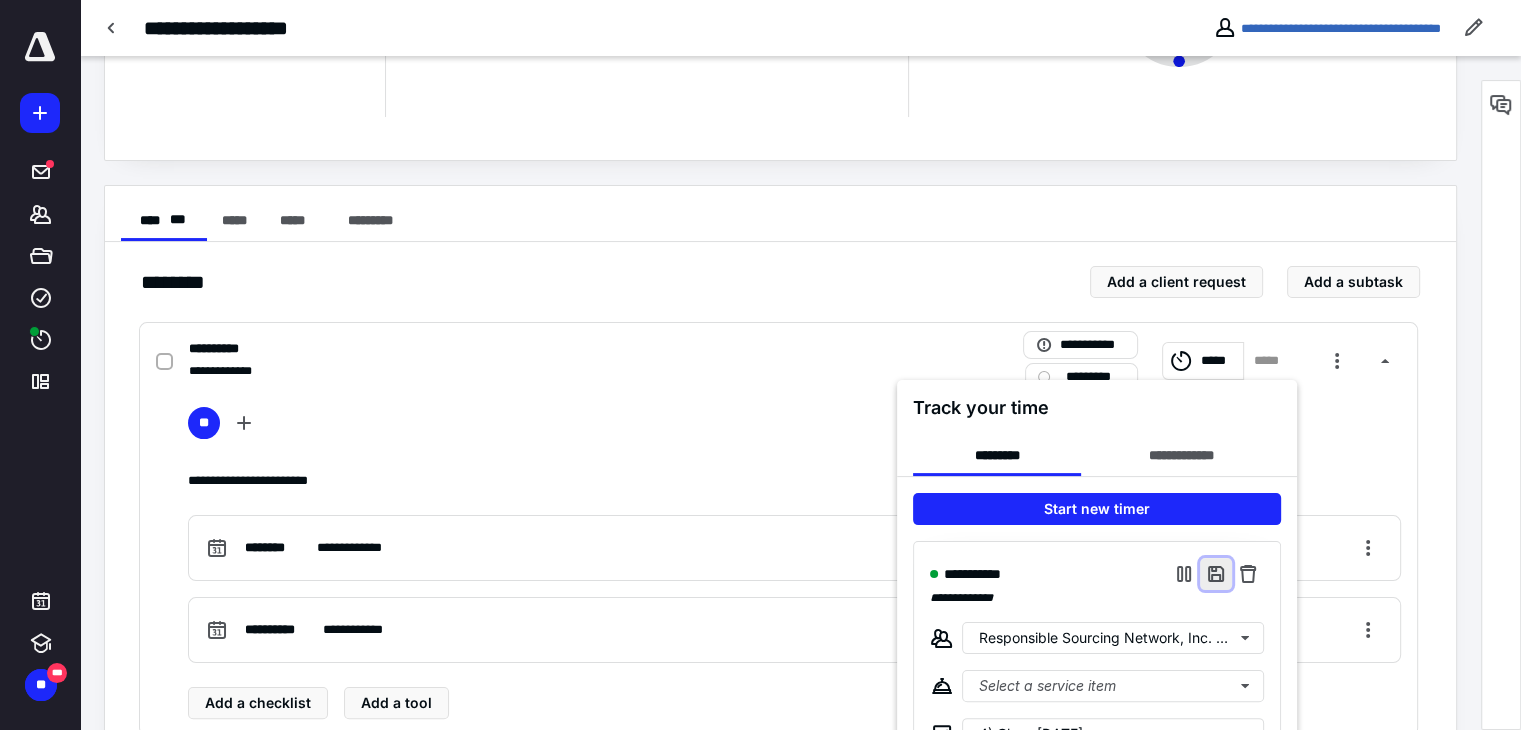 click at bounding box center (1216, 574) 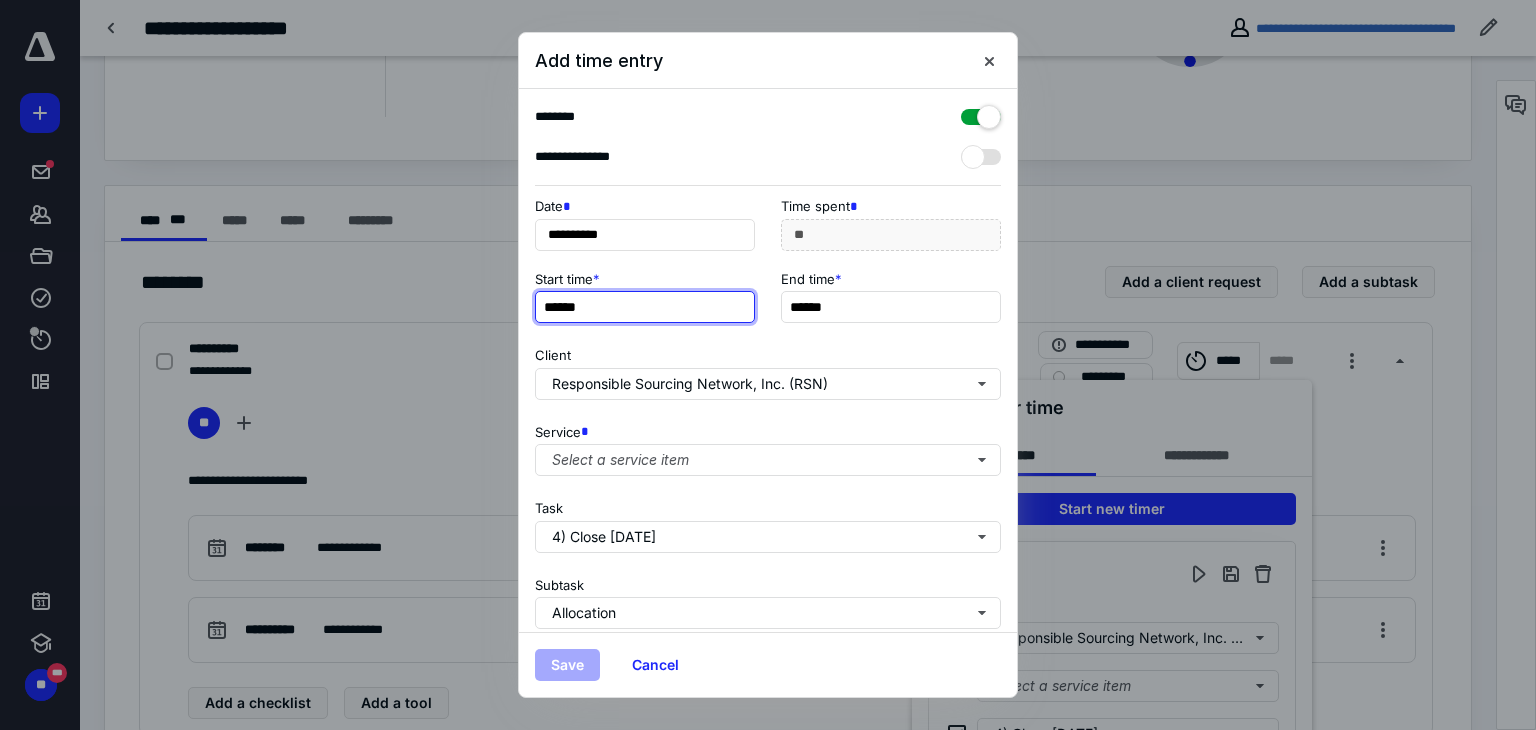 click on "******" at bounding box center (645, 307) 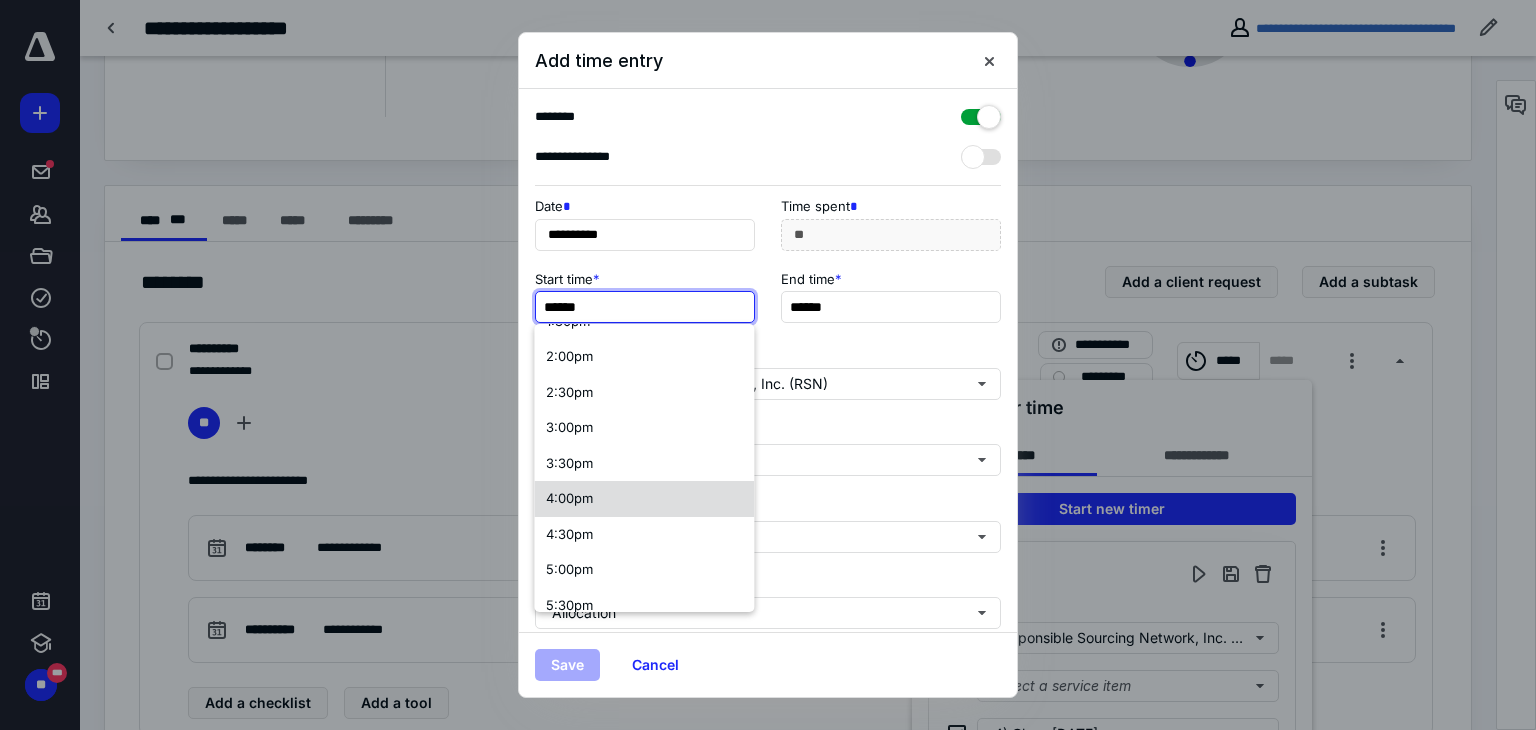 scroll, scrollTop: 988, scrollLeft: 0, axis: vertical 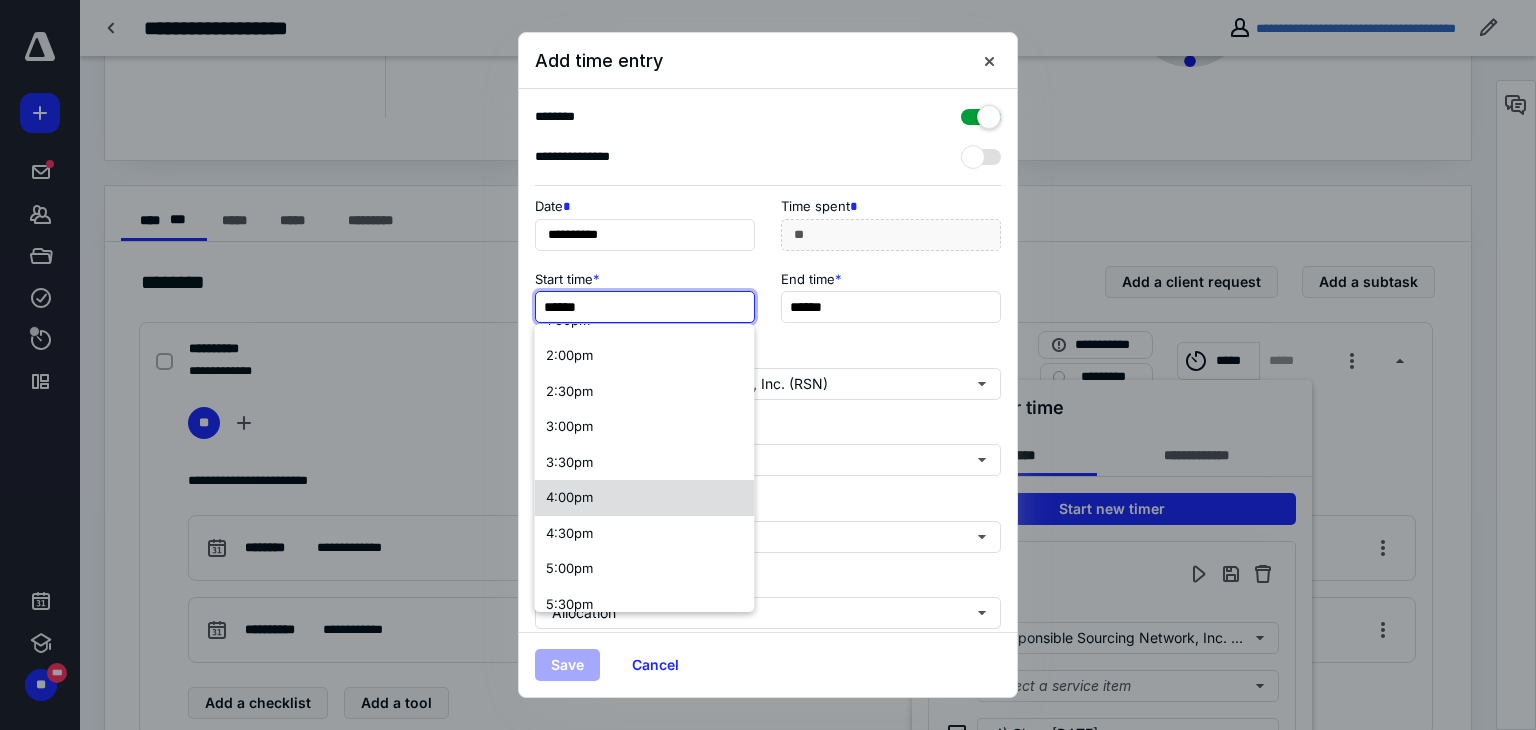 click on "4:00pm" at bounding box center [644, 498] 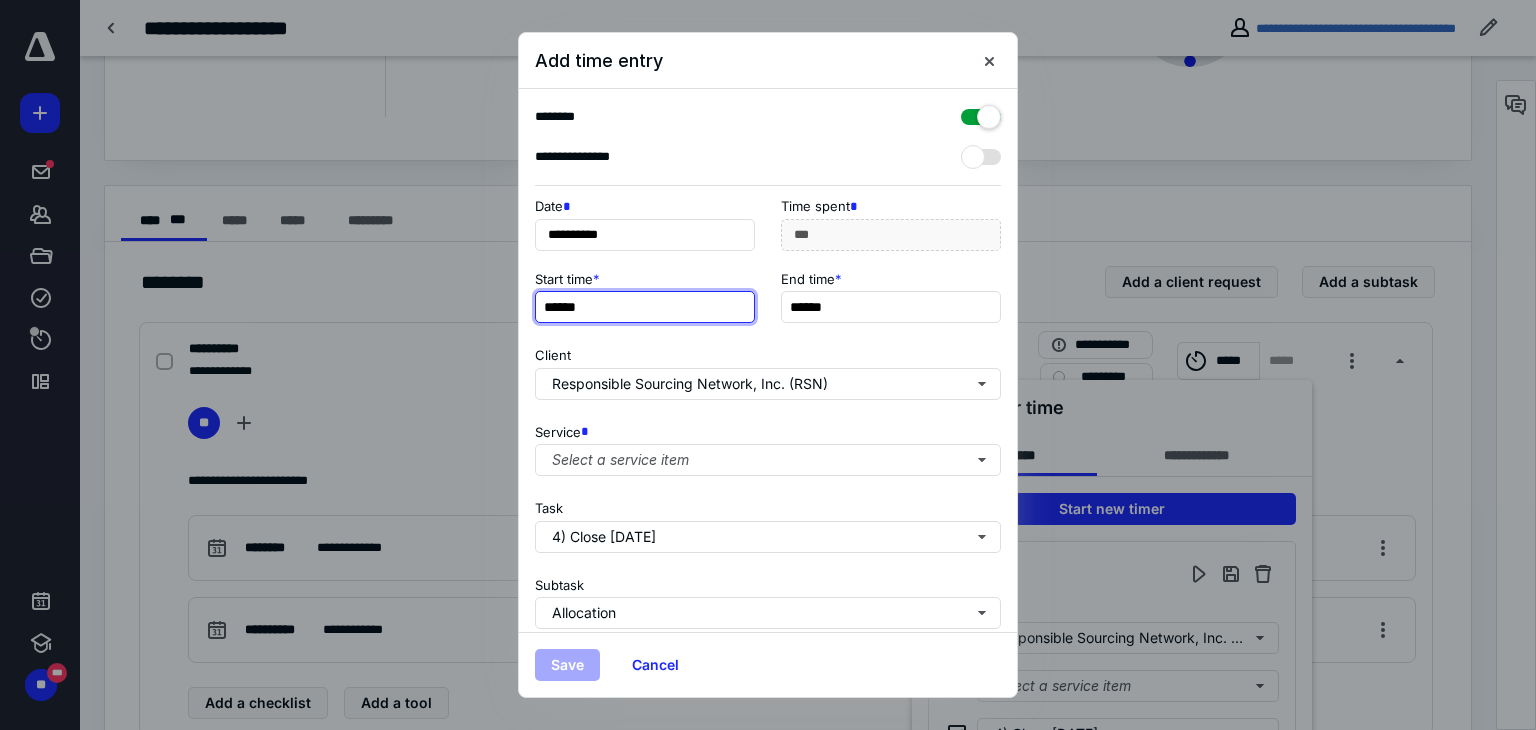 scroll, scrollTop: 0, scrollLeft: 0, axis: both 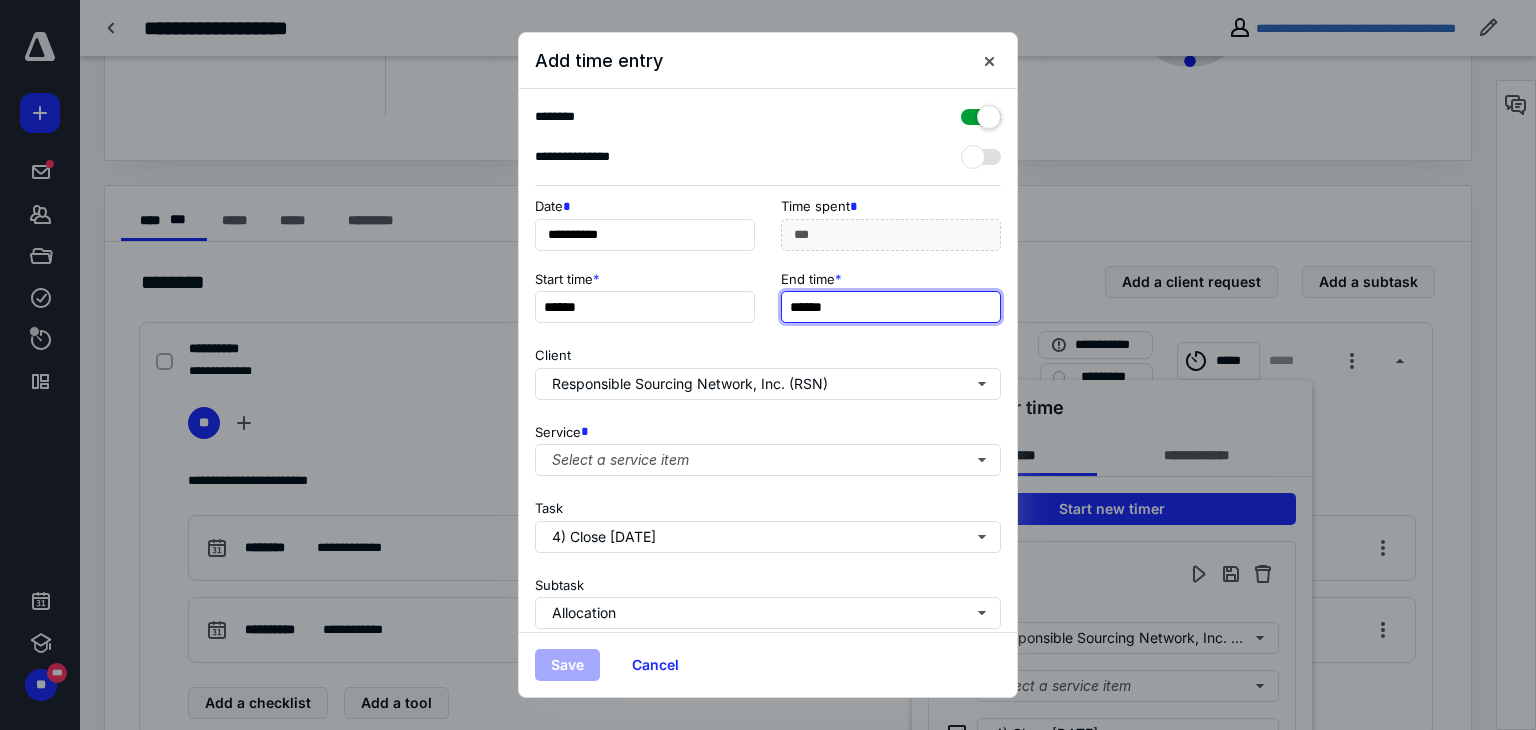 click on "******" at bounding box center (891, 307) 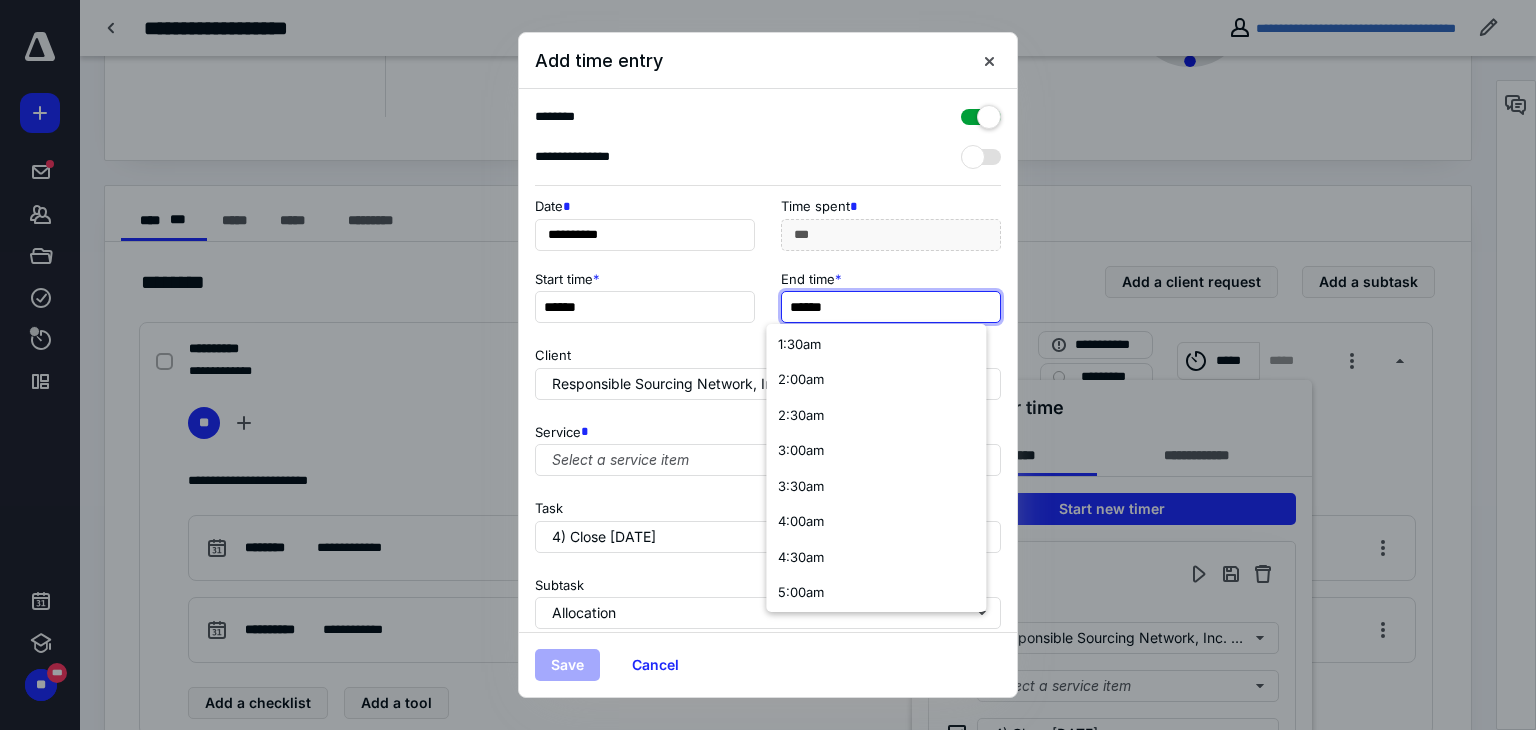 scroll, scrollTop: 111, scrollLeft: 0, axis: vertical 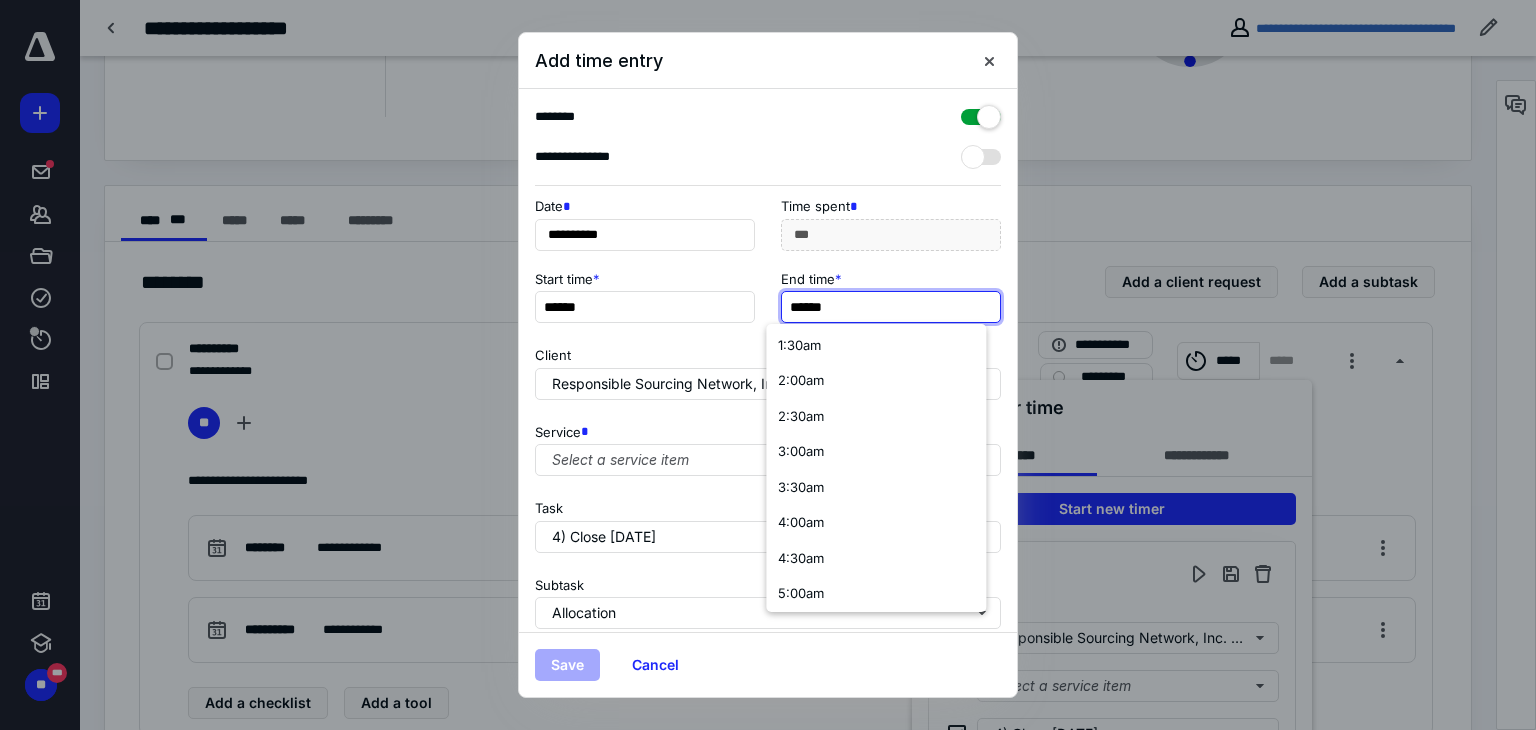 click on "******" at bounding box center (891, 307) 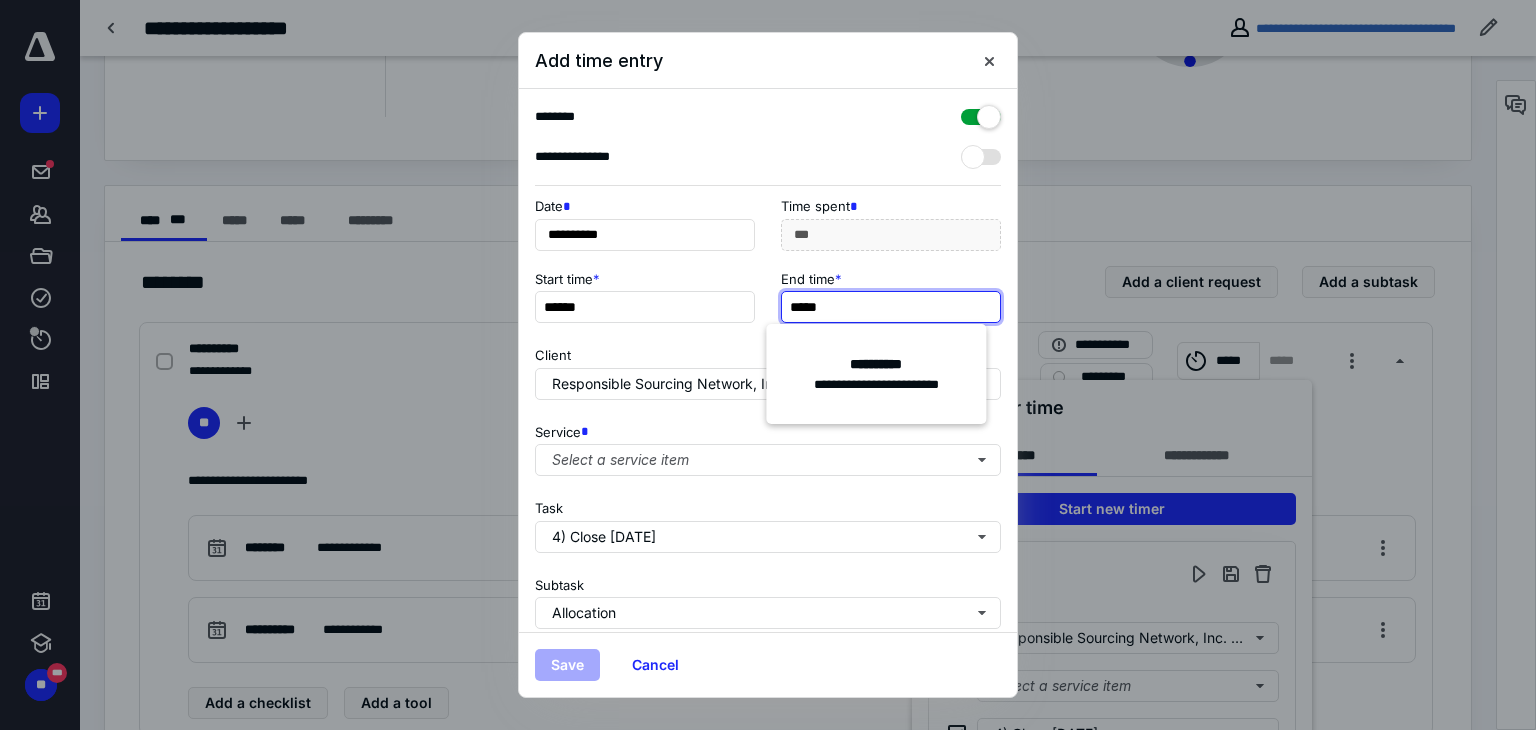 scroll, scrollTop: 0, scrollLeft: 0, axis: both 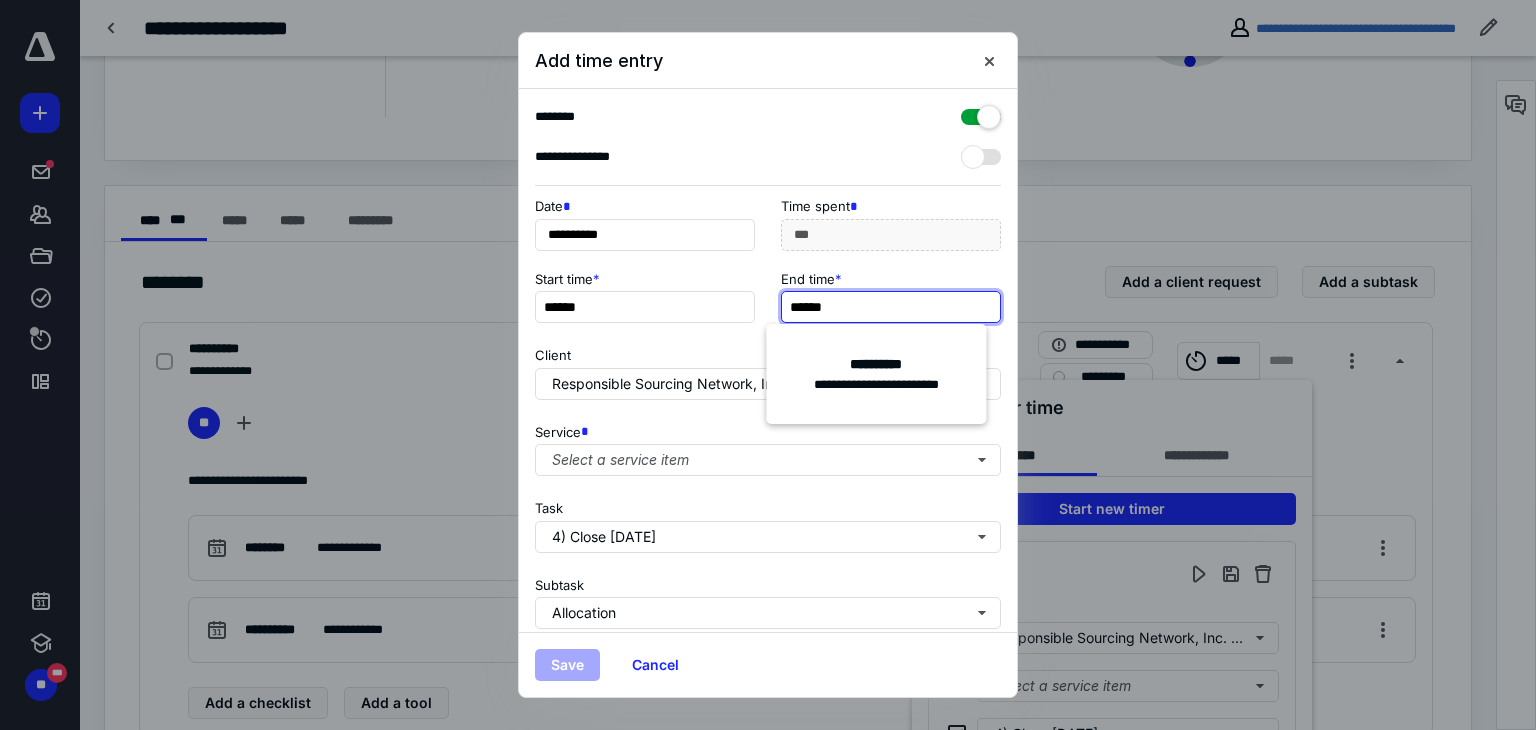 type on "******" 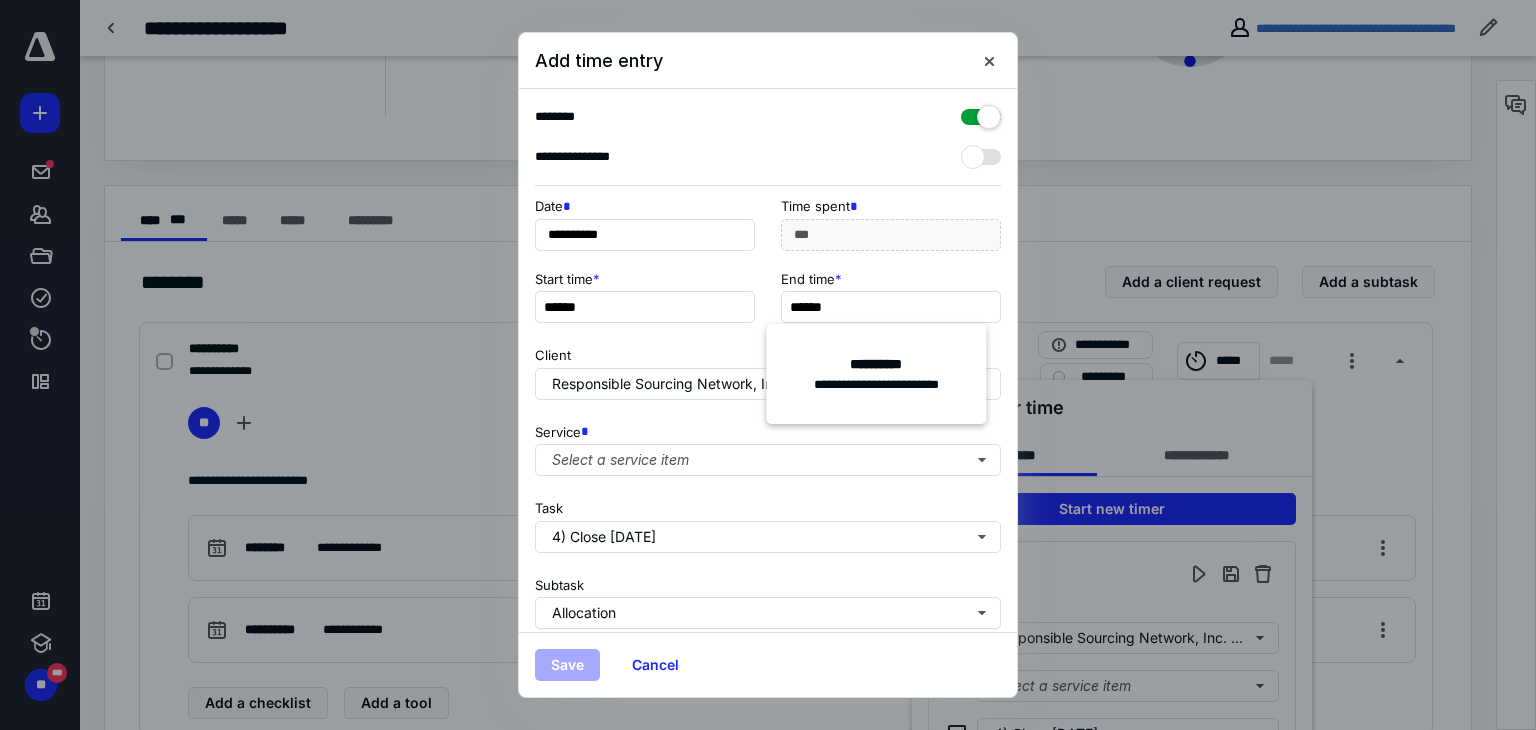 type on "***" 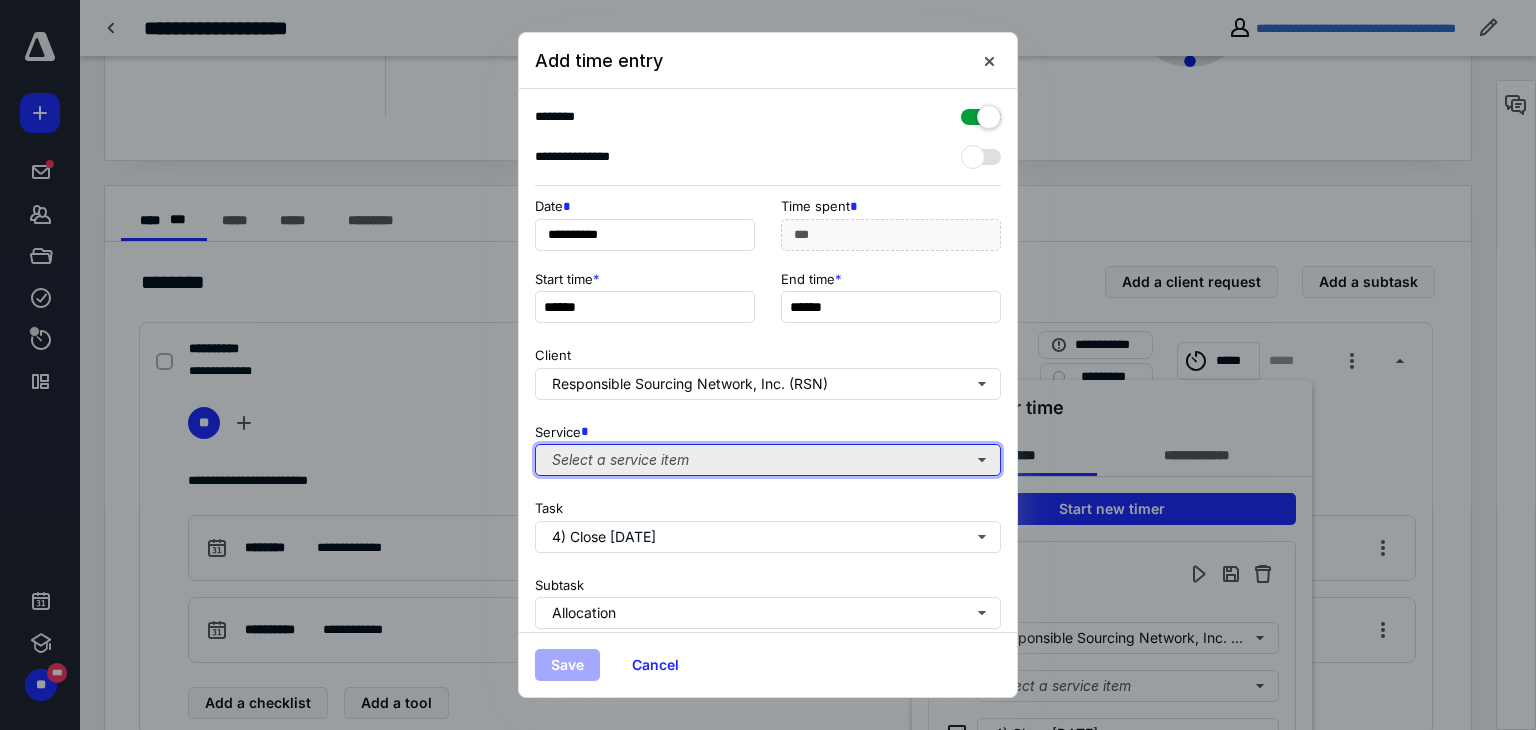 click on "Select a service item" at bounding box center [768, 460] 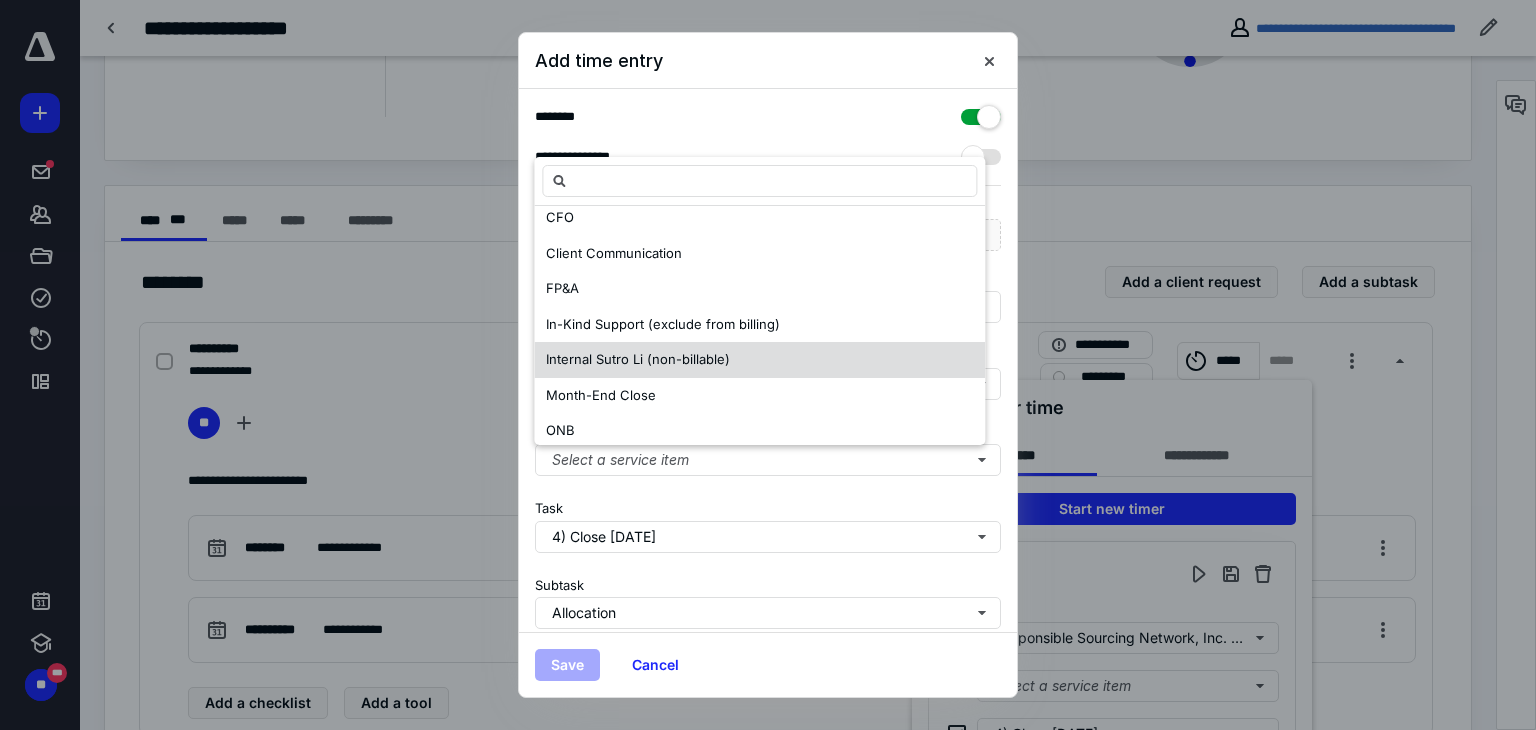 scroll, scrollTop: 192, scrollLeft: 0, axis: vertical 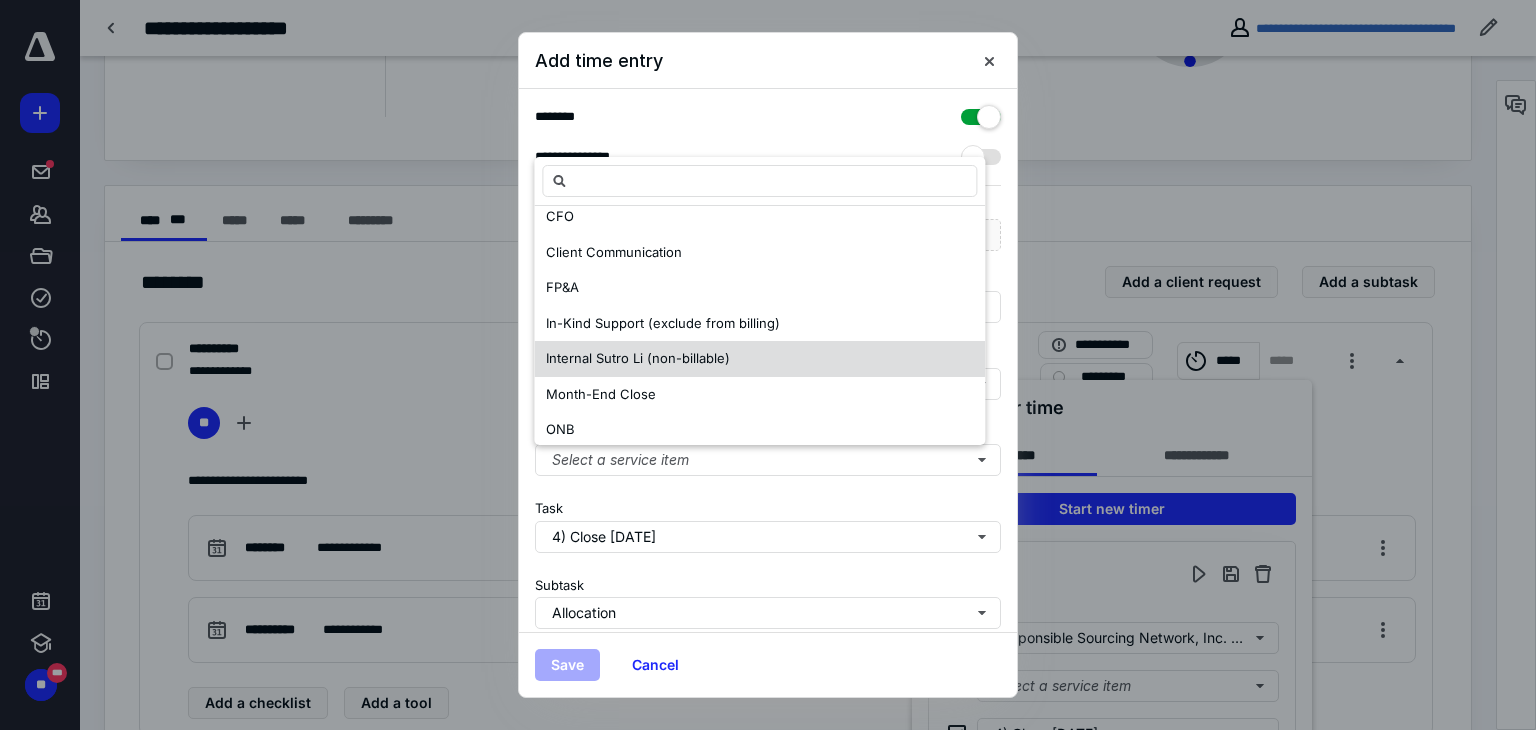 click on "Month-End Close" at bounding box center (759, 395) 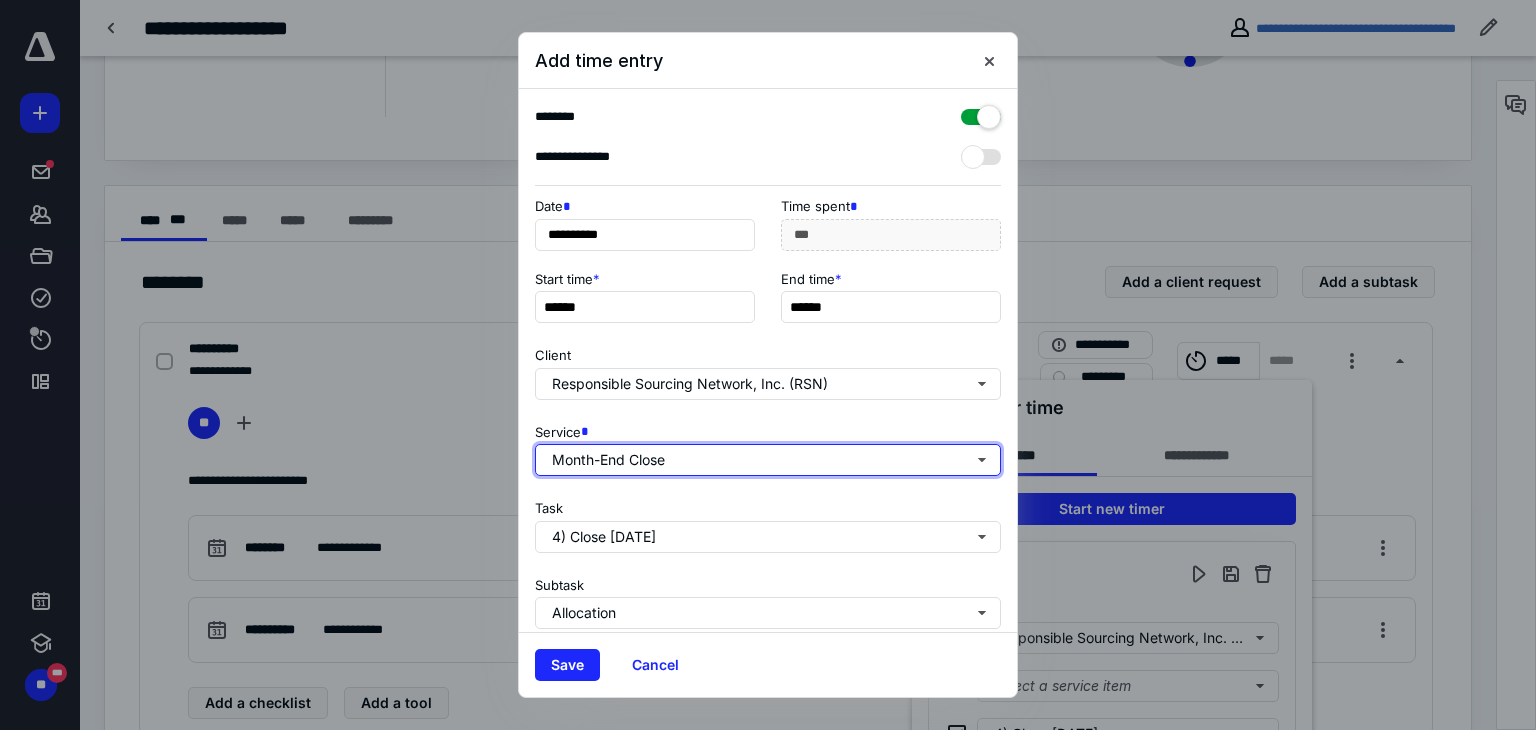 scroll, scrollTop: 0, scrollLeft: 0, axis: both 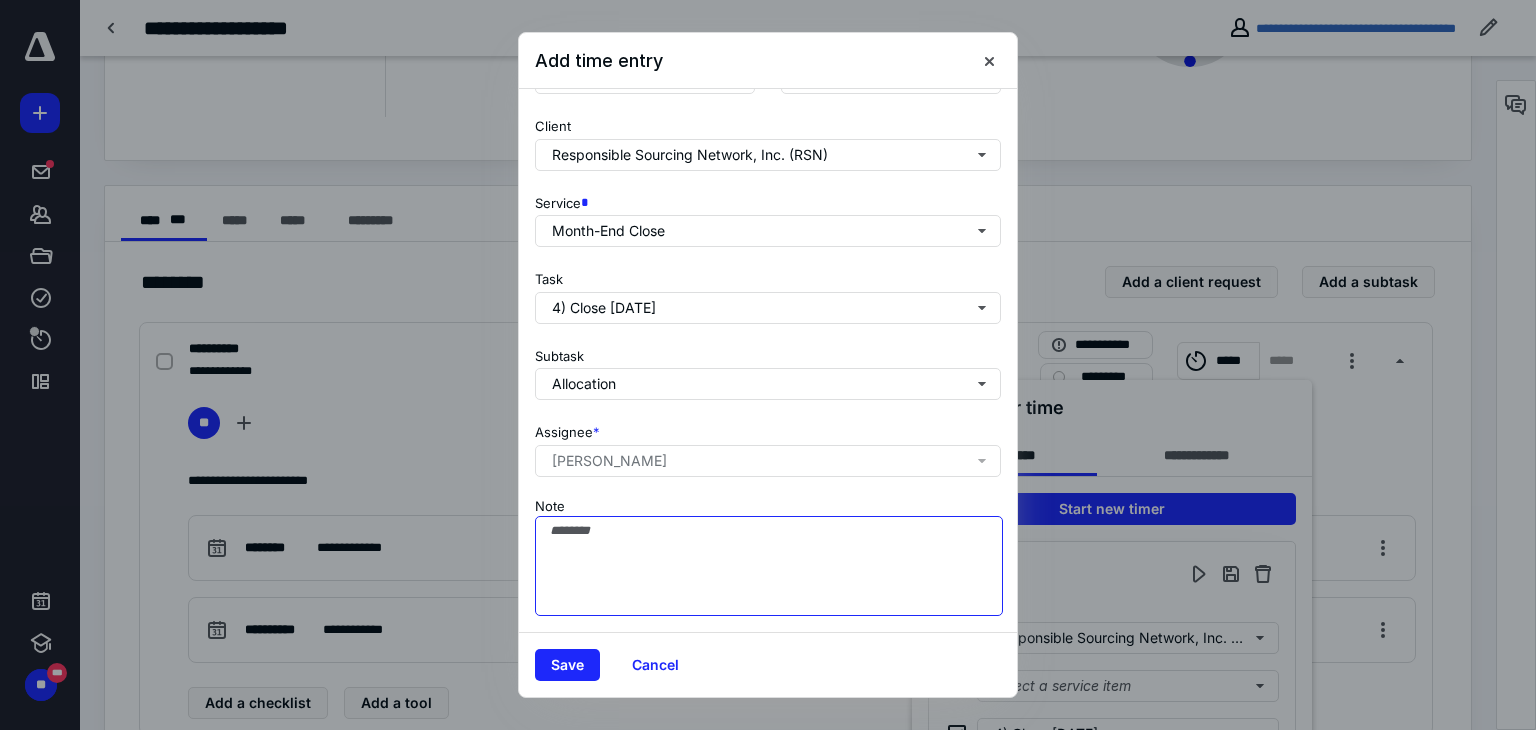 click on "Note" at bounding box center [769, 566] 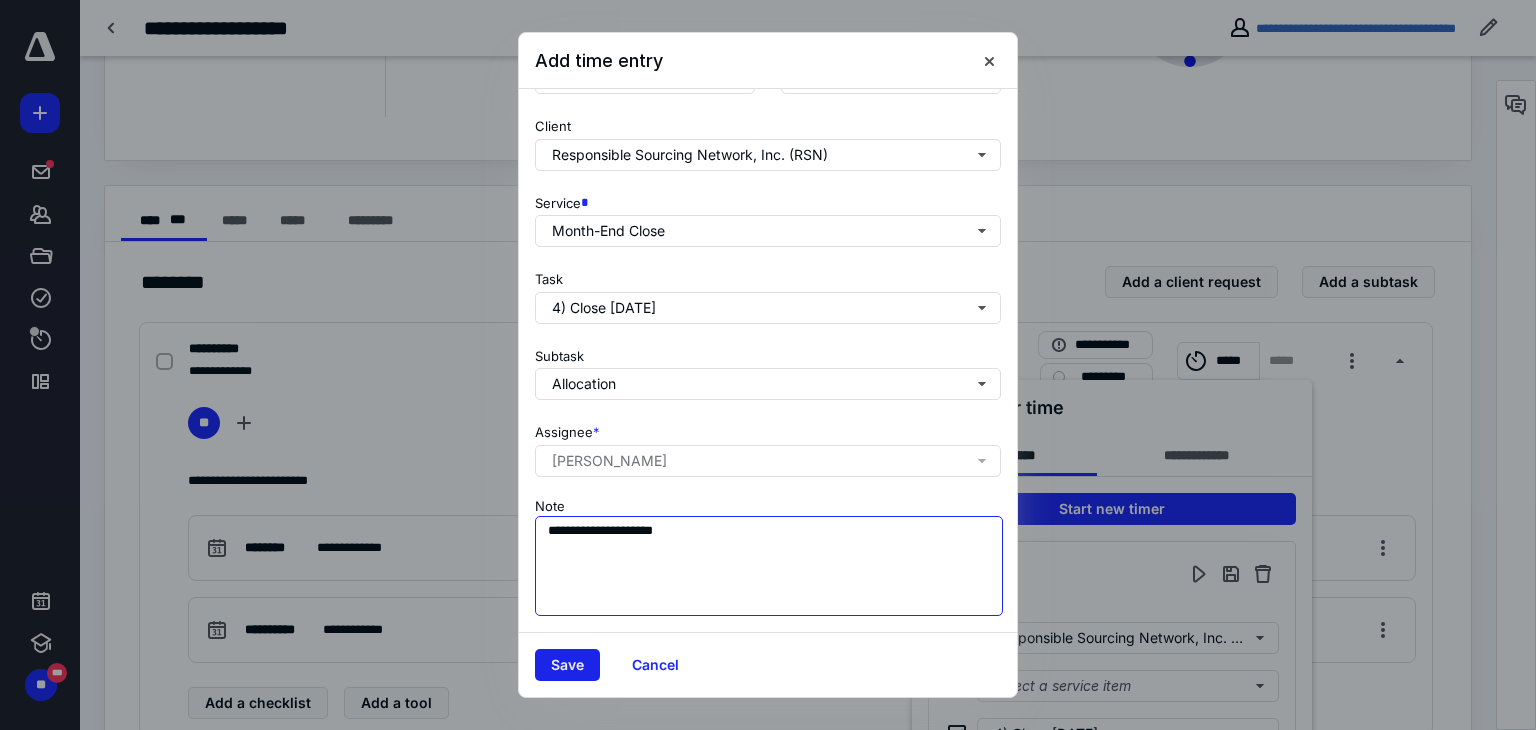 type on "**********" 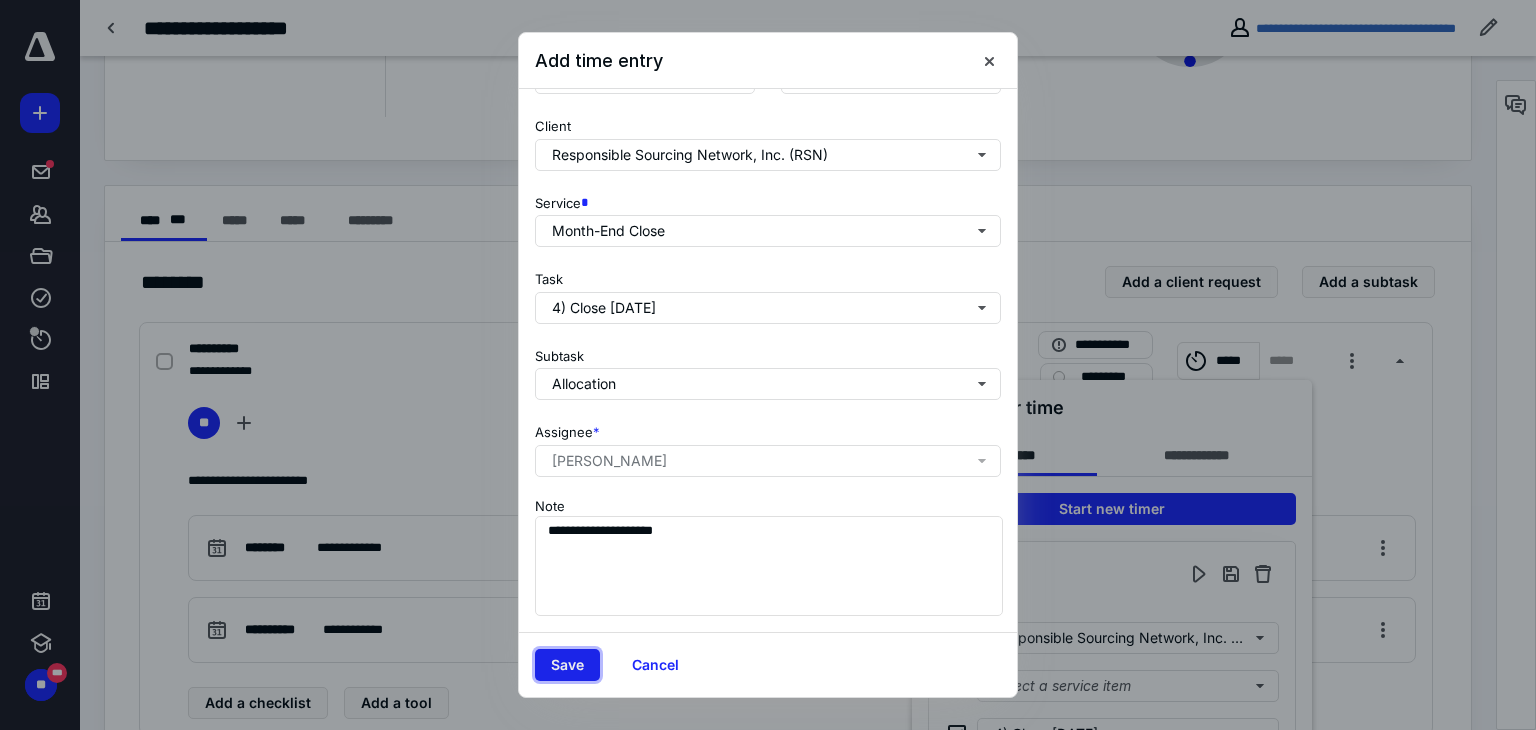click on "Save" at bounding box center [567, 665] 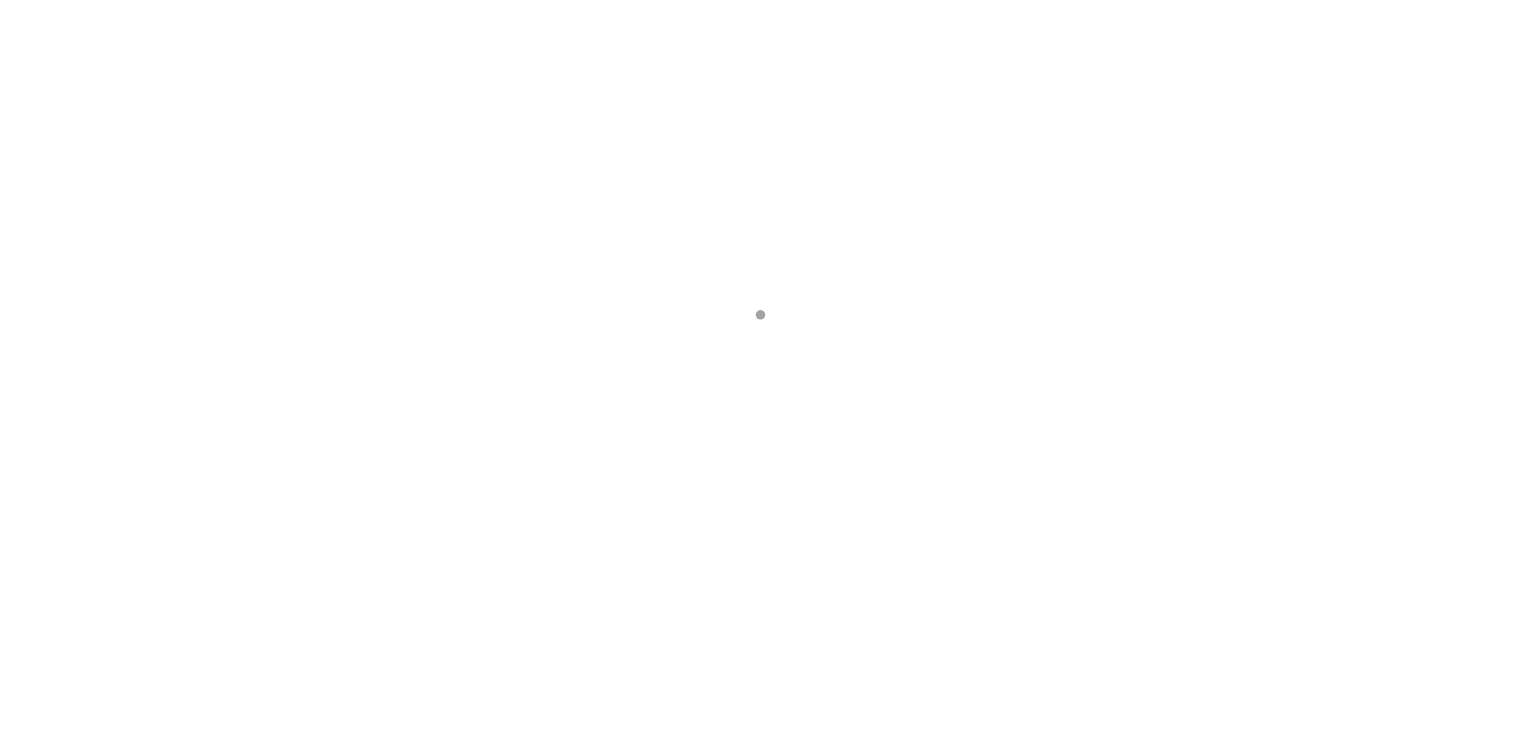 scroll, scrollTop: 0, scrollLeft: 0, axis: both 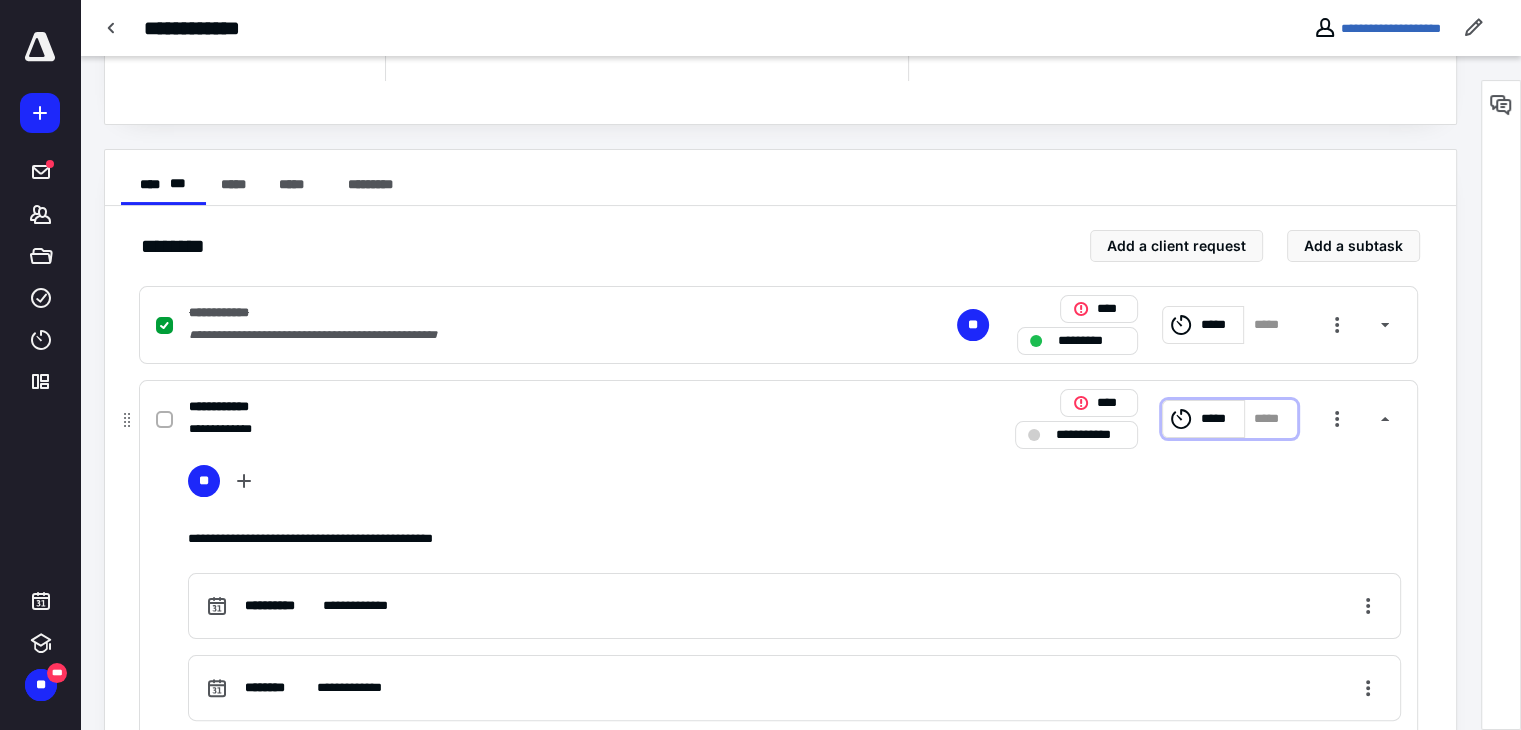 click on "*****" at bounding box center (1219, 419) 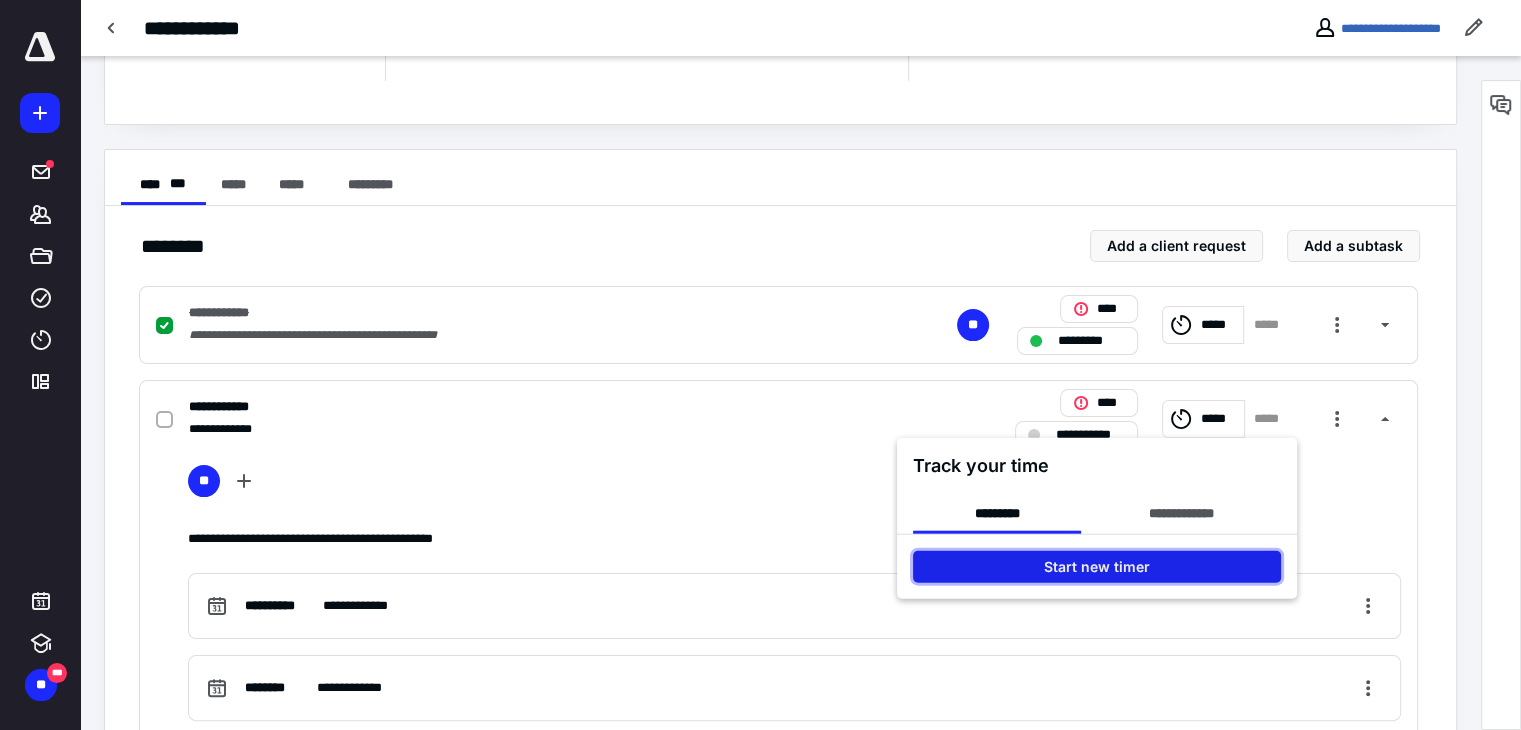 click on "Start new timer" at bounding box center (1097, 567) 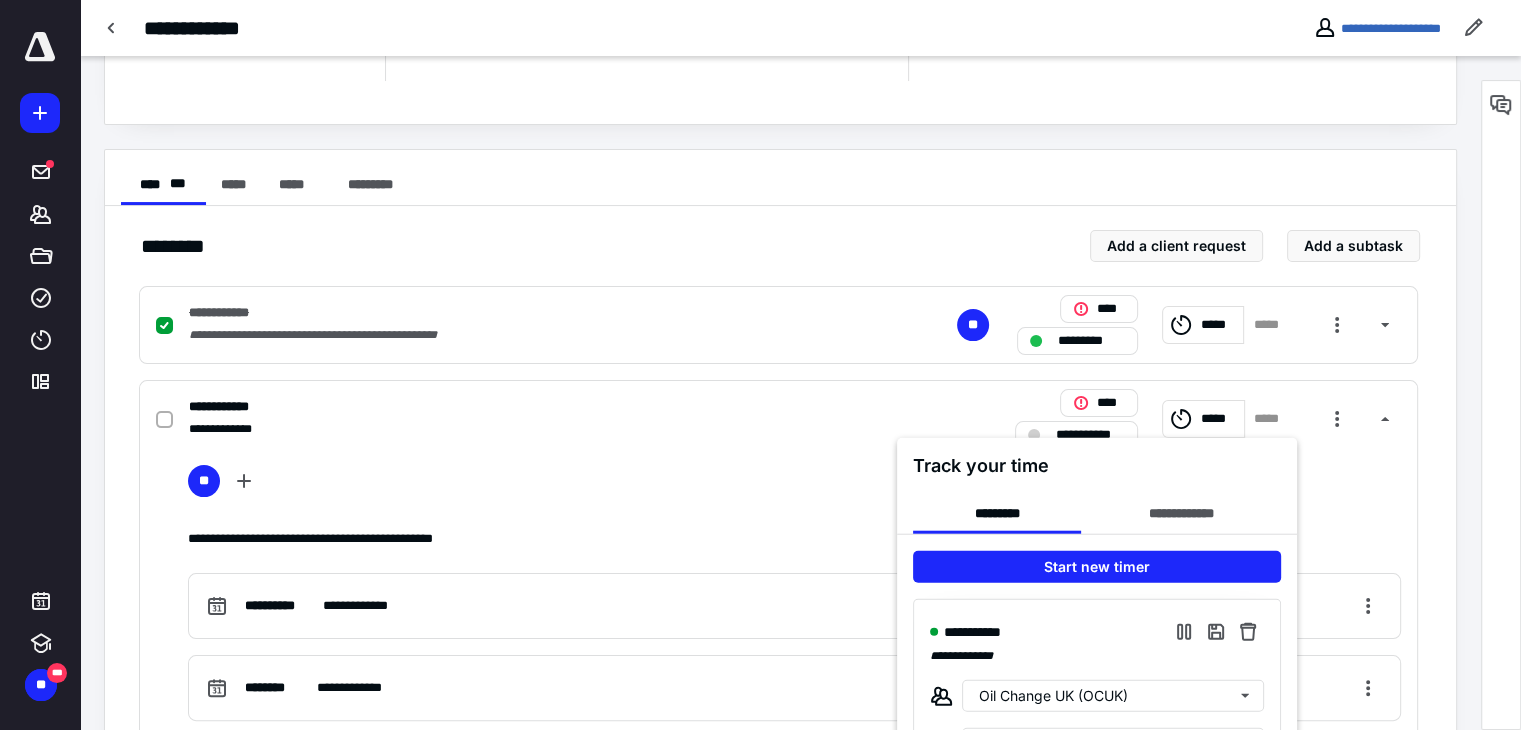 click at bounding box center [760, 365] 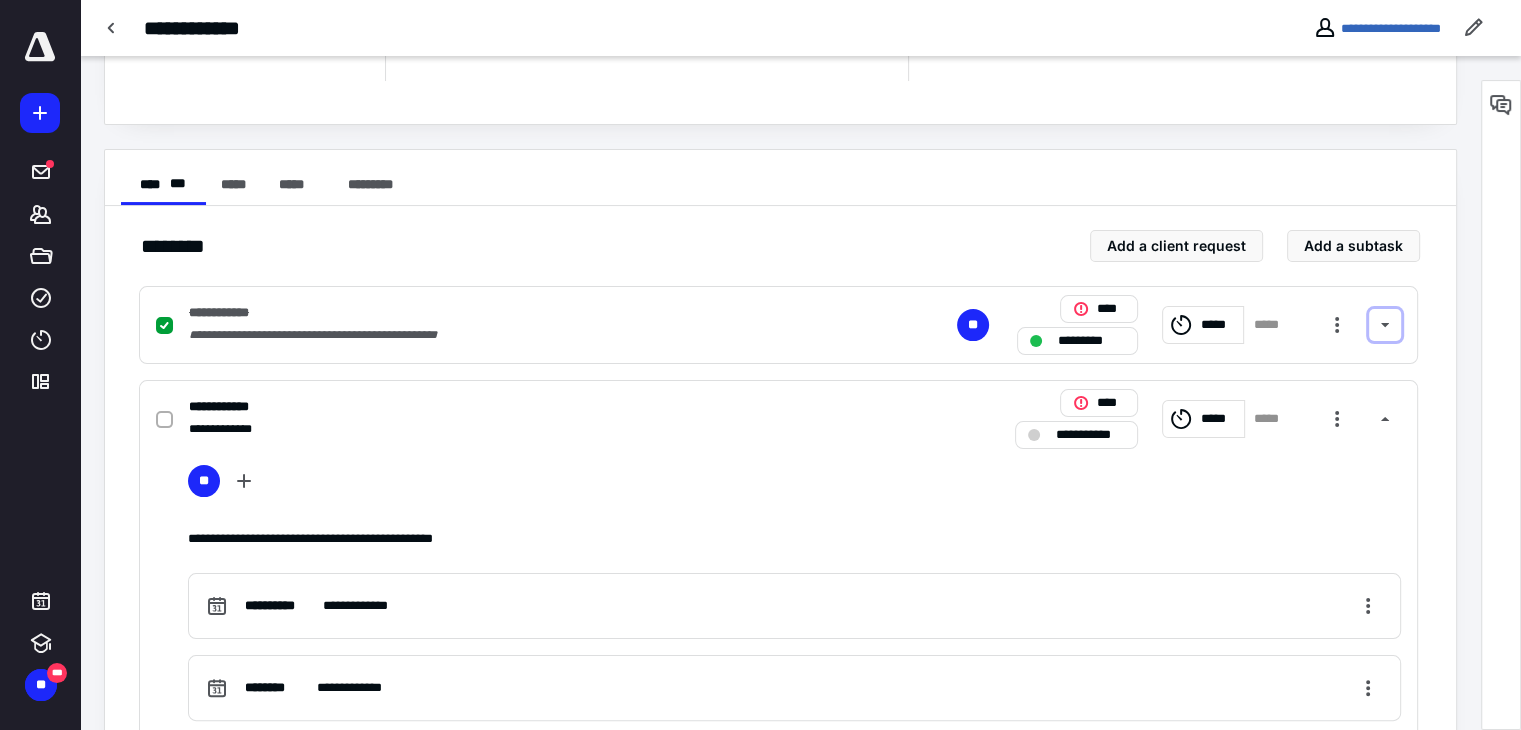 click at bounding box center [1385, 325] 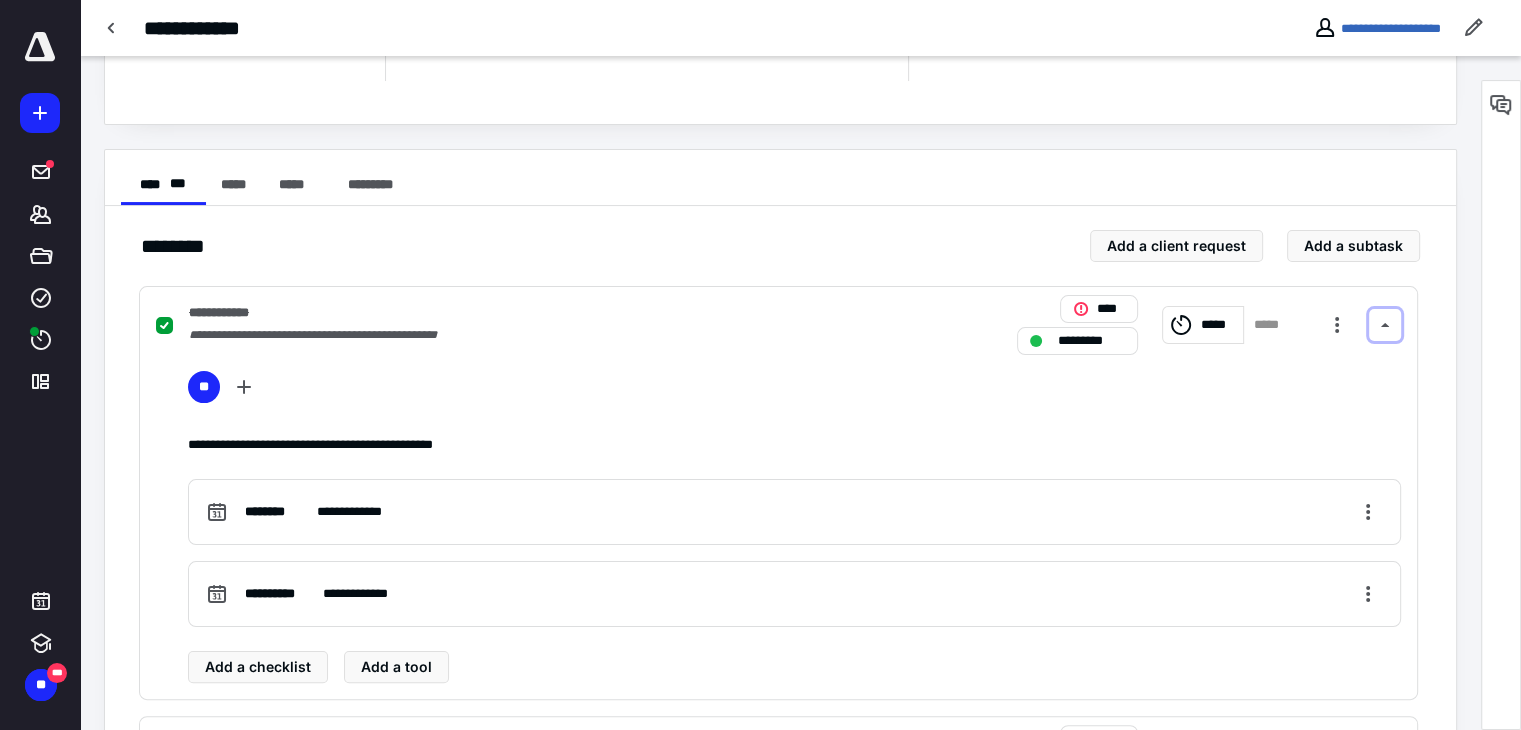 click at bounding box center (1385, 325) 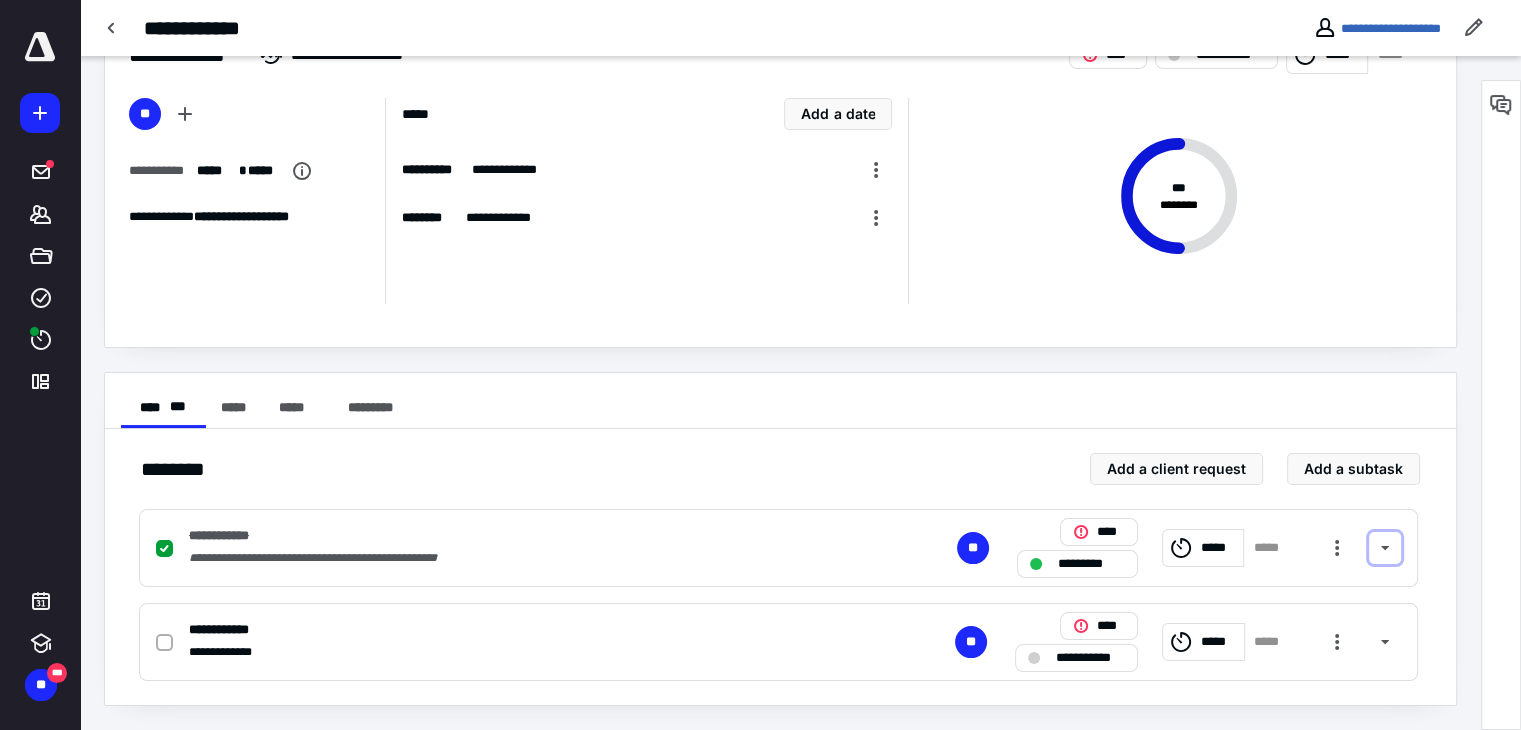 scroll, scrollTop: 68, scrollLeft: 0, axis: vertical 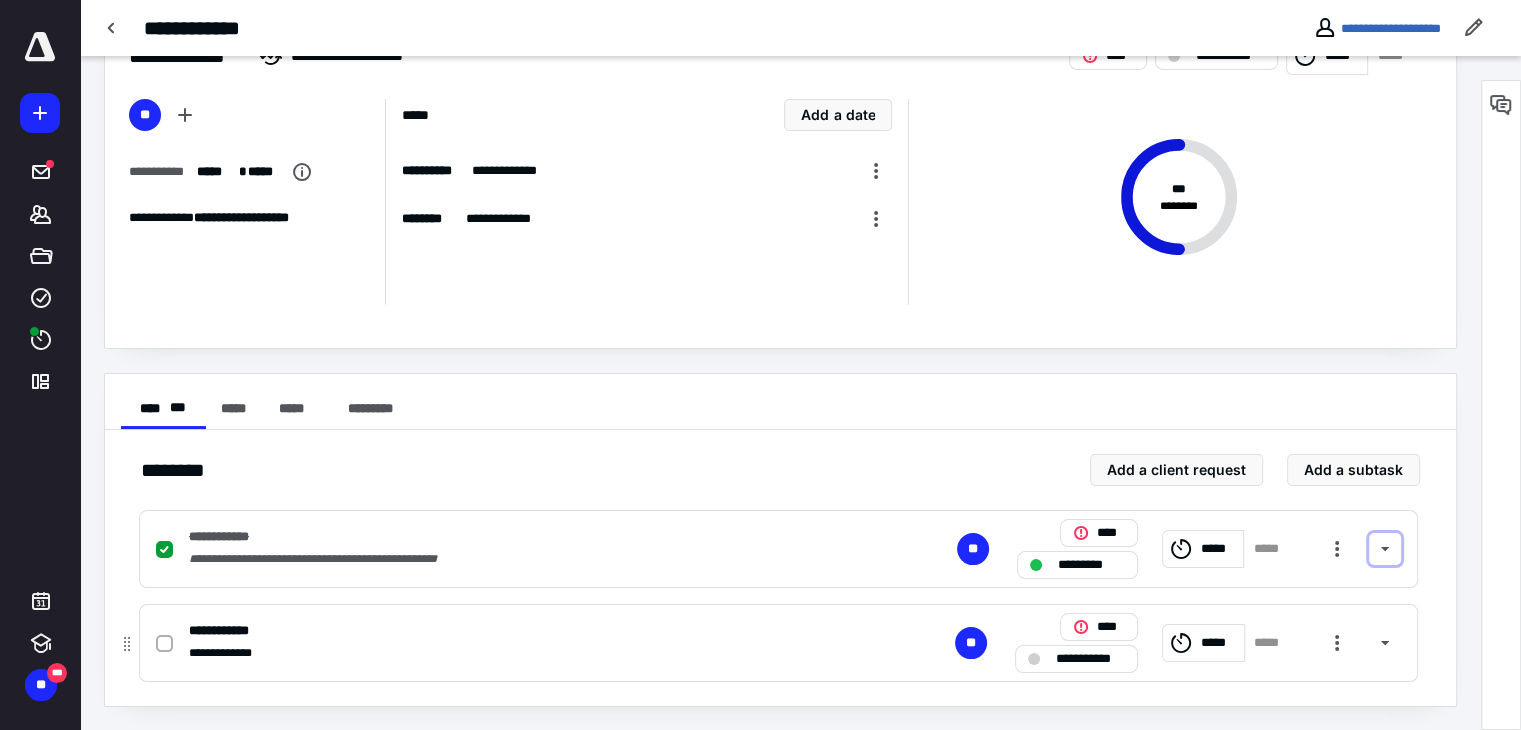 type 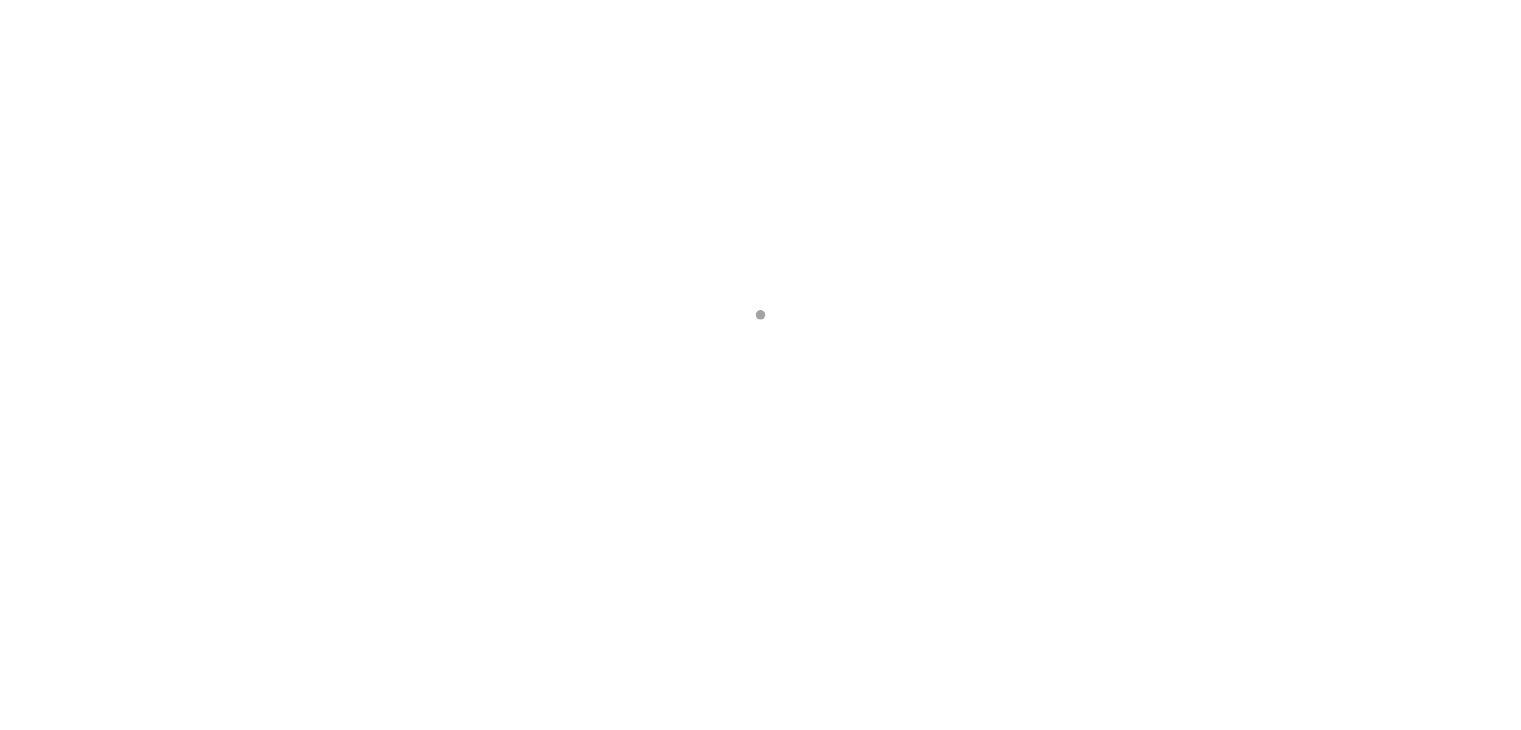 scroll, scrollTop: 0, scrollLeft: 0, axis: both 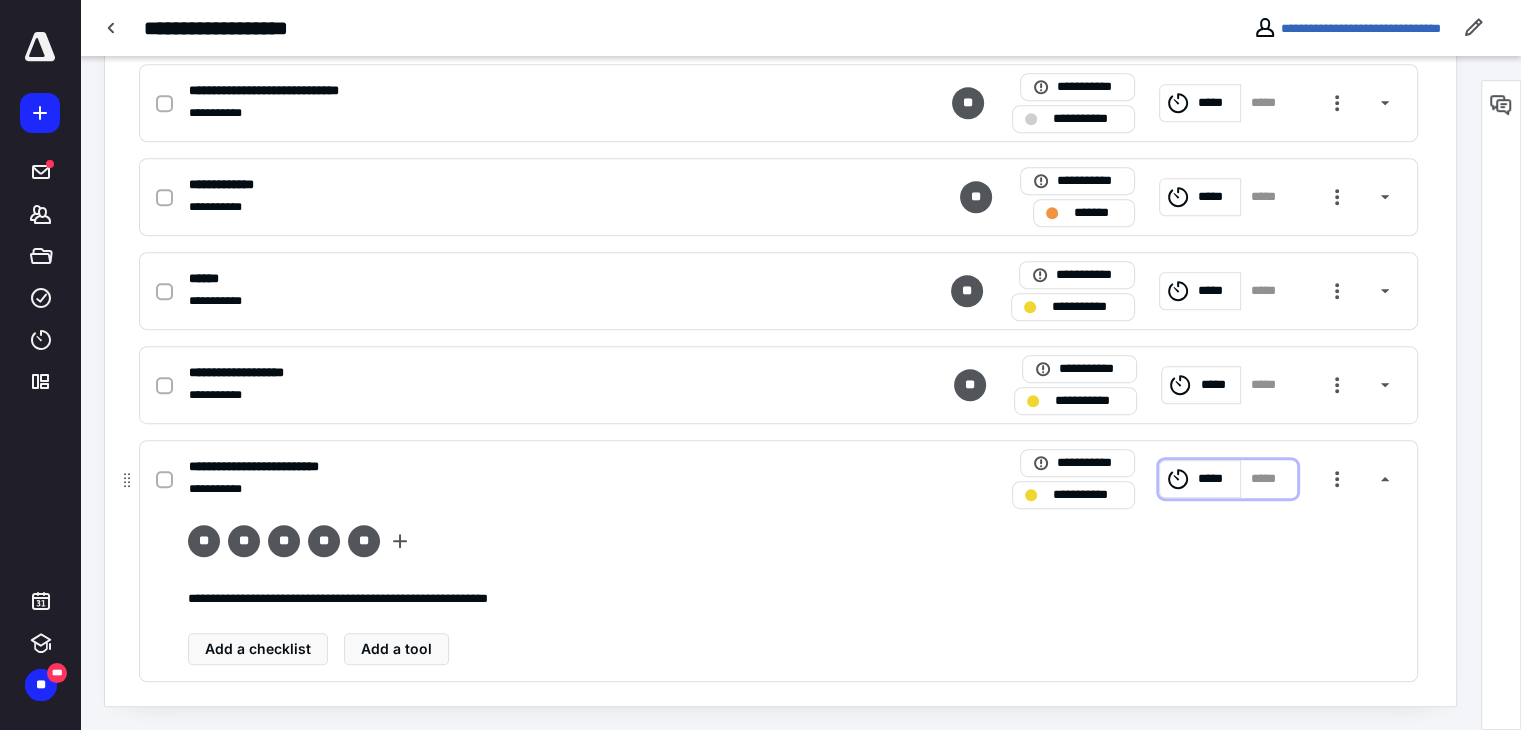 click on "*****" at bounding box center (1216, 479) 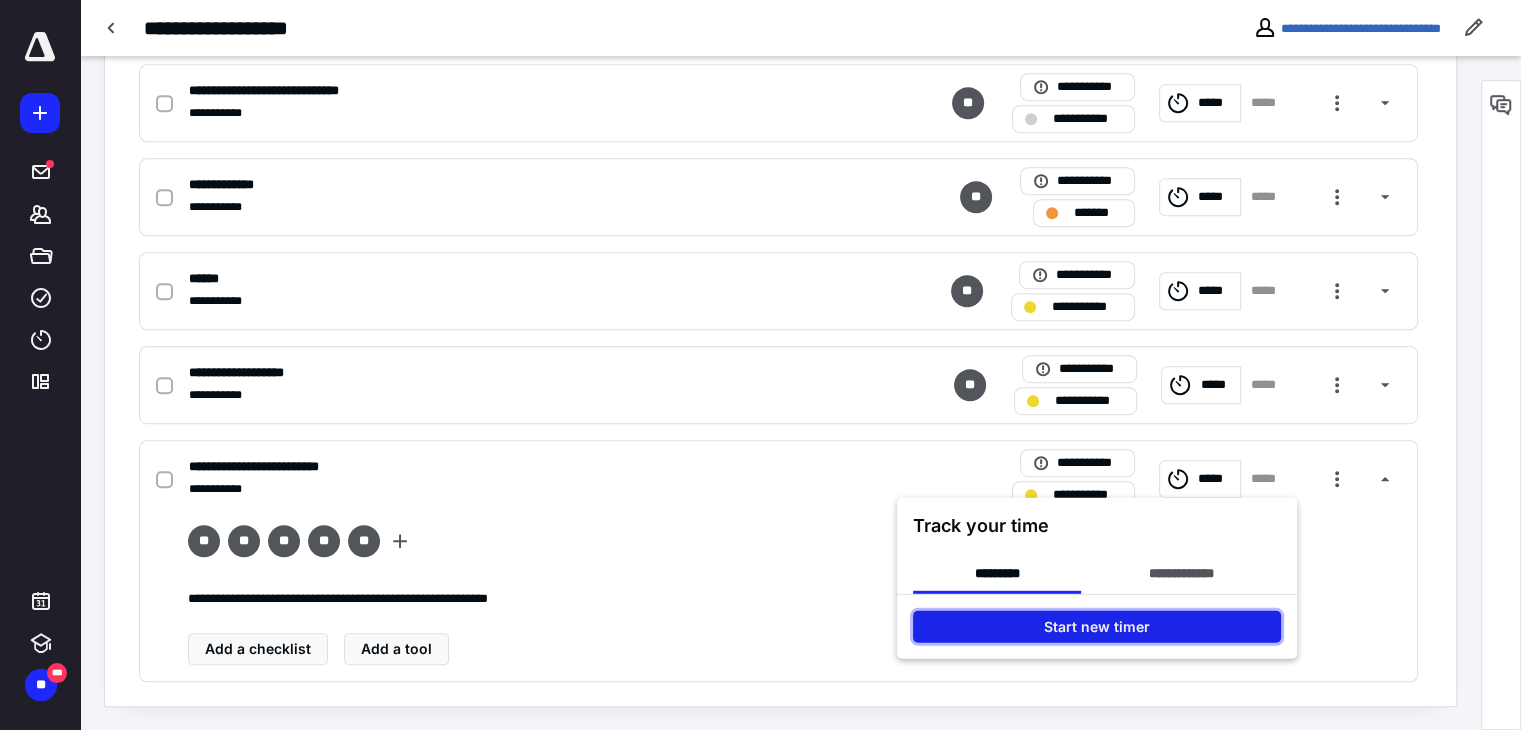 click on "Start new timer" at bounding box center [1097, 627] 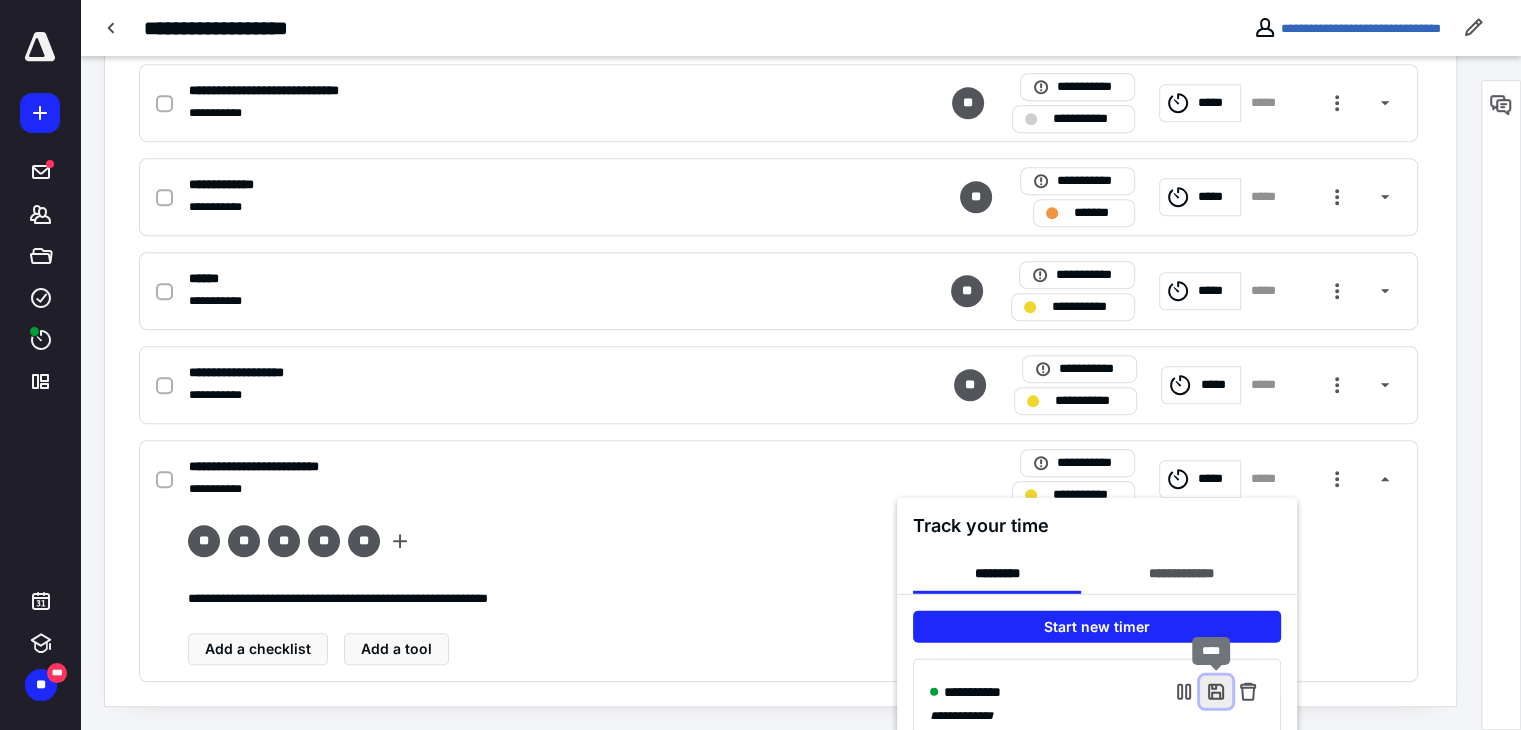 click at bounding box center (1216, 692) 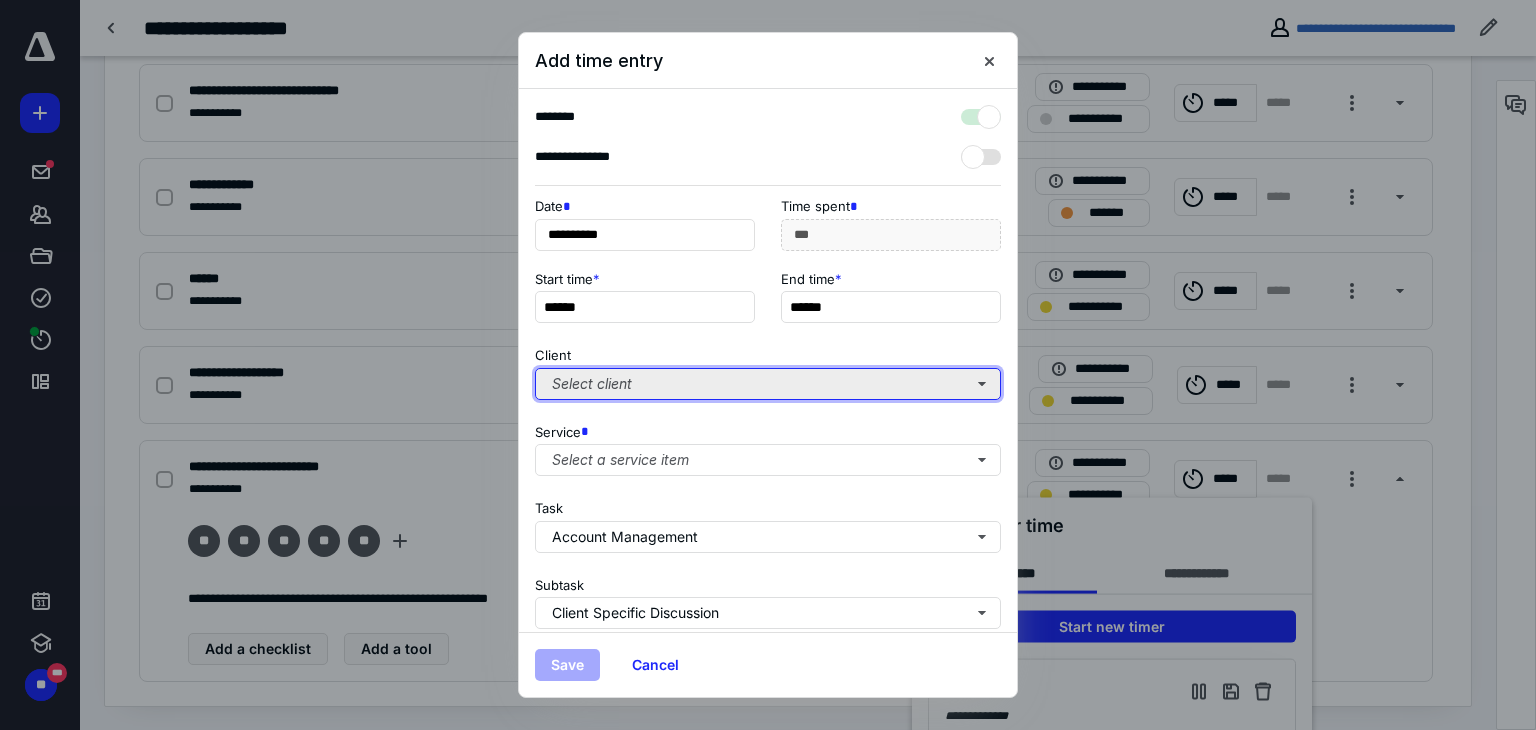 click on "Select client" at bounding box center [768, 384] 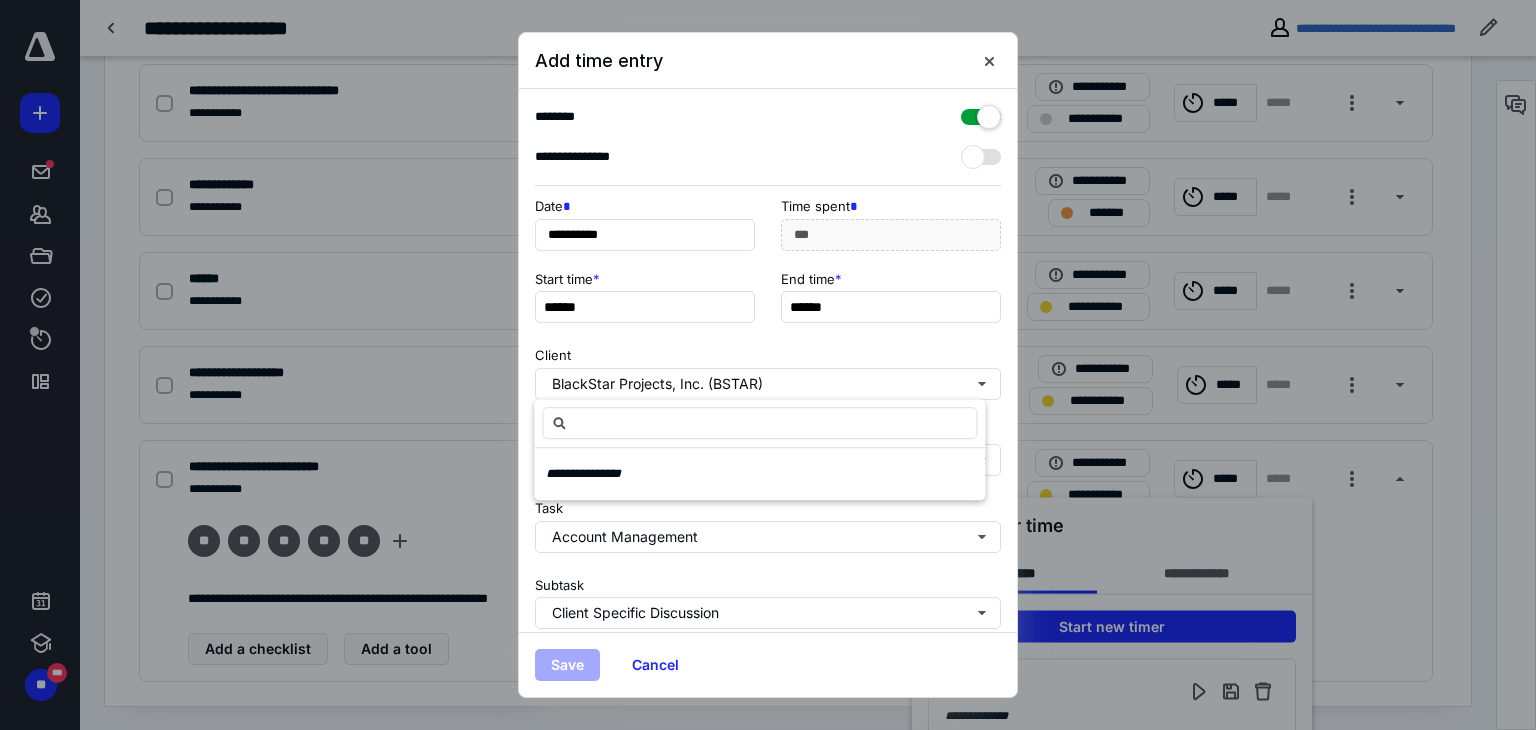 click on "Client BlackStar Projects, Inc. (BSTAR)" at bounding box center [768, 369] 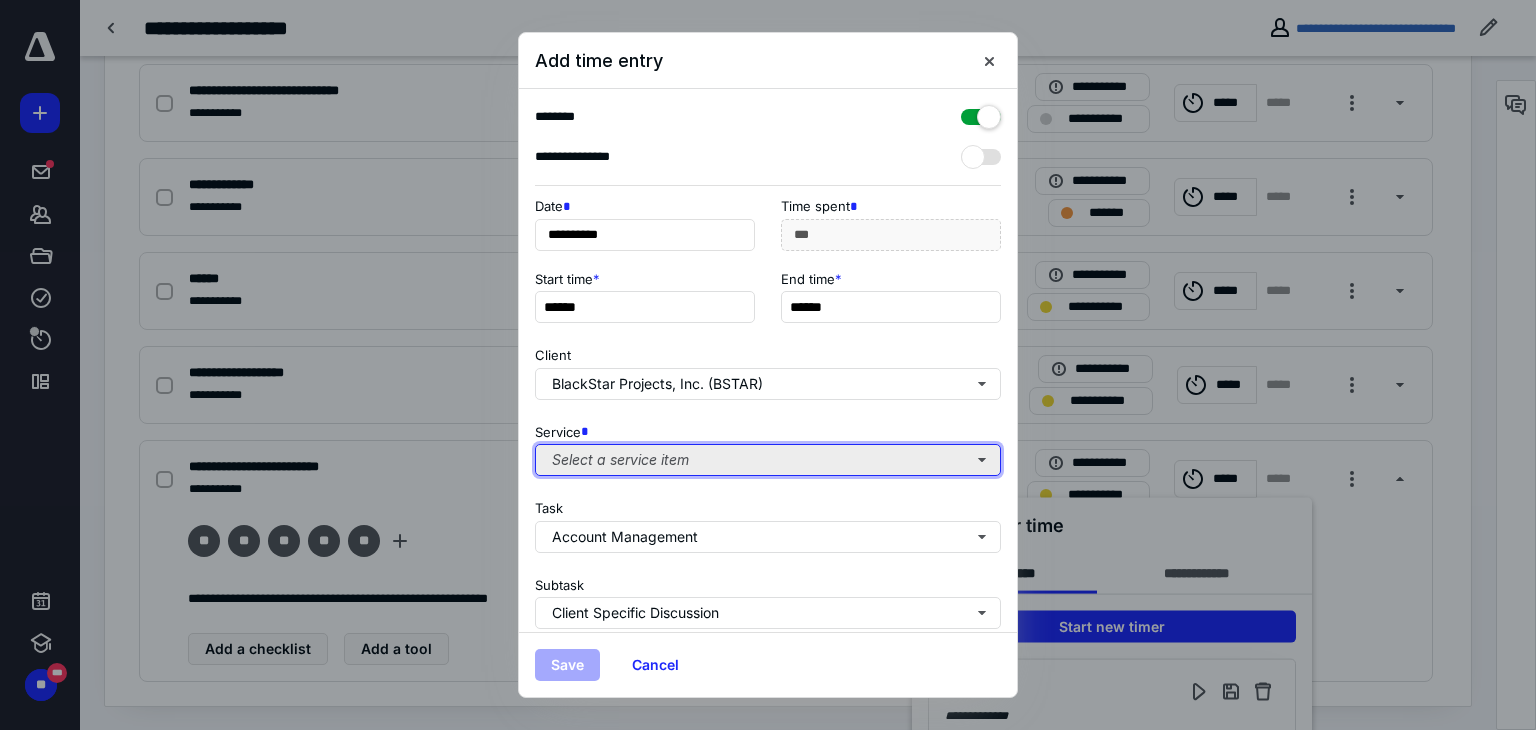 click on "Select a service item" at bounding box center (768, 460) 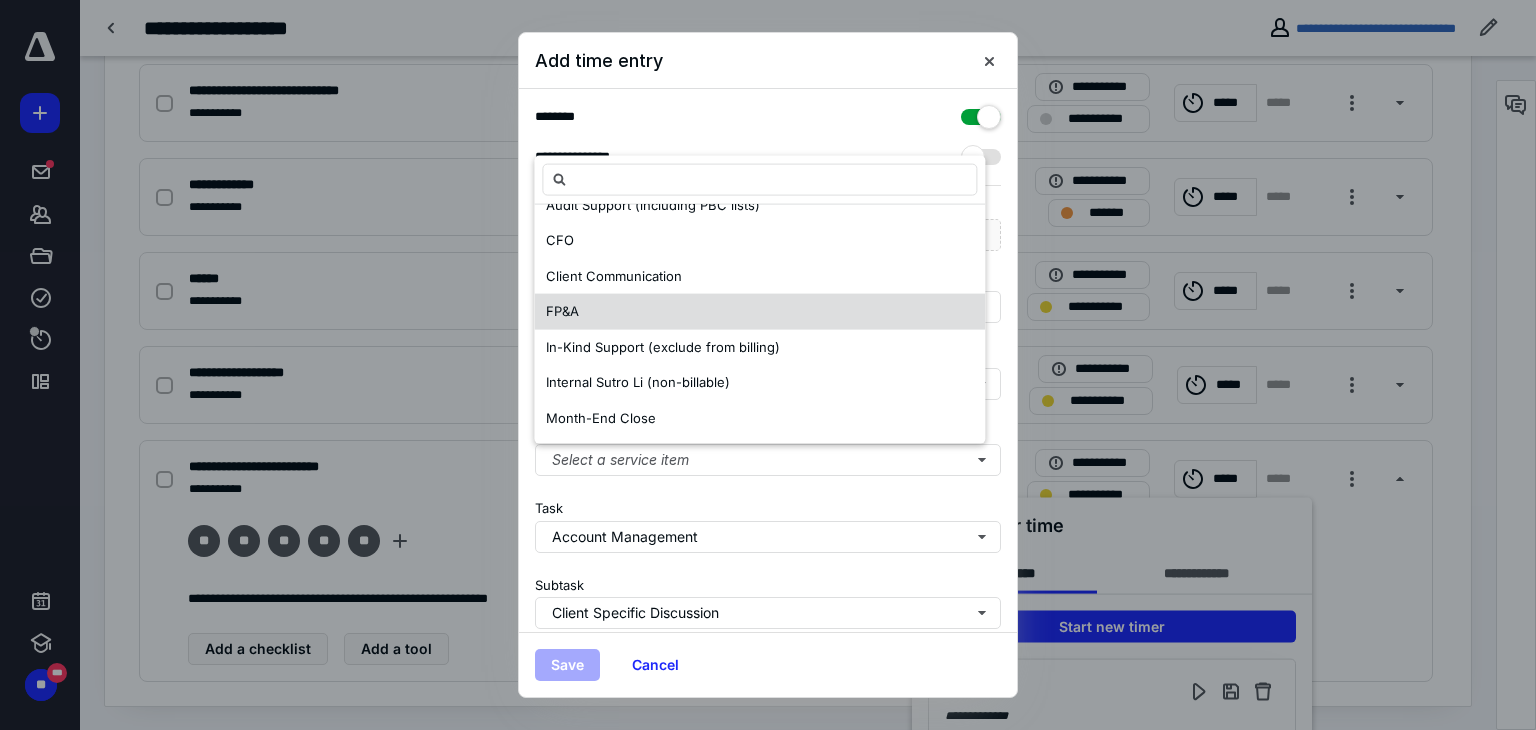 scroll, scrollTop: 163, scrollLeft: 0, axis: vertical 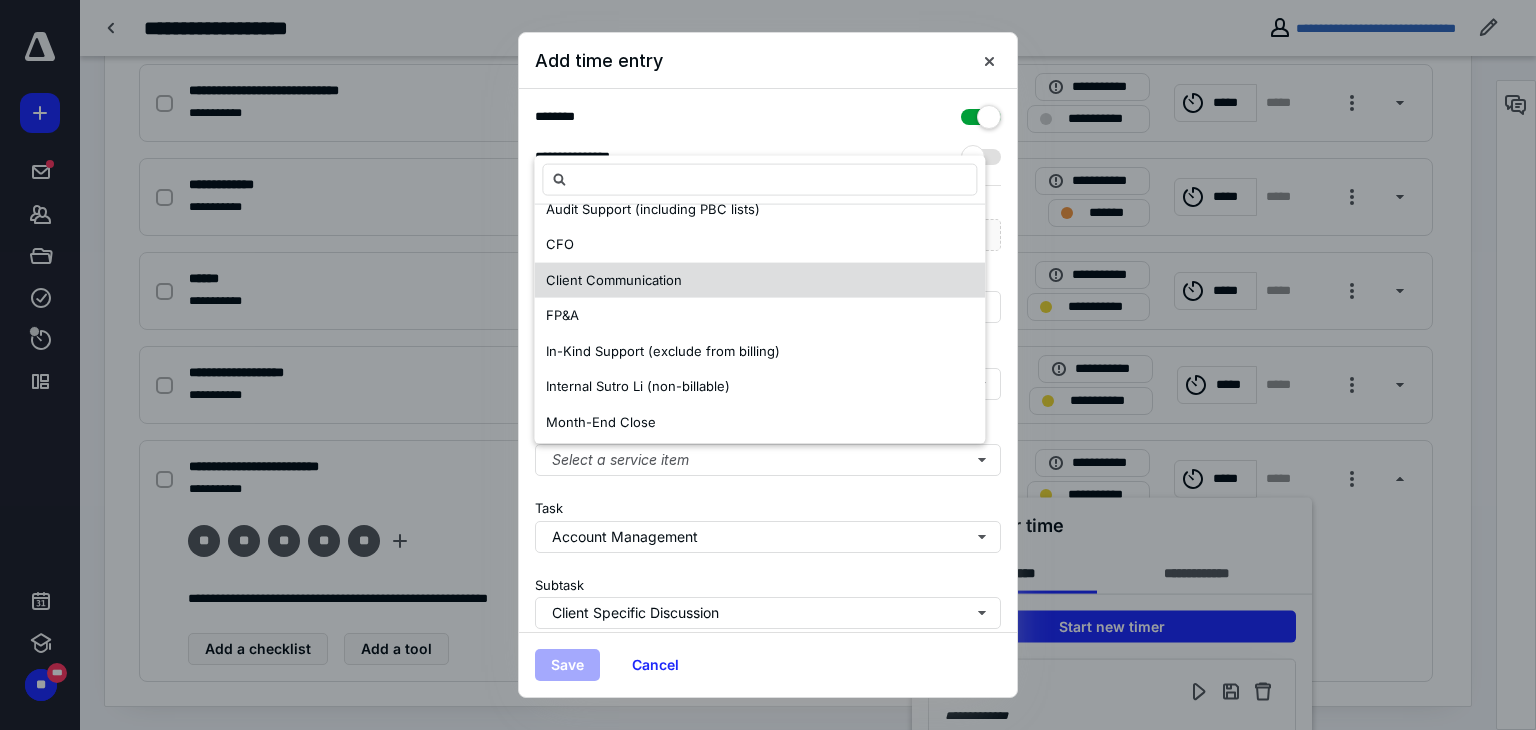 click on "Client Communication" at bounding box center (614, 280) 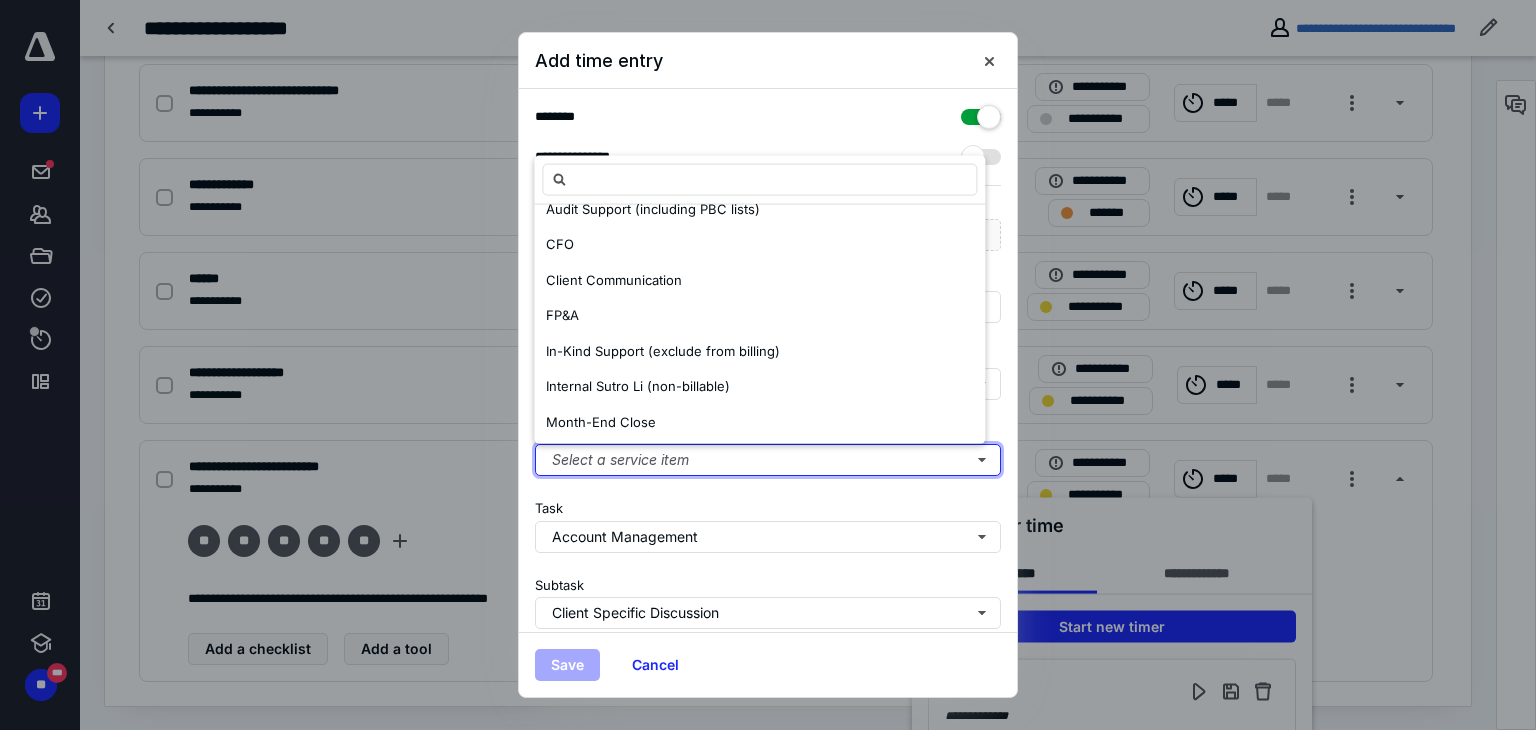 scroll, scrollTop: 0, scrollLeft: 0, axis: both 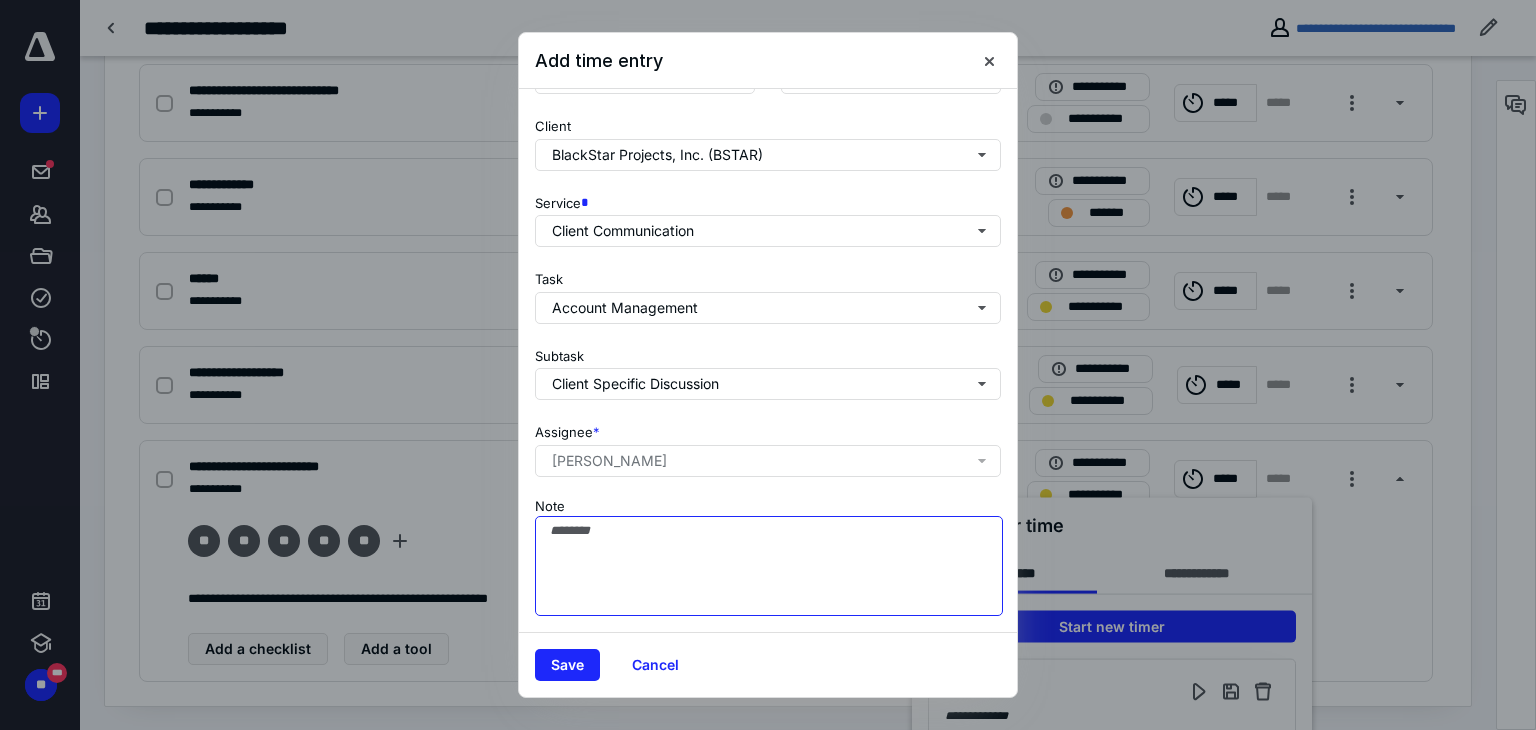 click on "Note" at bounding box center (769, 566) 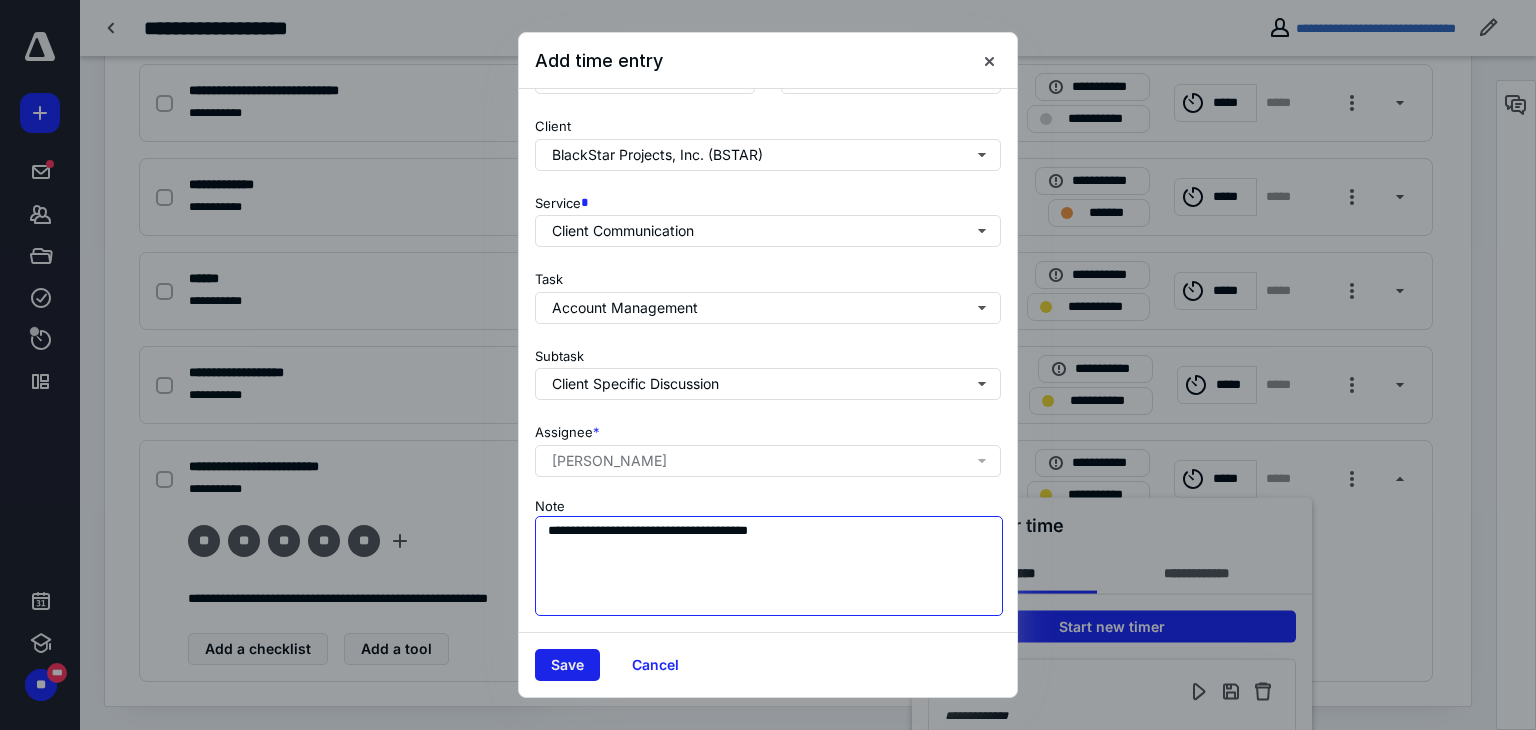 type on "**********" 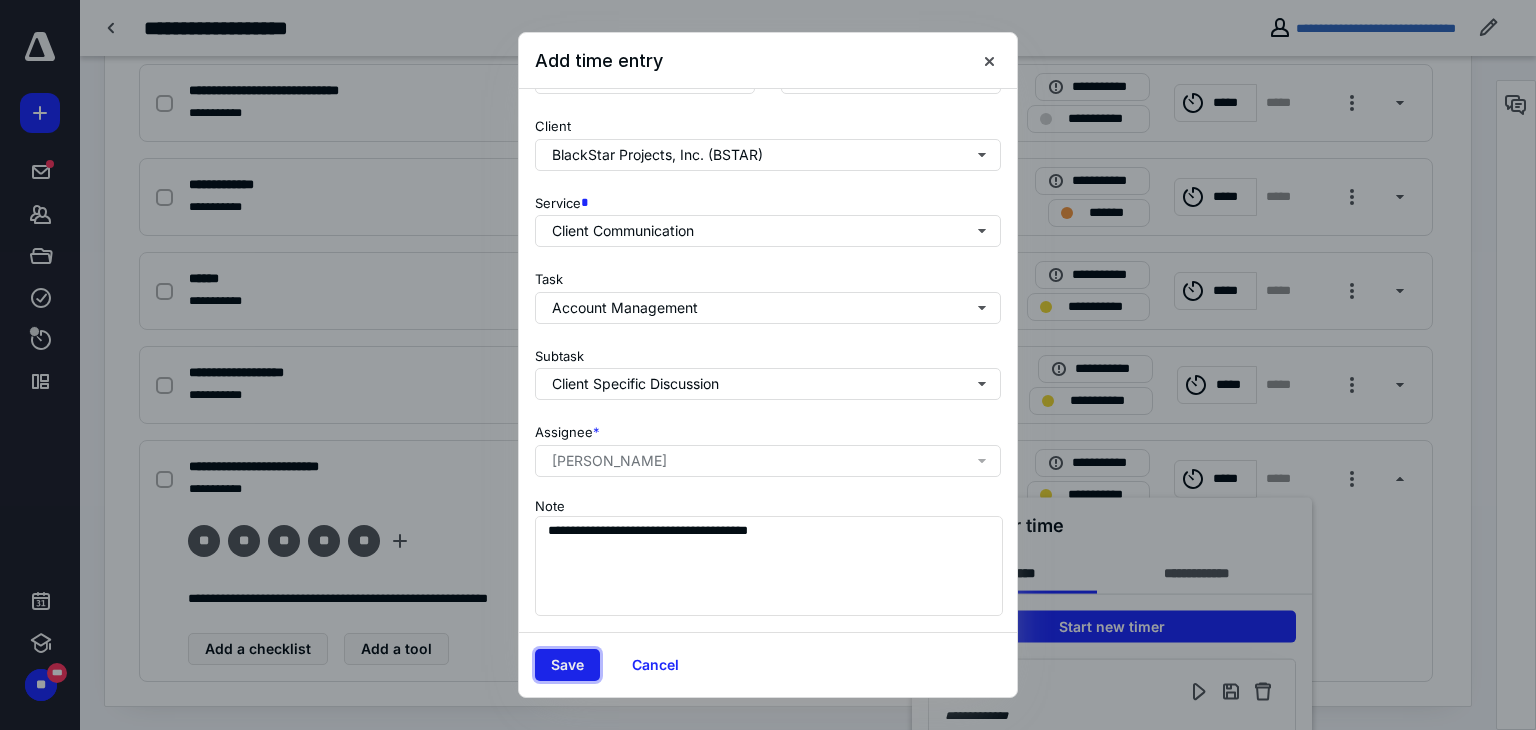click on "Save" at bounding box center [567, 665] 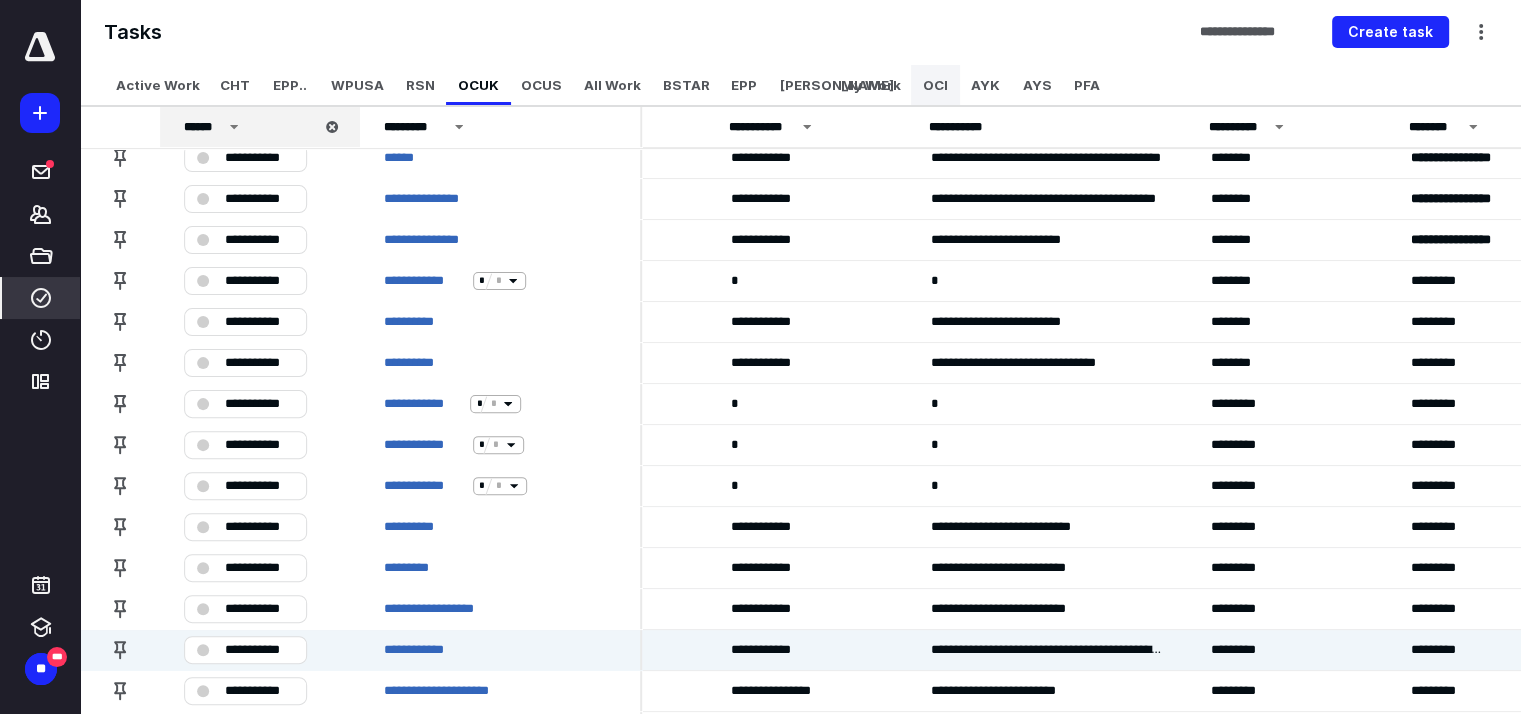 scroll, scrollTop: 544, scrollLeft: 815, axis: both 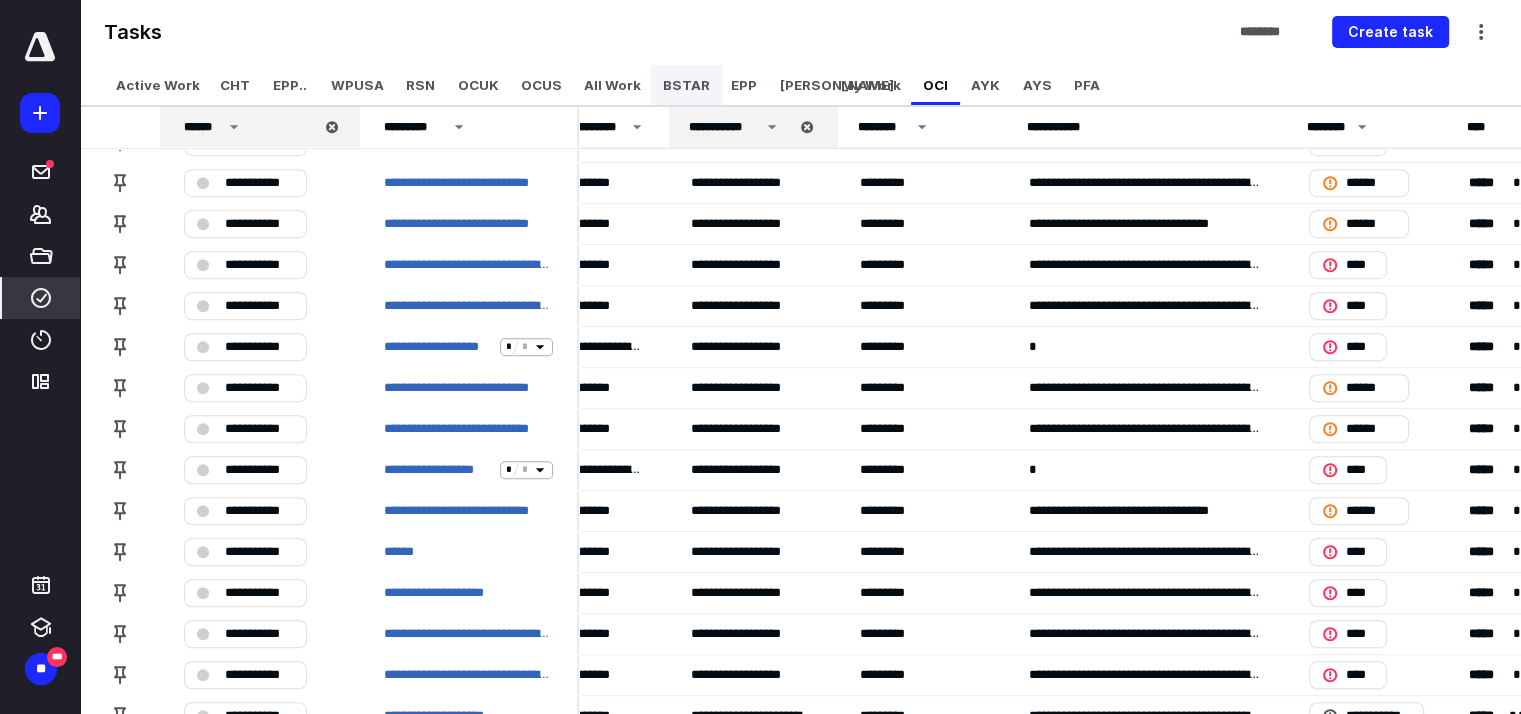 click on "BSTAR" at bounding box center [686, 85] 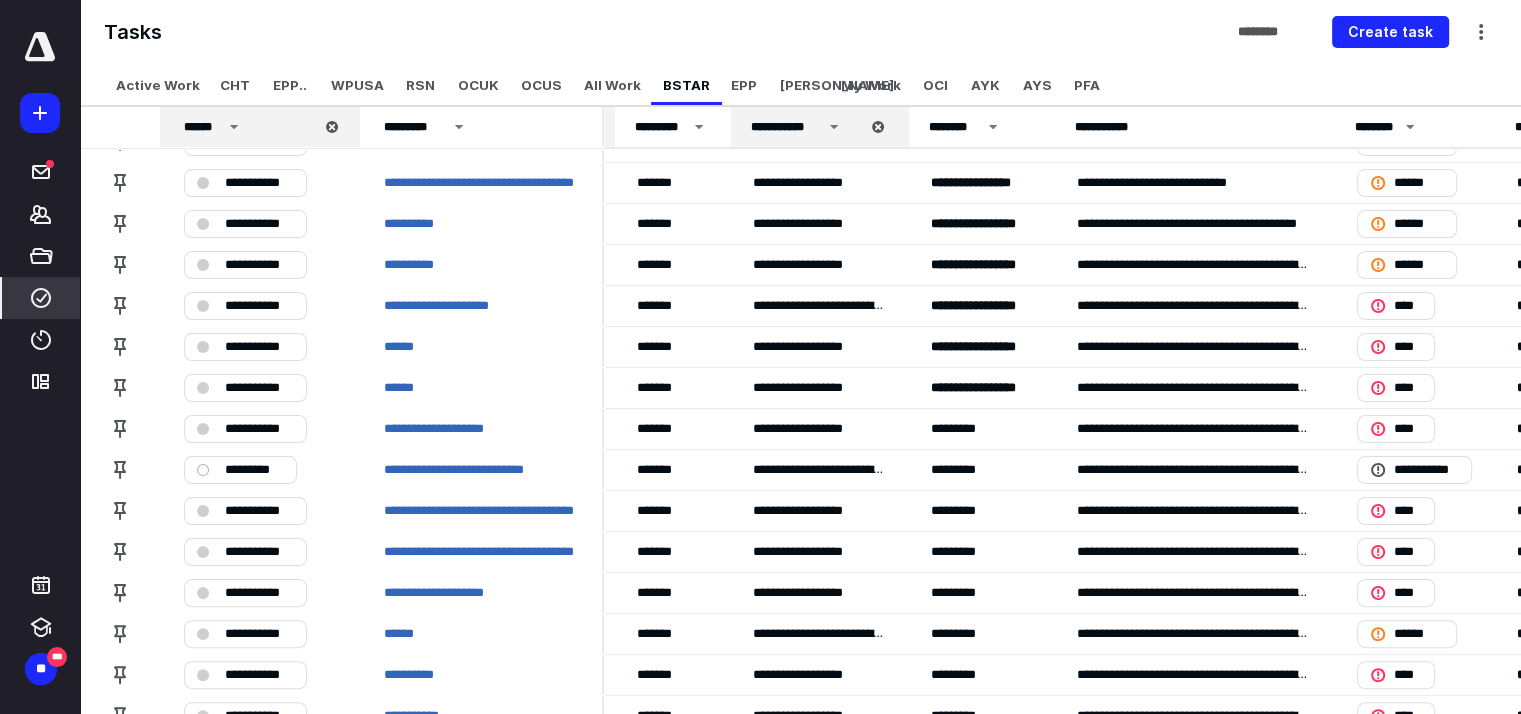 scroll, scrollTop: 354, scrollLeft: 144, axis: both 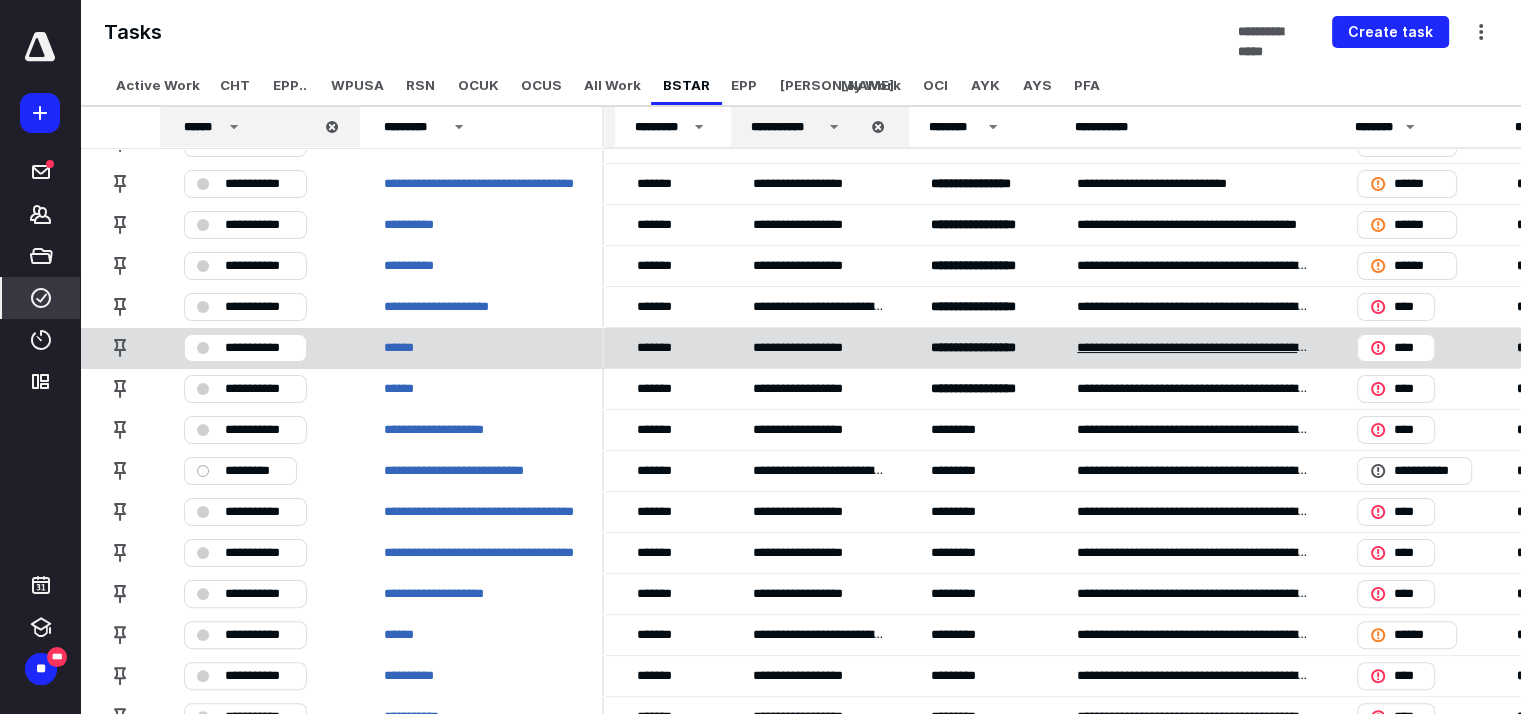 click on "**********" at bounding box center (1193, 348) 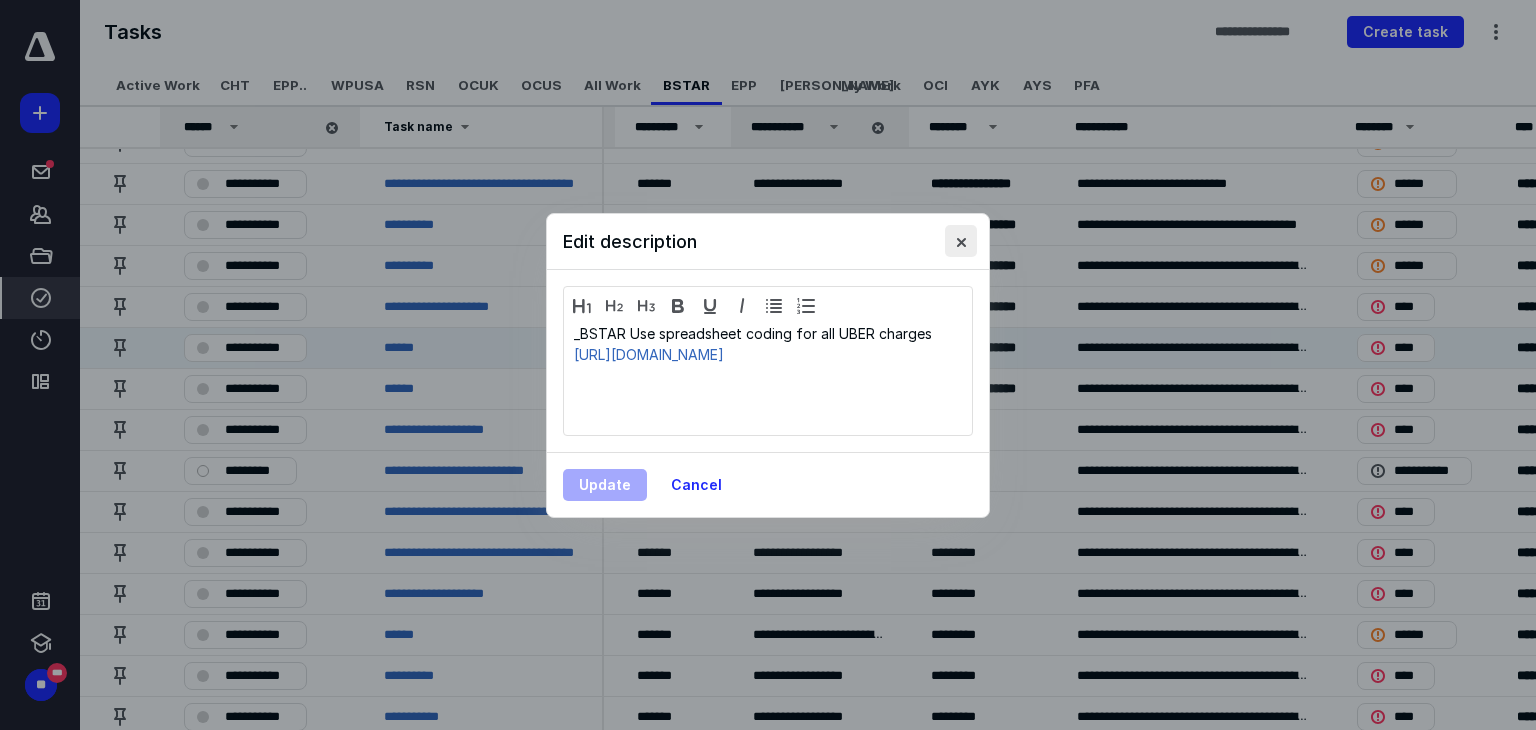 click at bounding box center (961, 241) 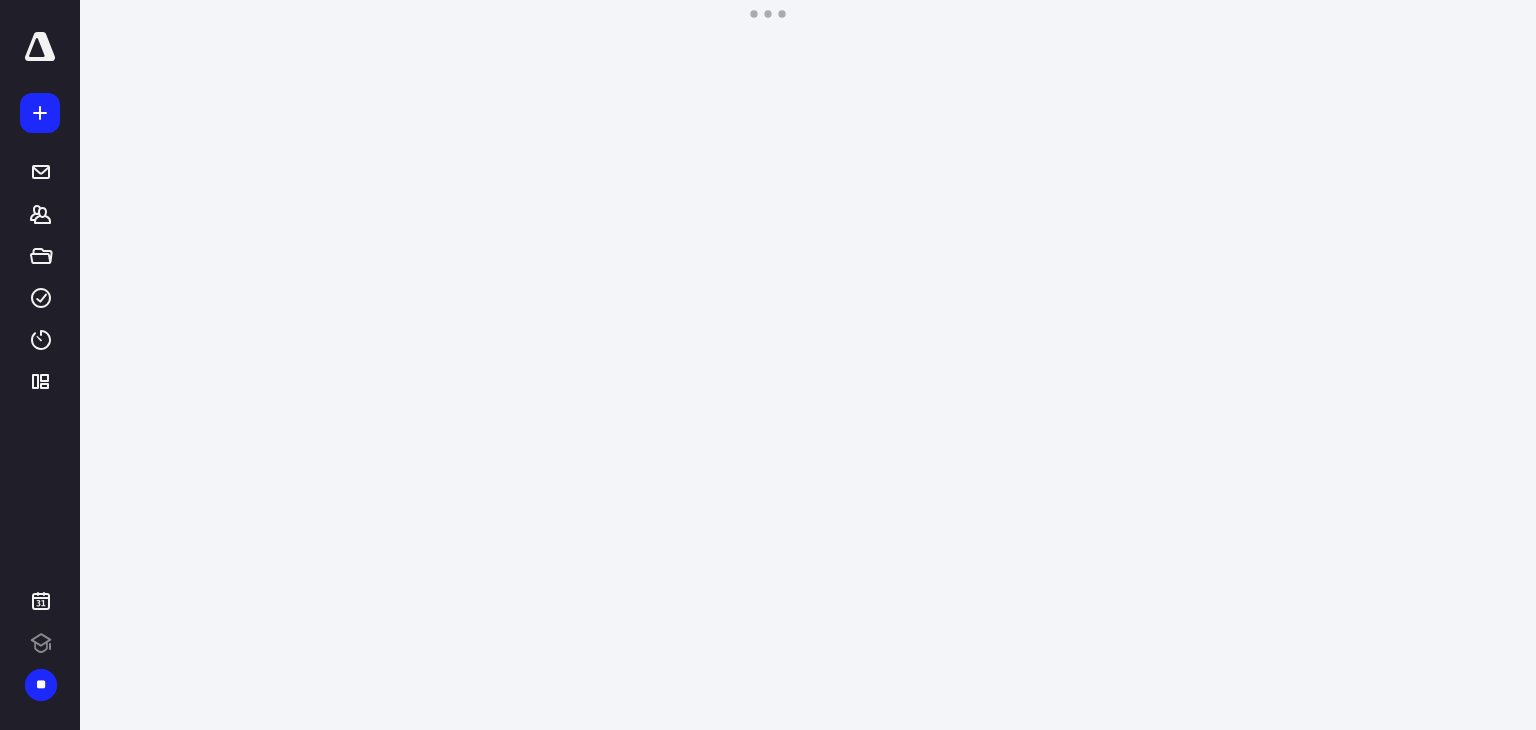 scroll, scrollTop: 0, scrollLeft: 0, axis: both 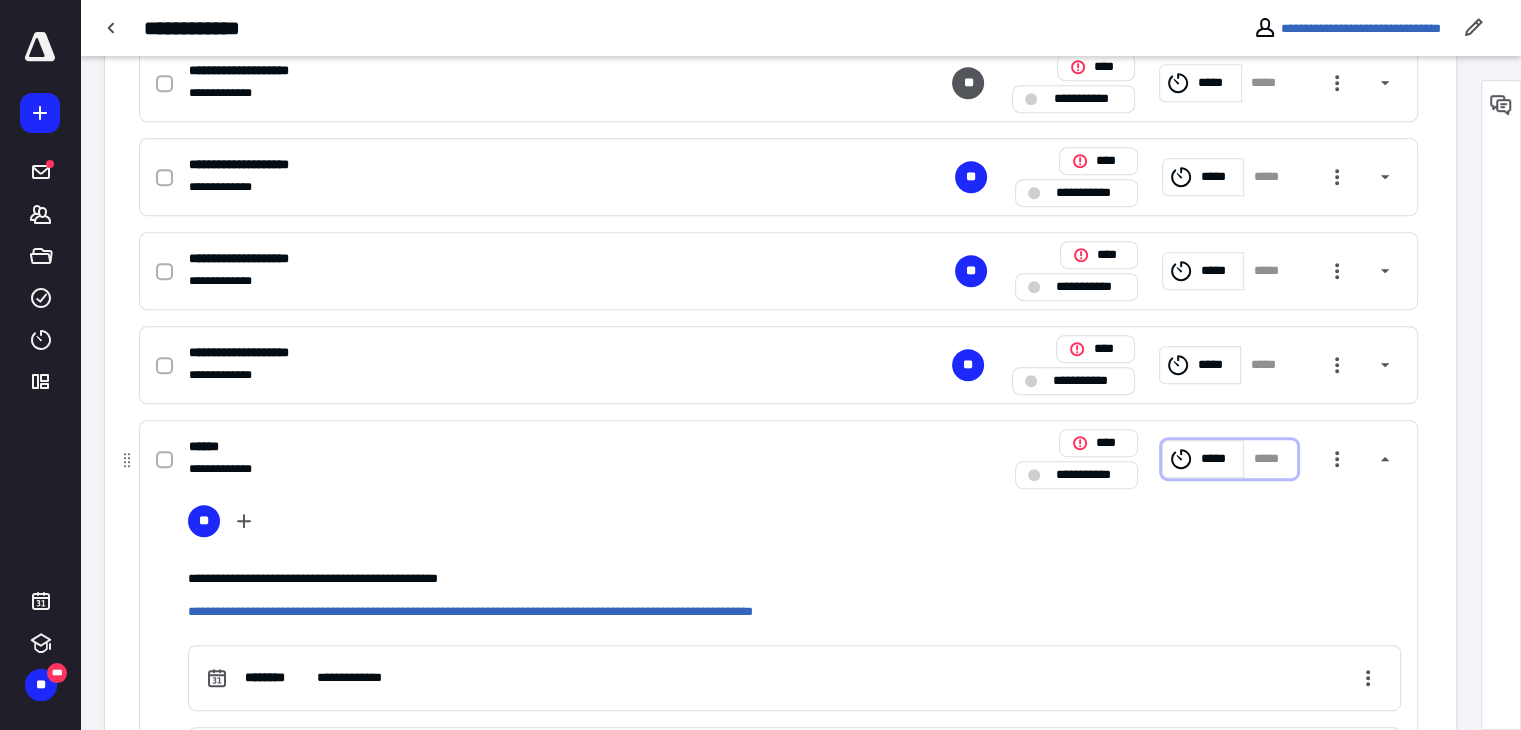 click on "*****" at bounding box center [1219, 459] 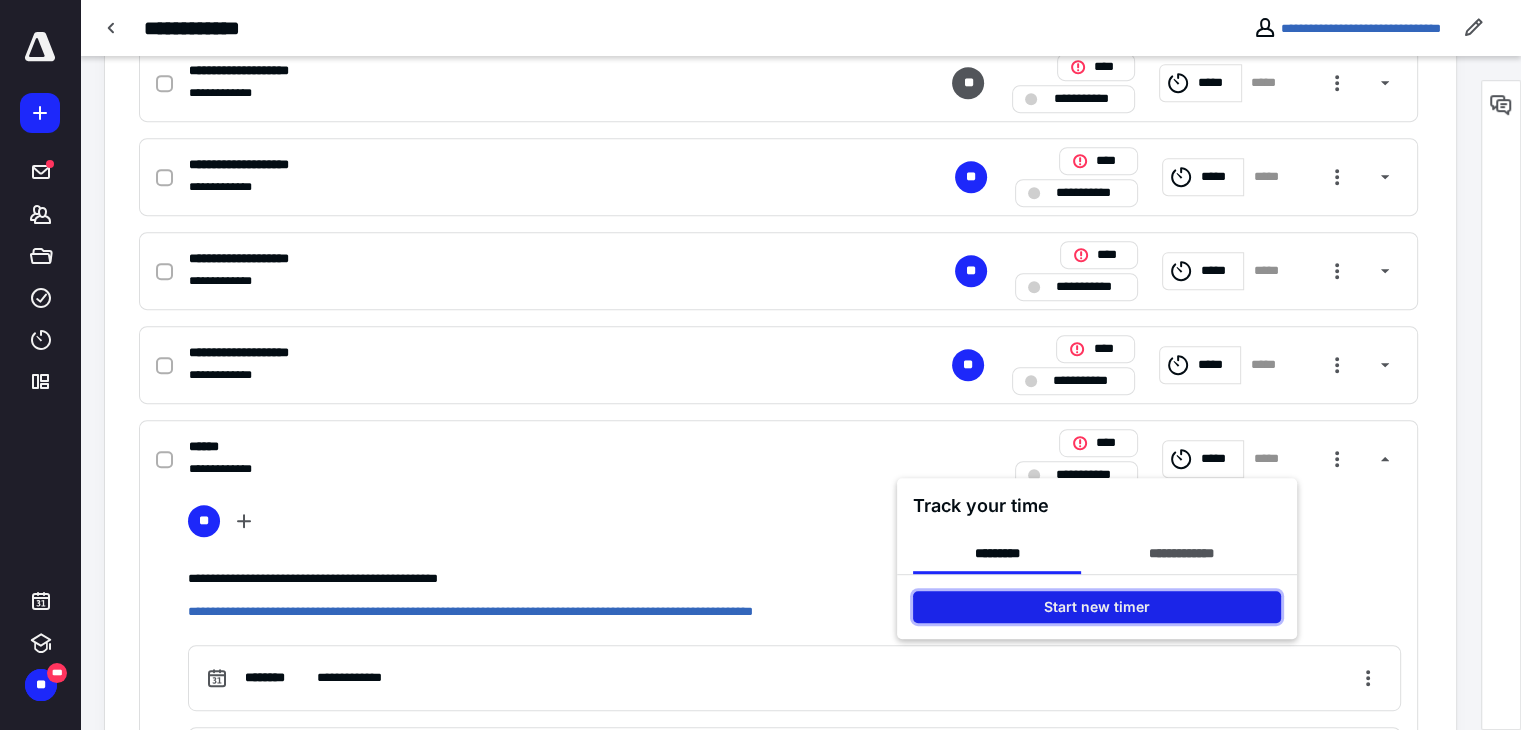 click on "Start new timer" at bounding box center (1097, 607) 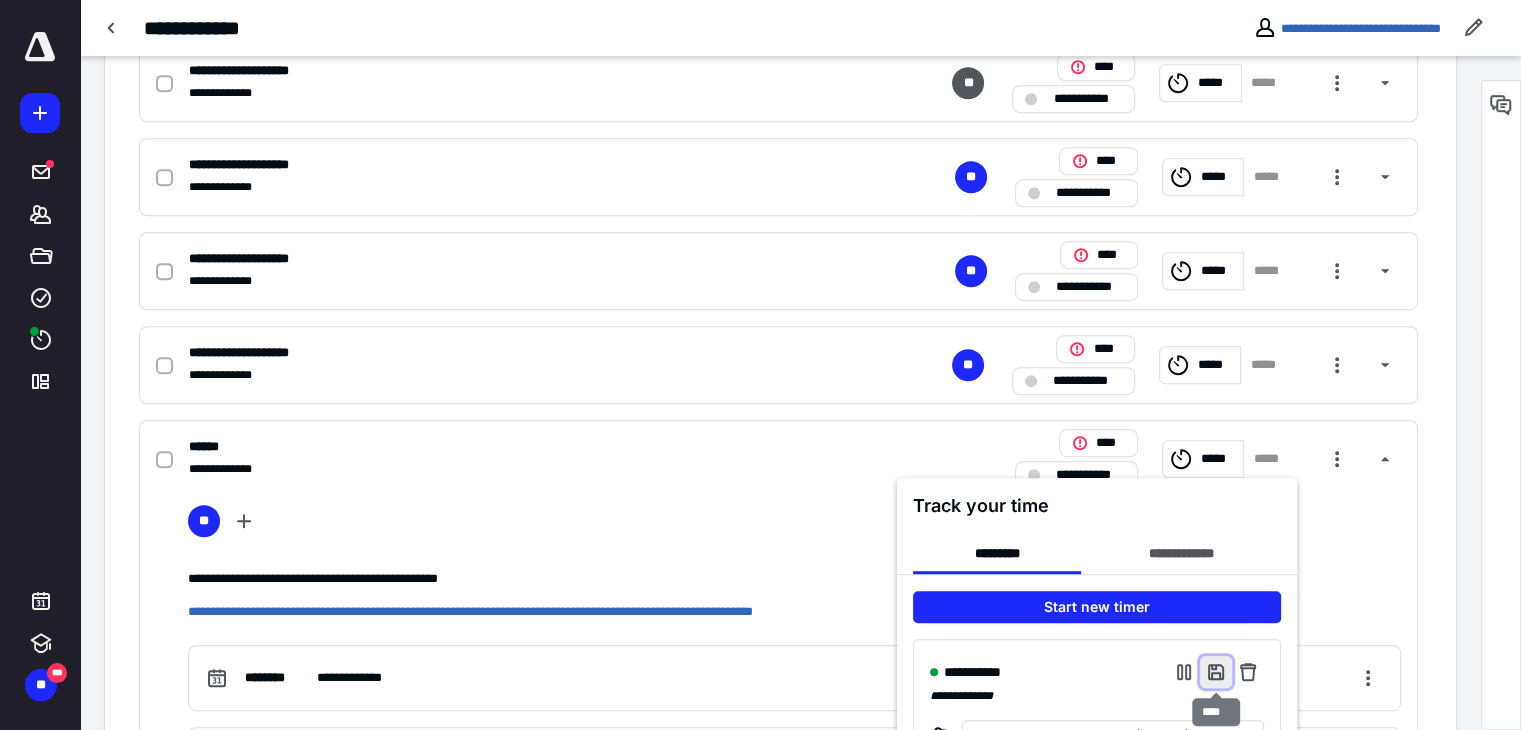 click at bounding box center [1216, 672] 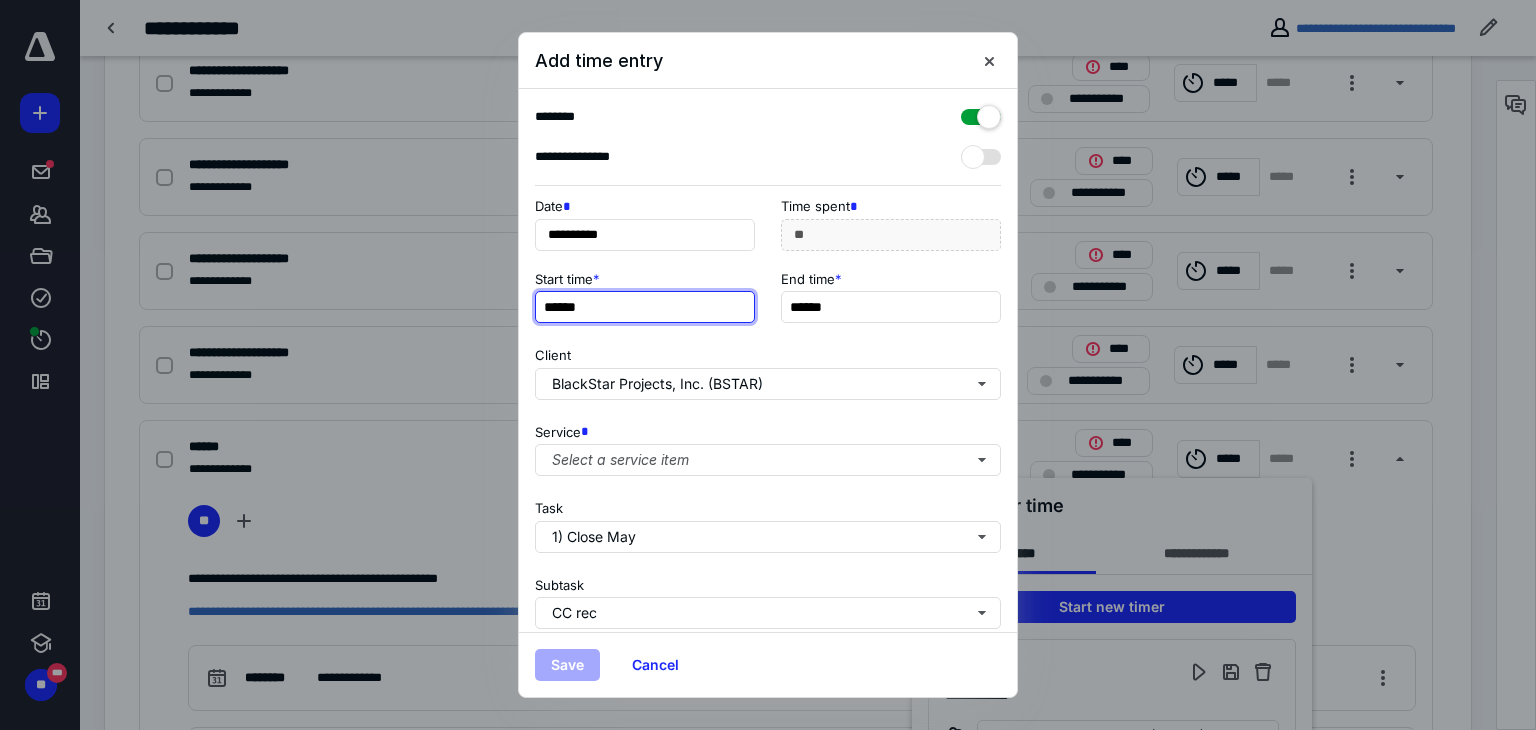 click on "******" at bounding box center [645, 307] 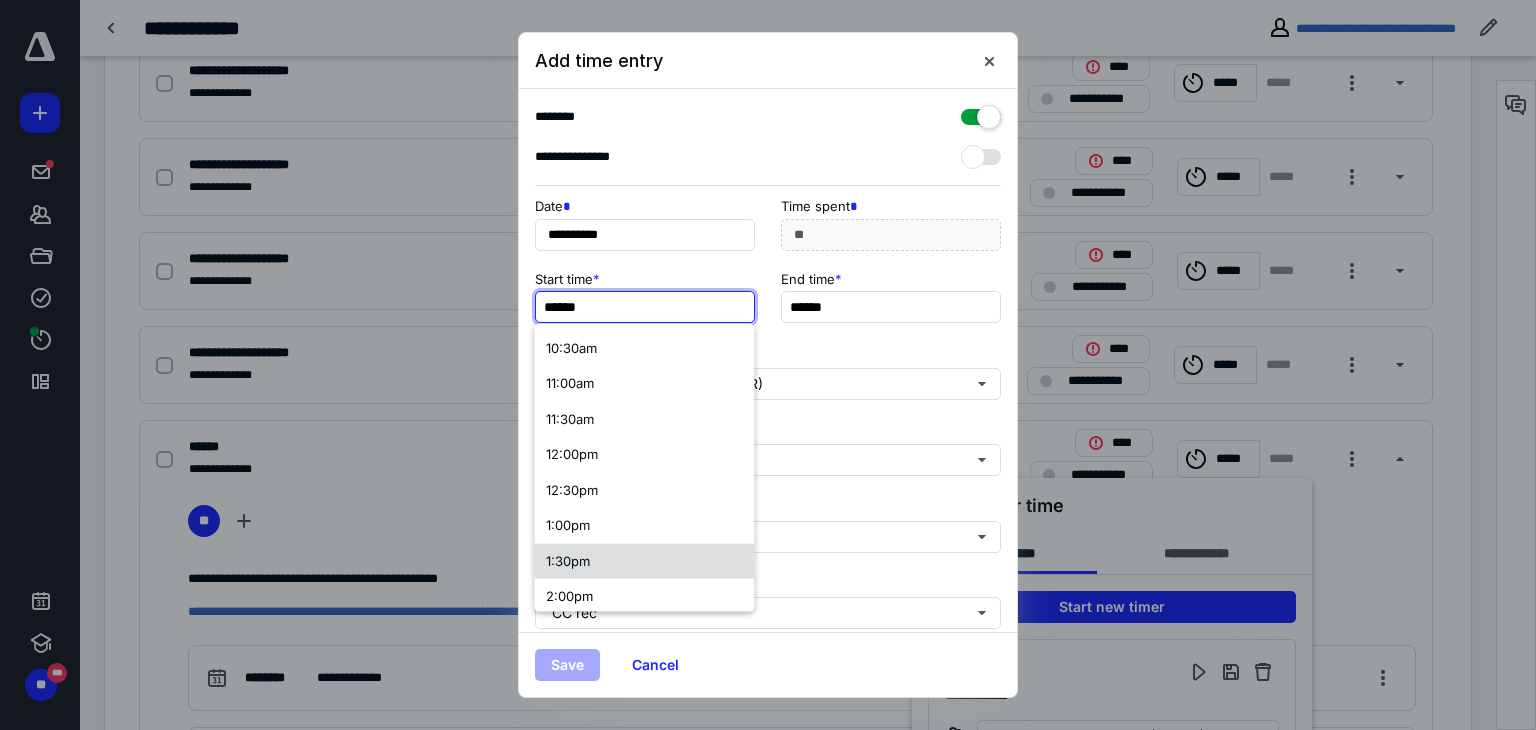 scroll, scrollTop: 752, scrollLeft: 0, axis: vertical 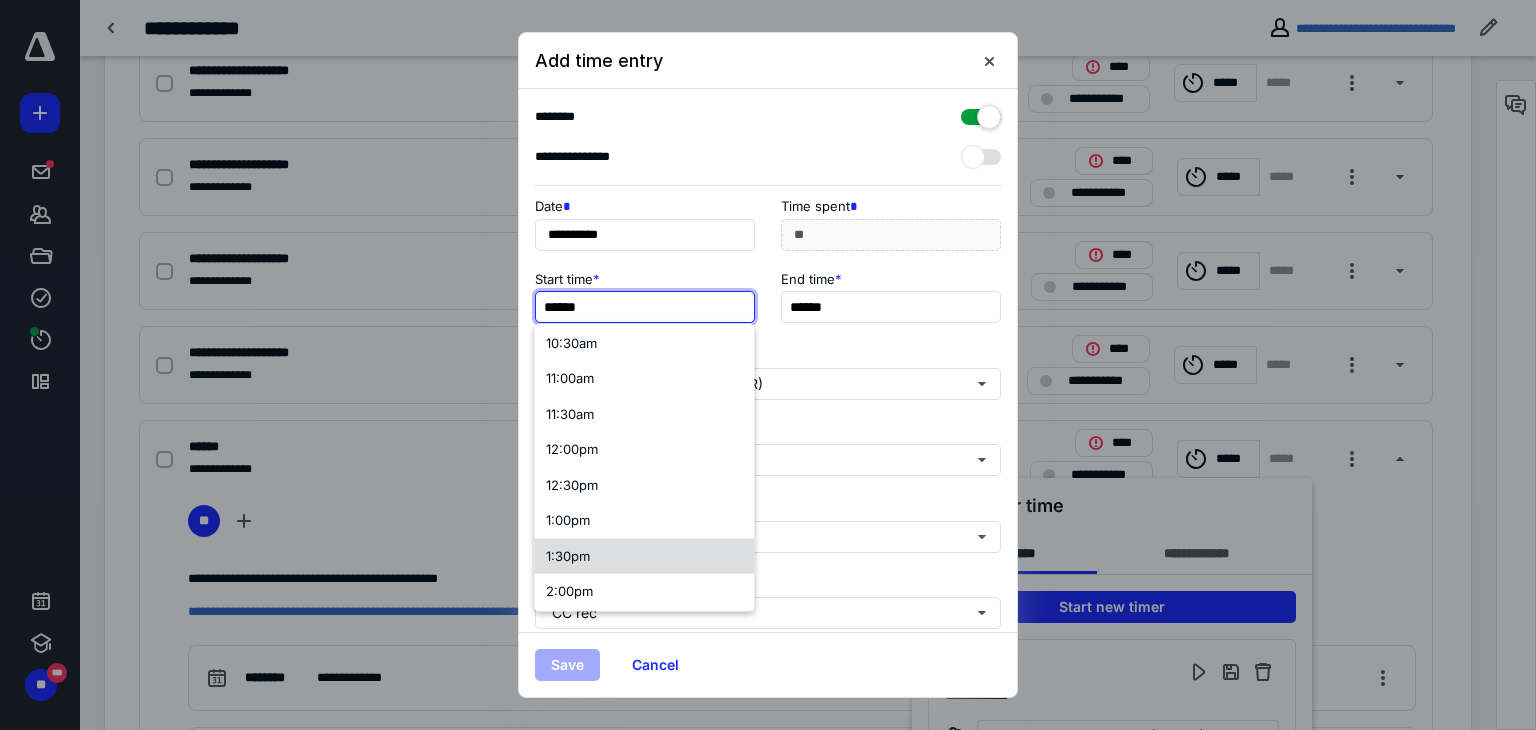 click on "1:30pm" at bounding box center (644, 556) 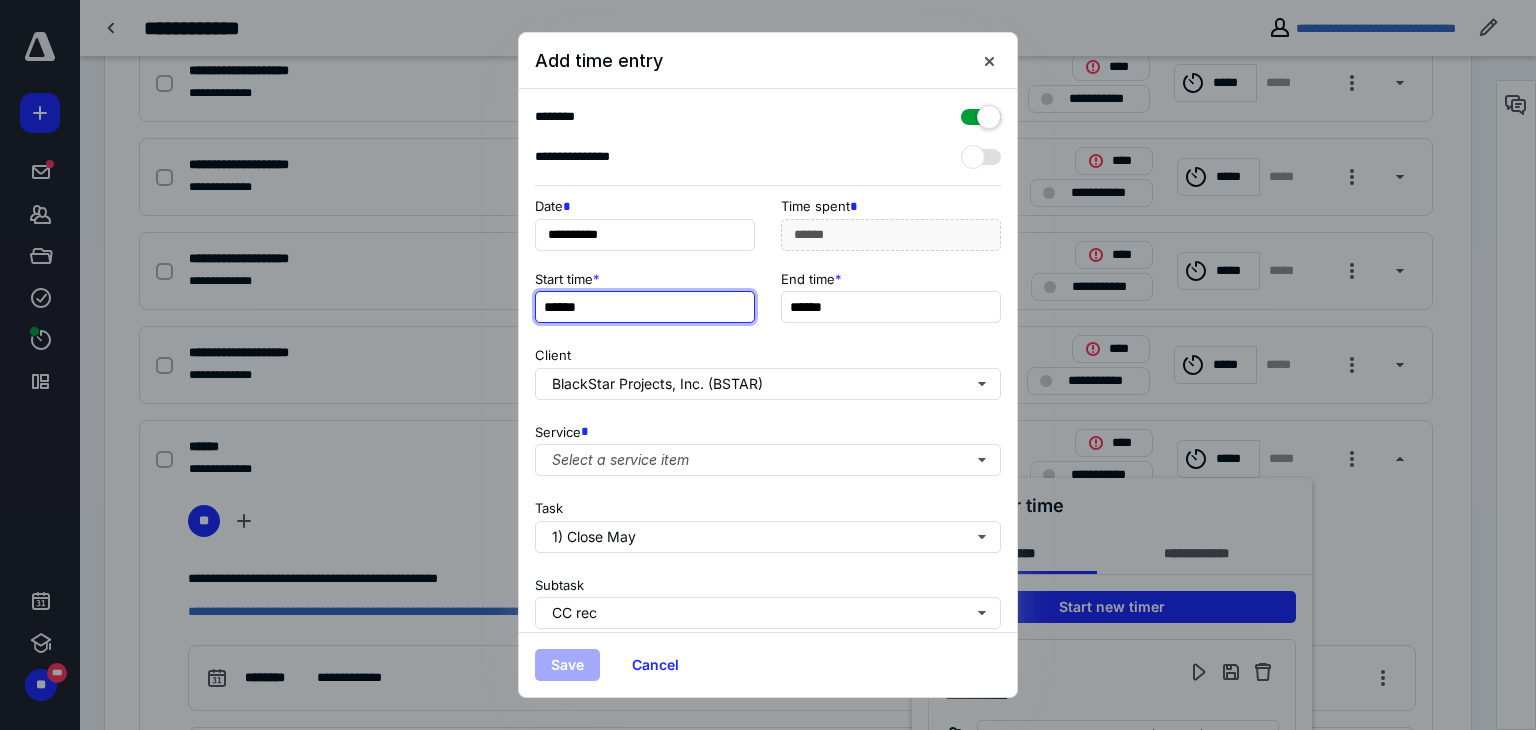 scroll, scrollTop: 0, scrollLeft: 0, axis: both 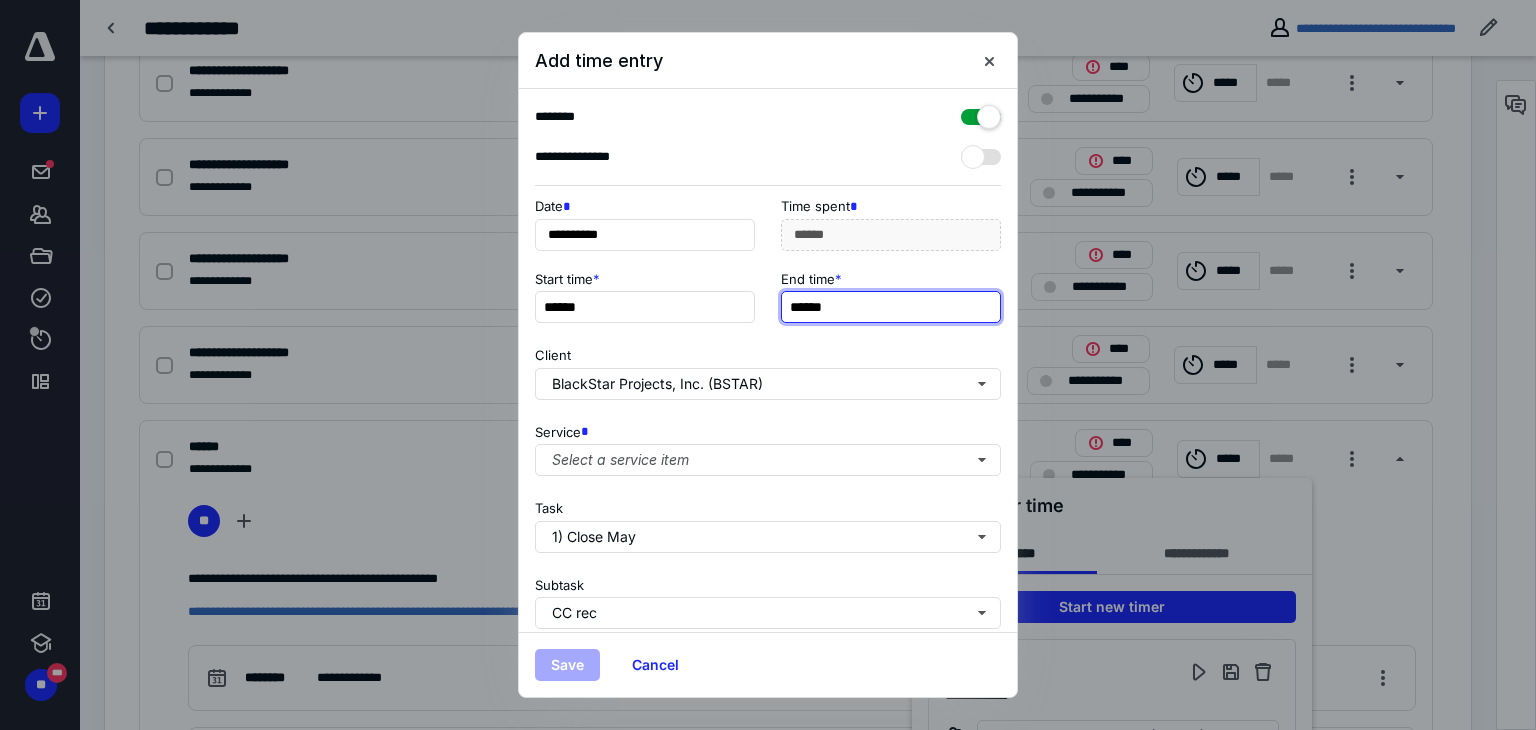 click on "******" at bounding box center [891, 307] 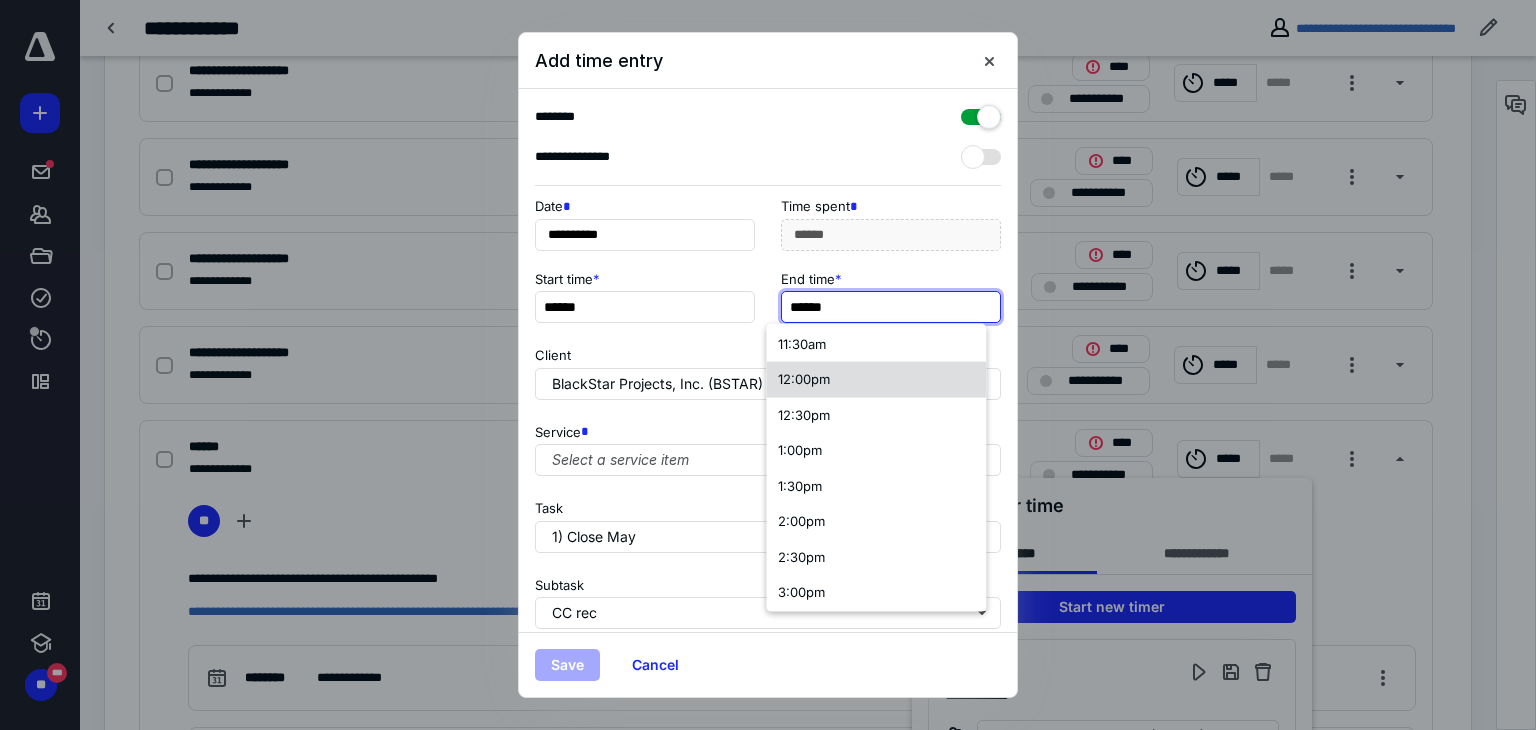 scroll, scrollTop: 832, scrollLeft: 0, axis: vertical 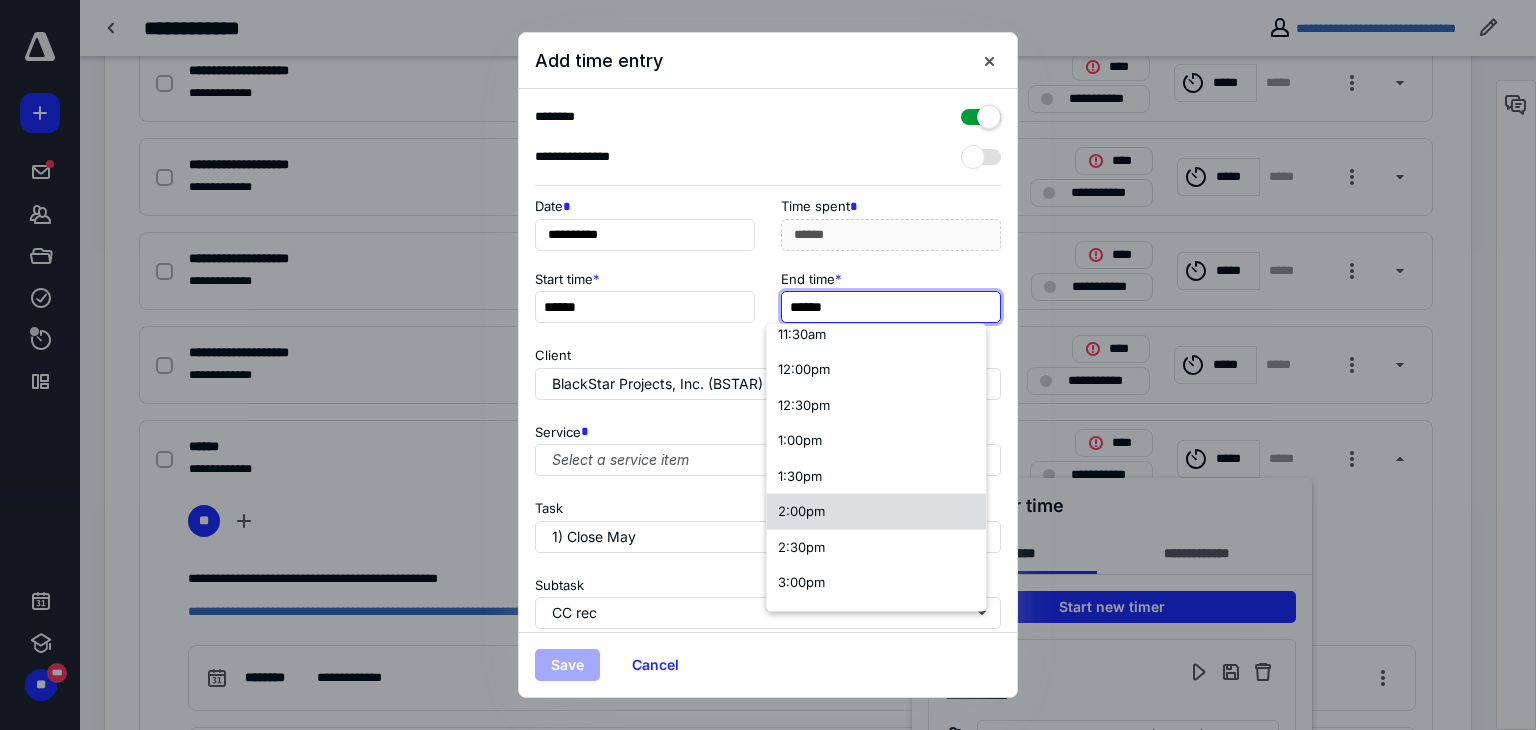 click on "2:00pm" at bounding box center (801, 511) 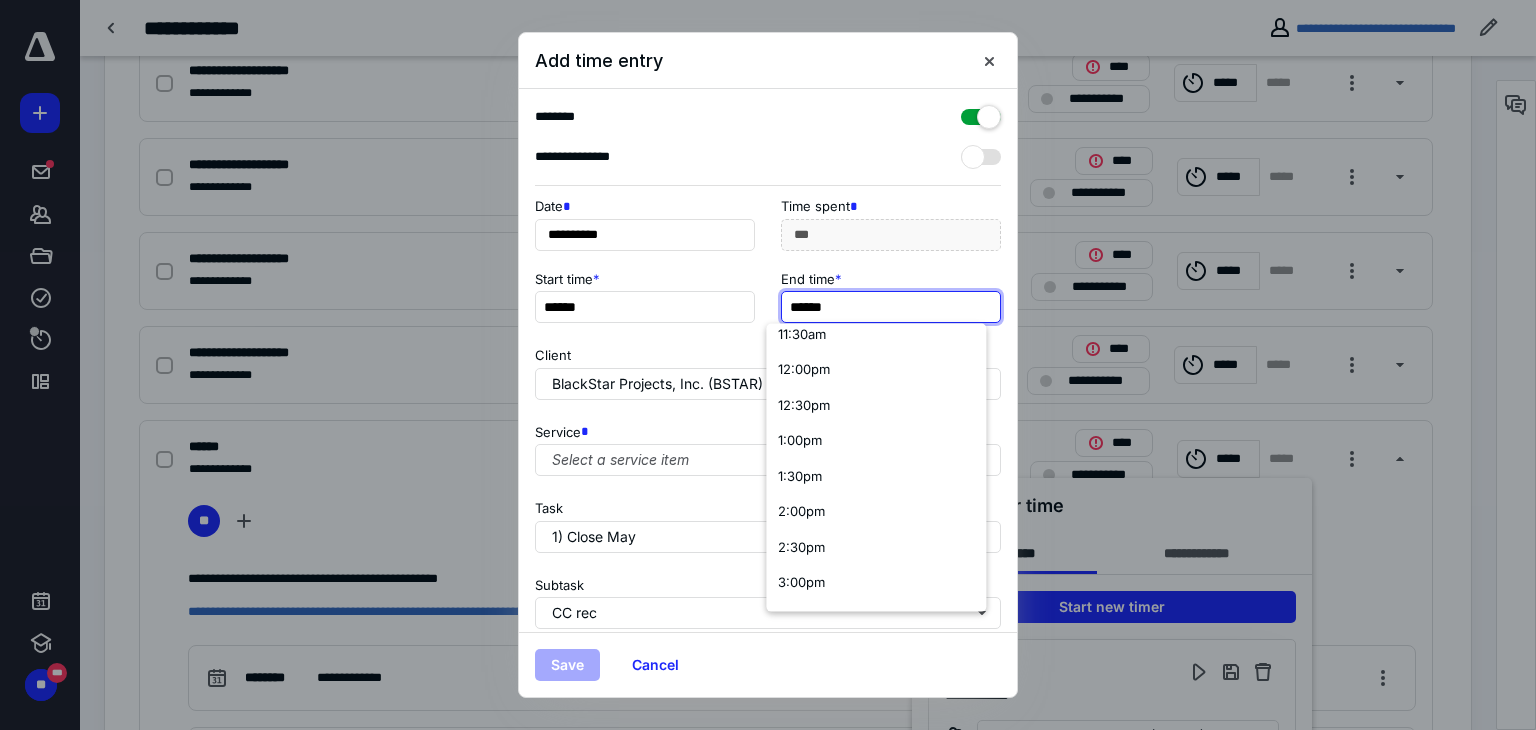 scroll, scrollTop: 0, scrollLeft: 0, axis: both 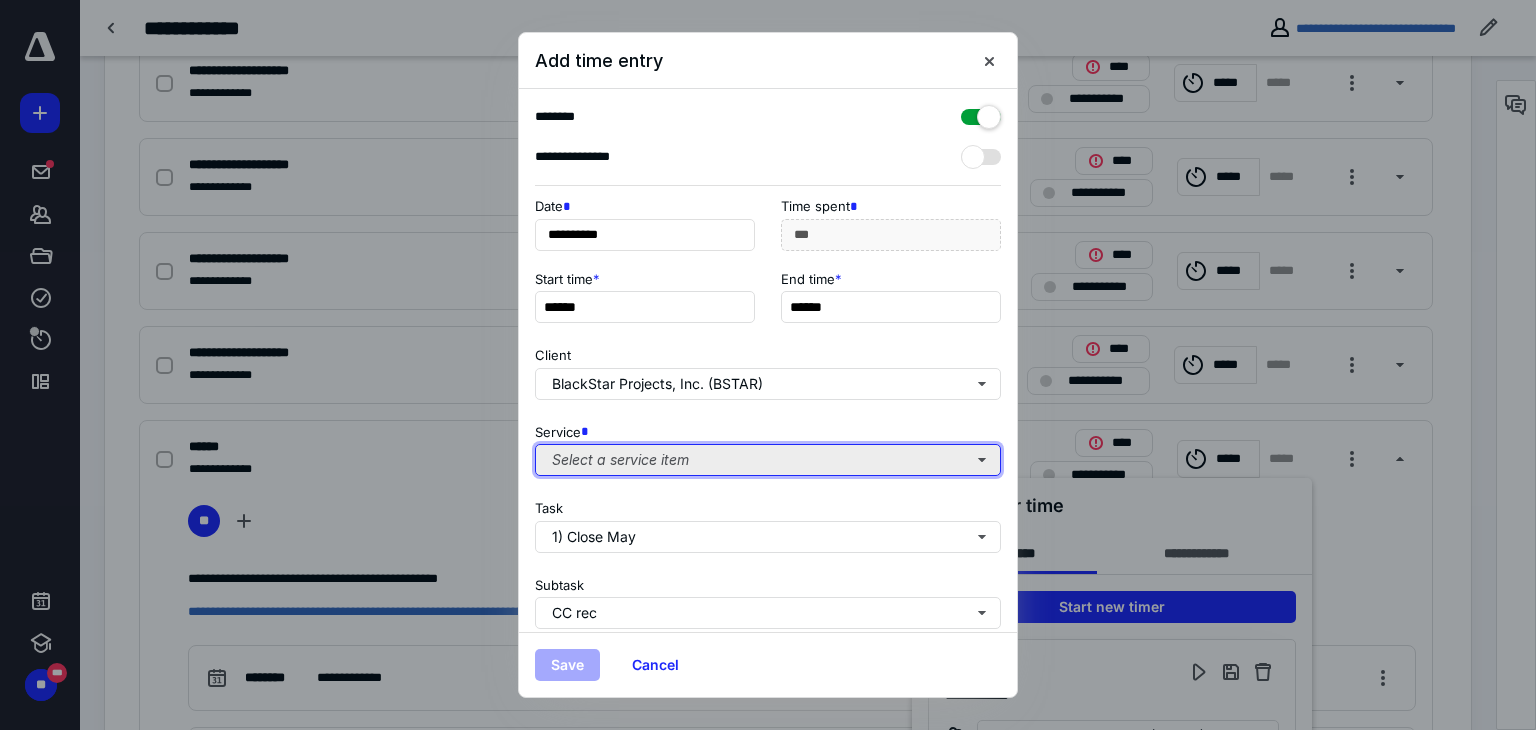 click on "Select a service item" at bounding box center [768, 460] 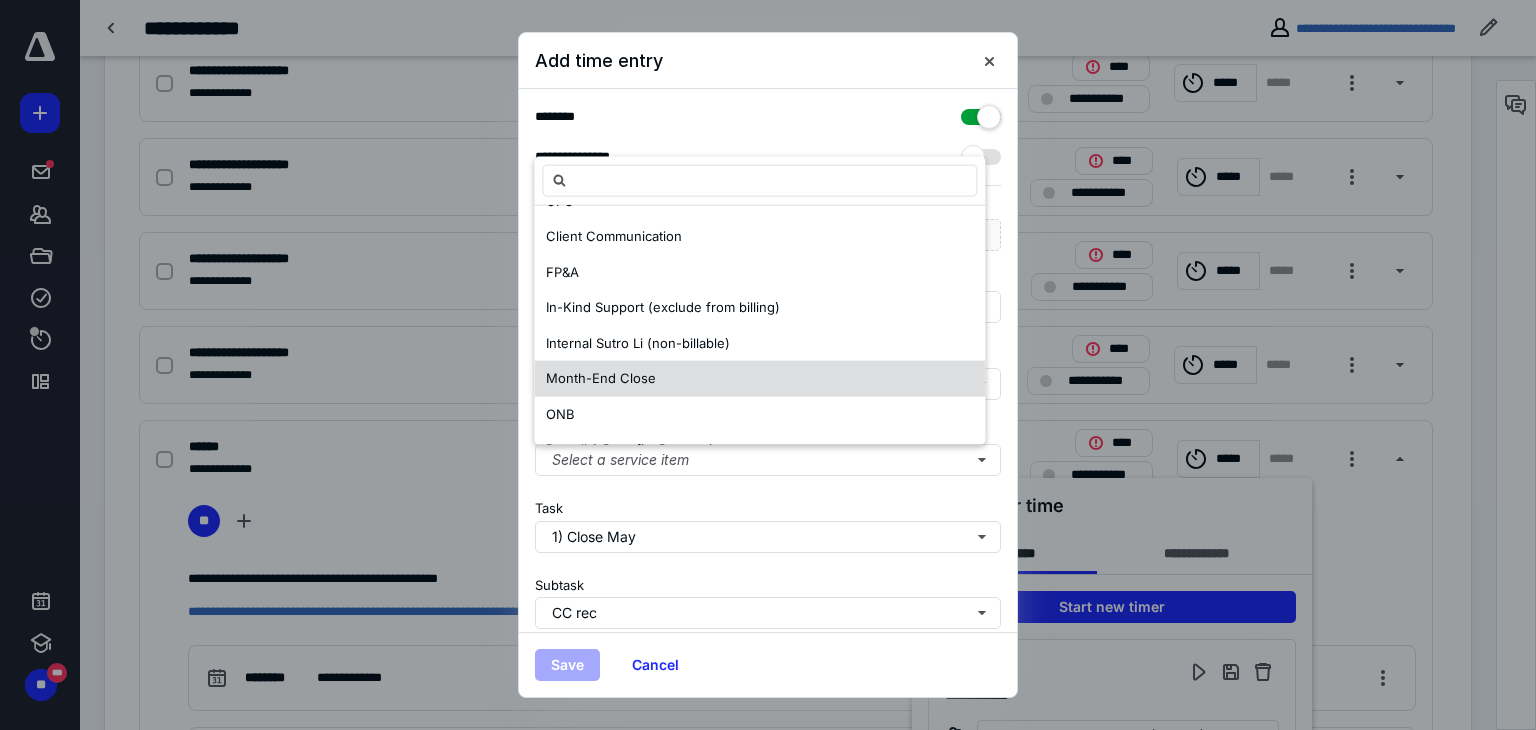 scroll, scrollTop: 214, scrollLeft: 0, axis: vertical 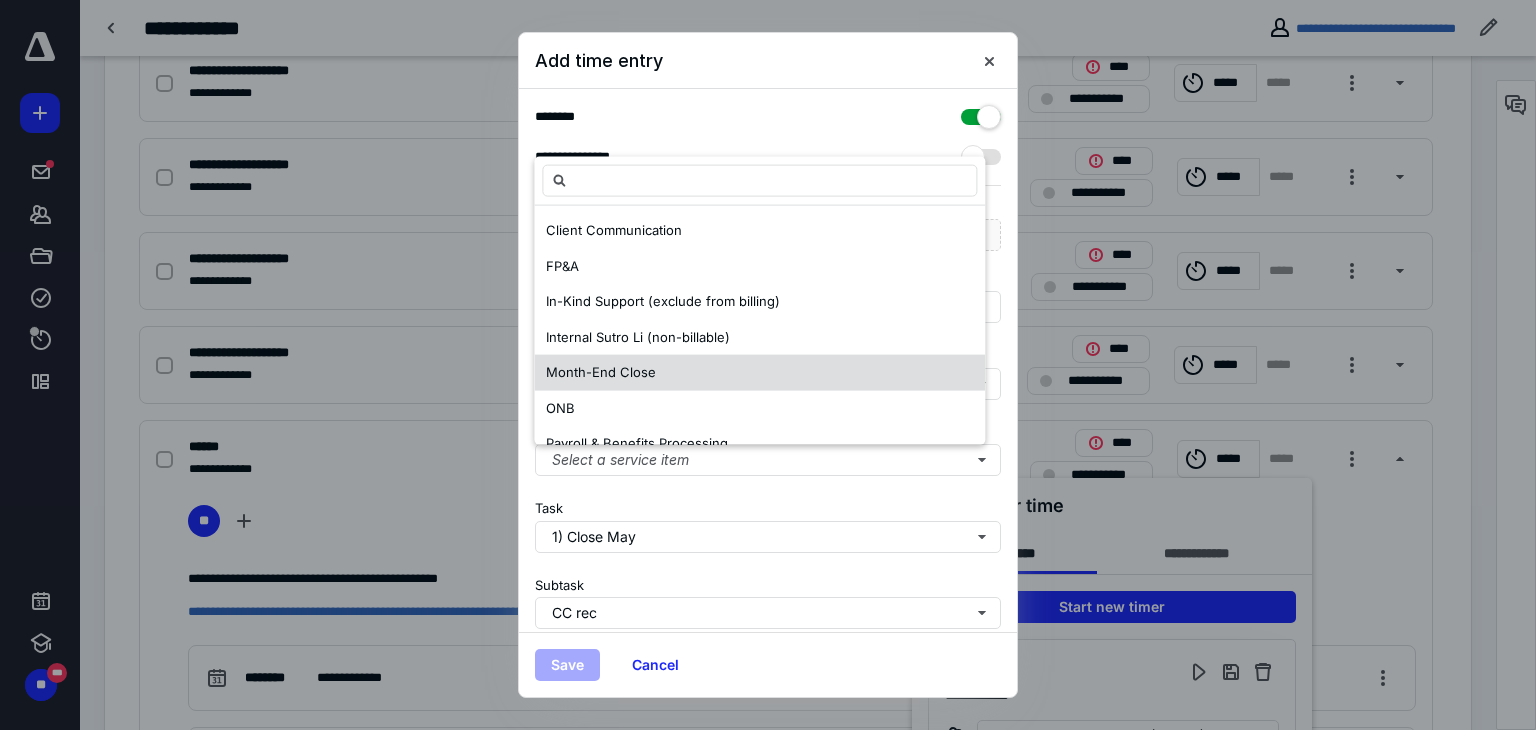 click on "Month-End Close" at bounding box center (601, 372) 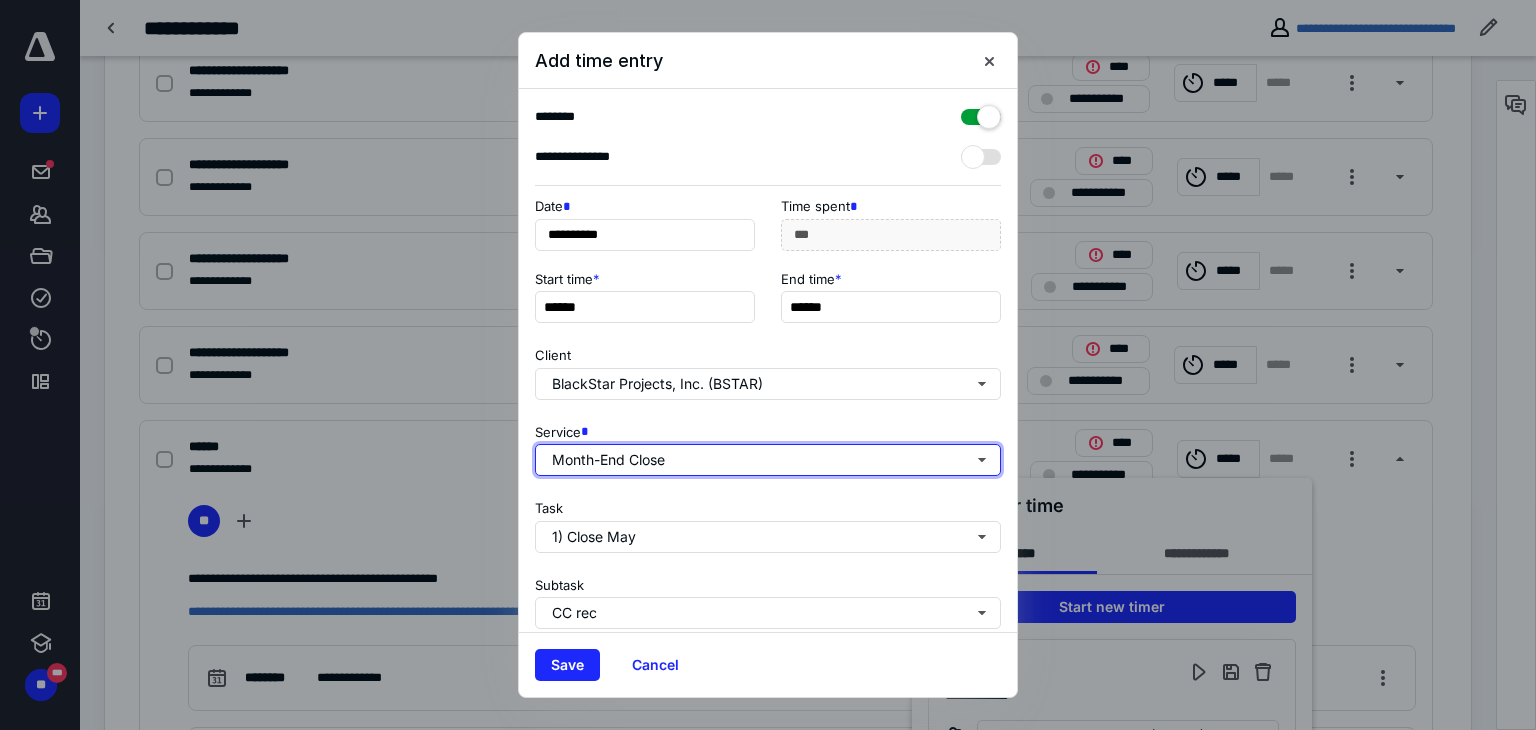 scroll, scrollTop: 0, scrollLeft: 0, axis: both 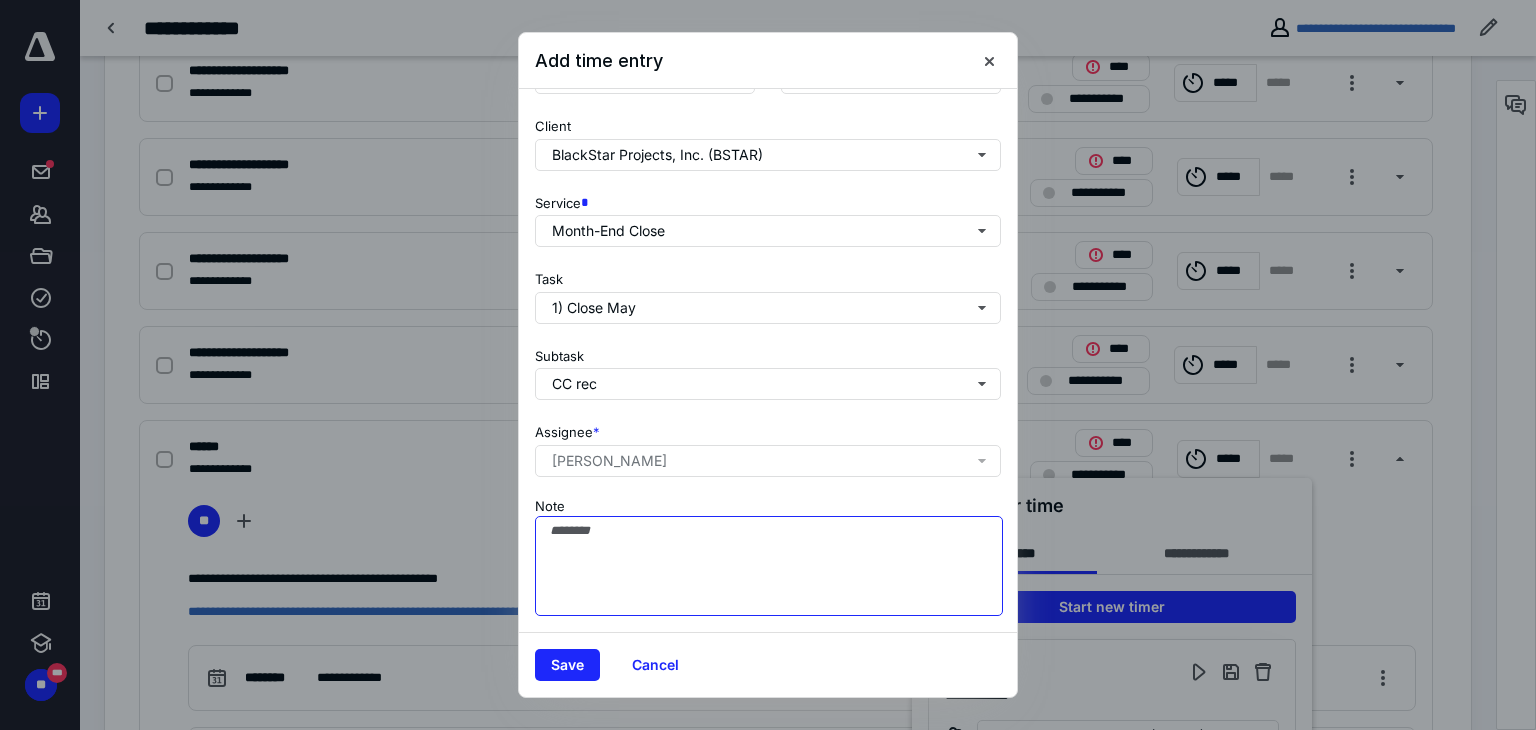 click on "Note" at bounding box center (769, 566) 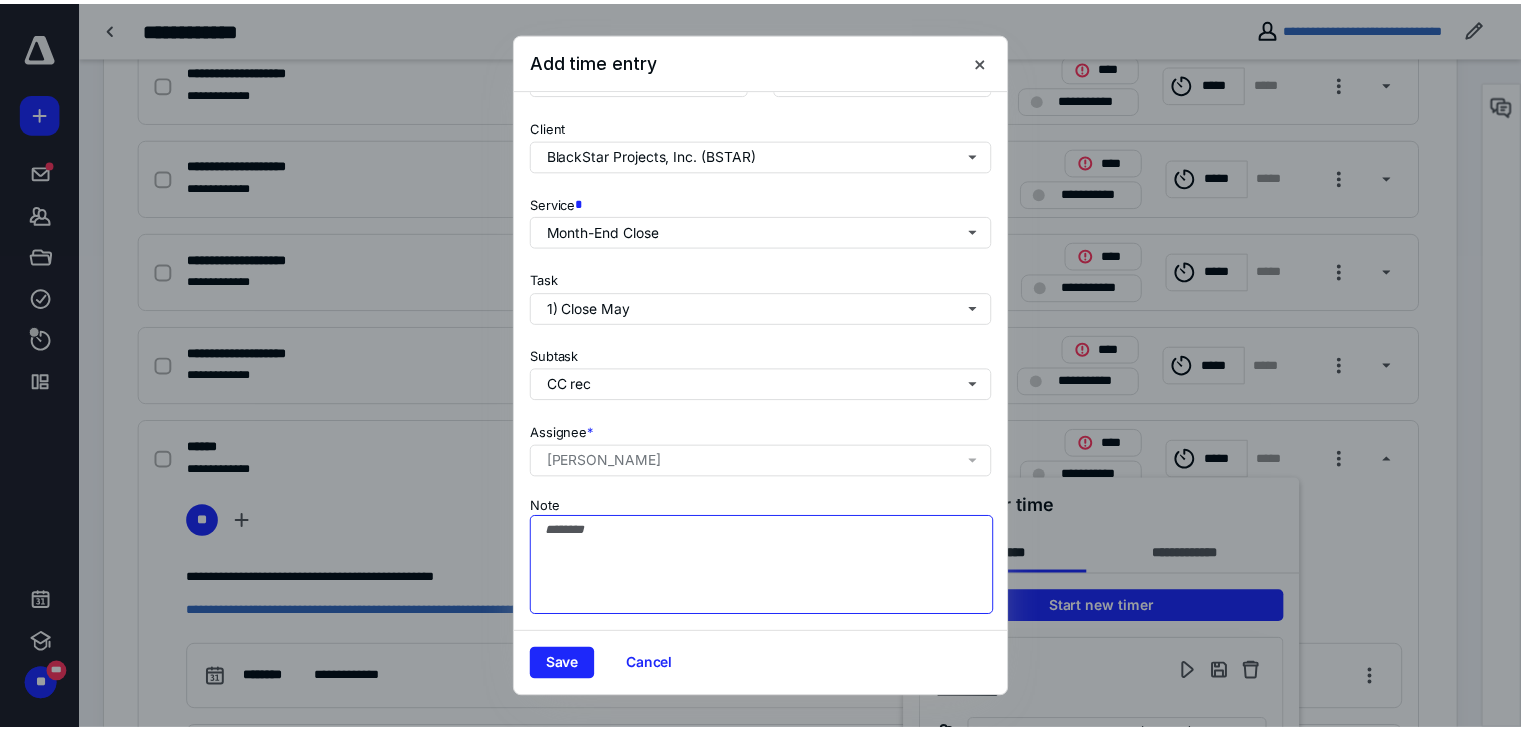 scroll, scrollTop: 239, scrollLeft: 0, axis: vertical 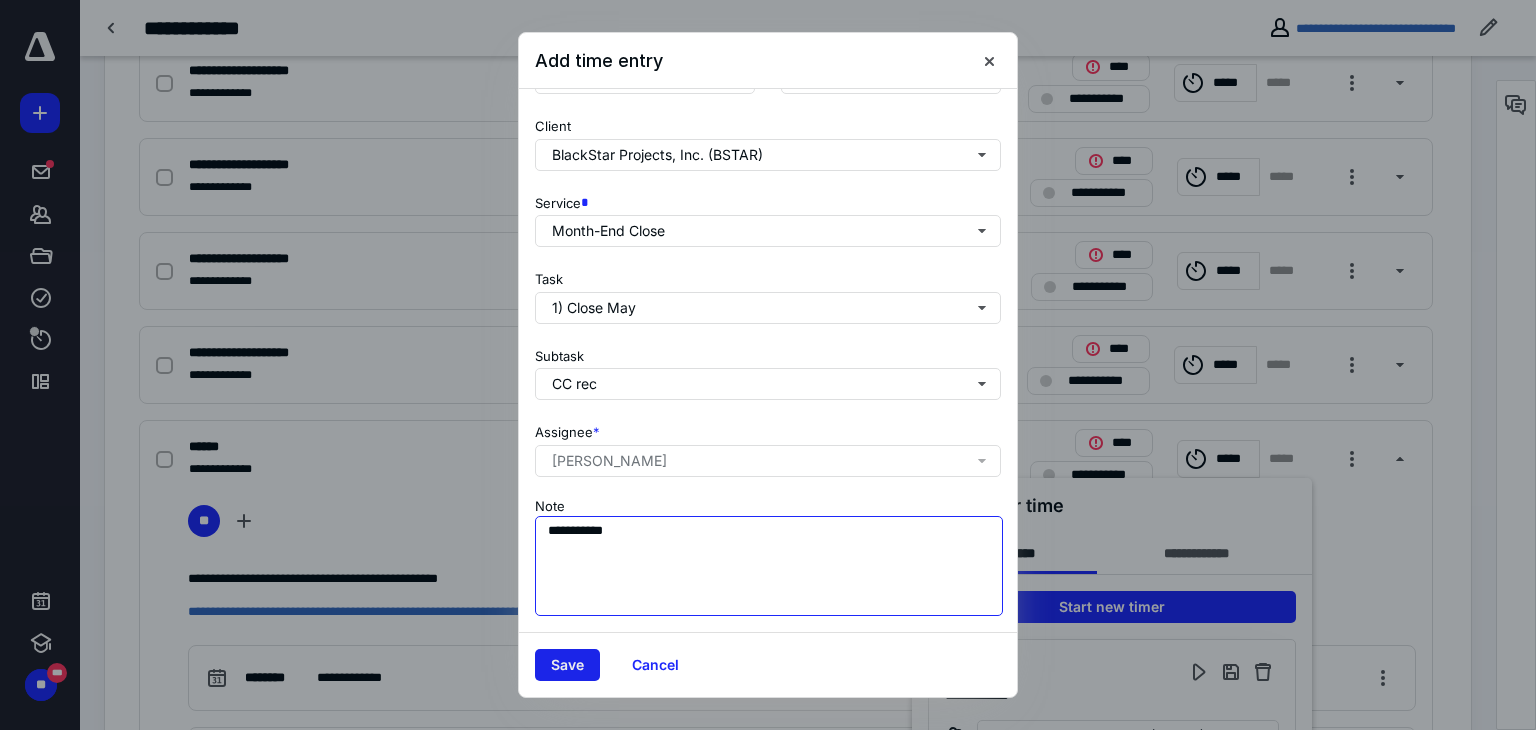 type on "**********" 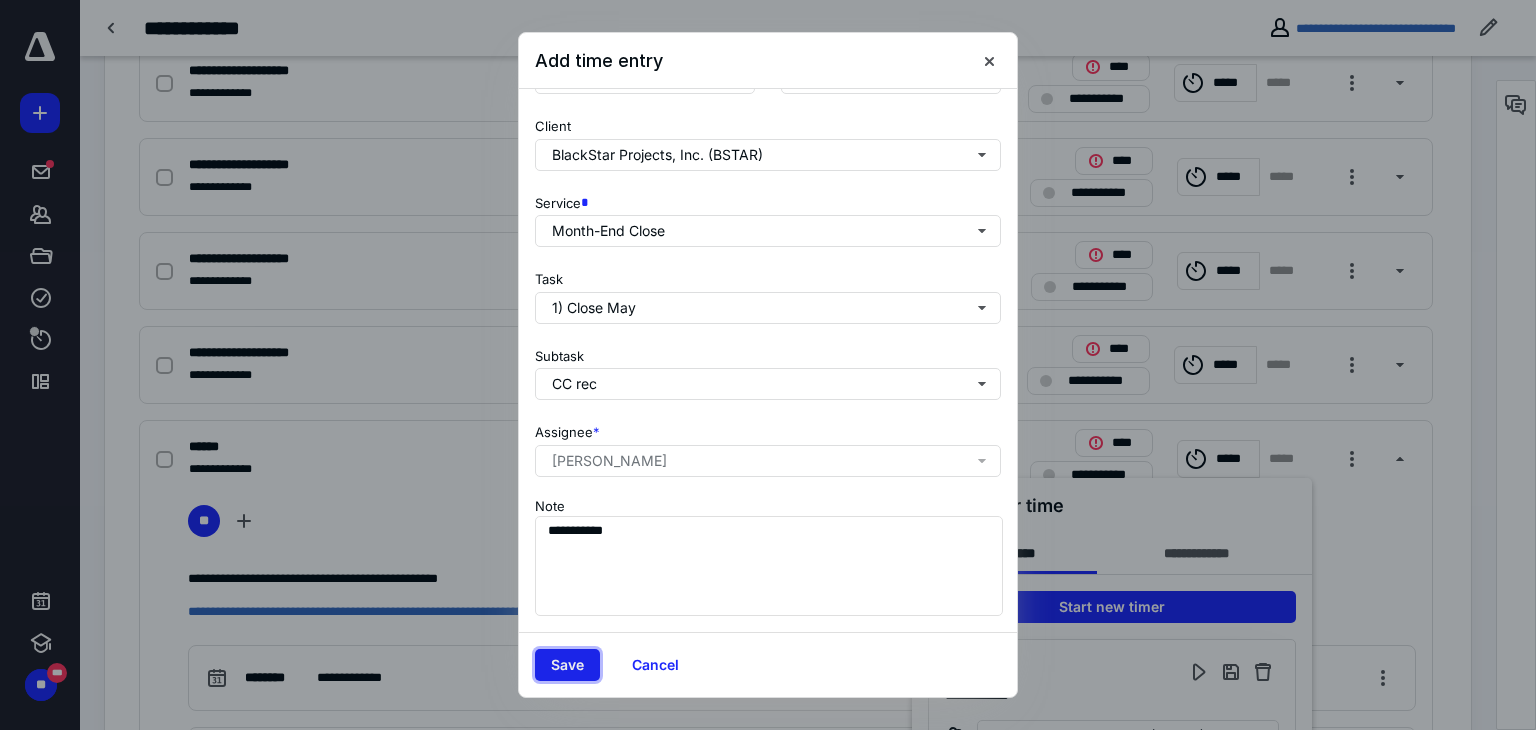click on "Save" at bounding box center (567, 665) 